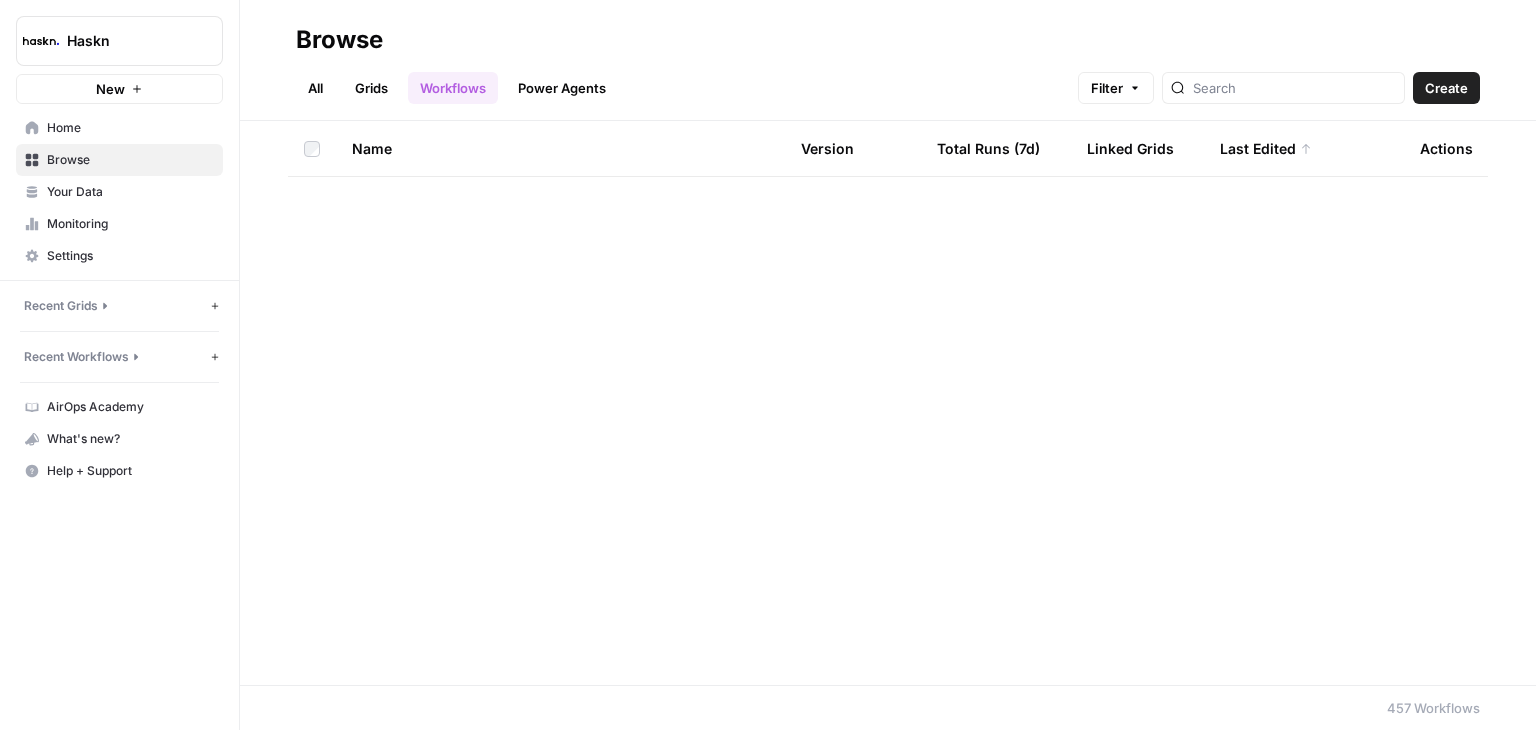 scroll, scrollTop: 0, scrollLeft: 0, axis: both 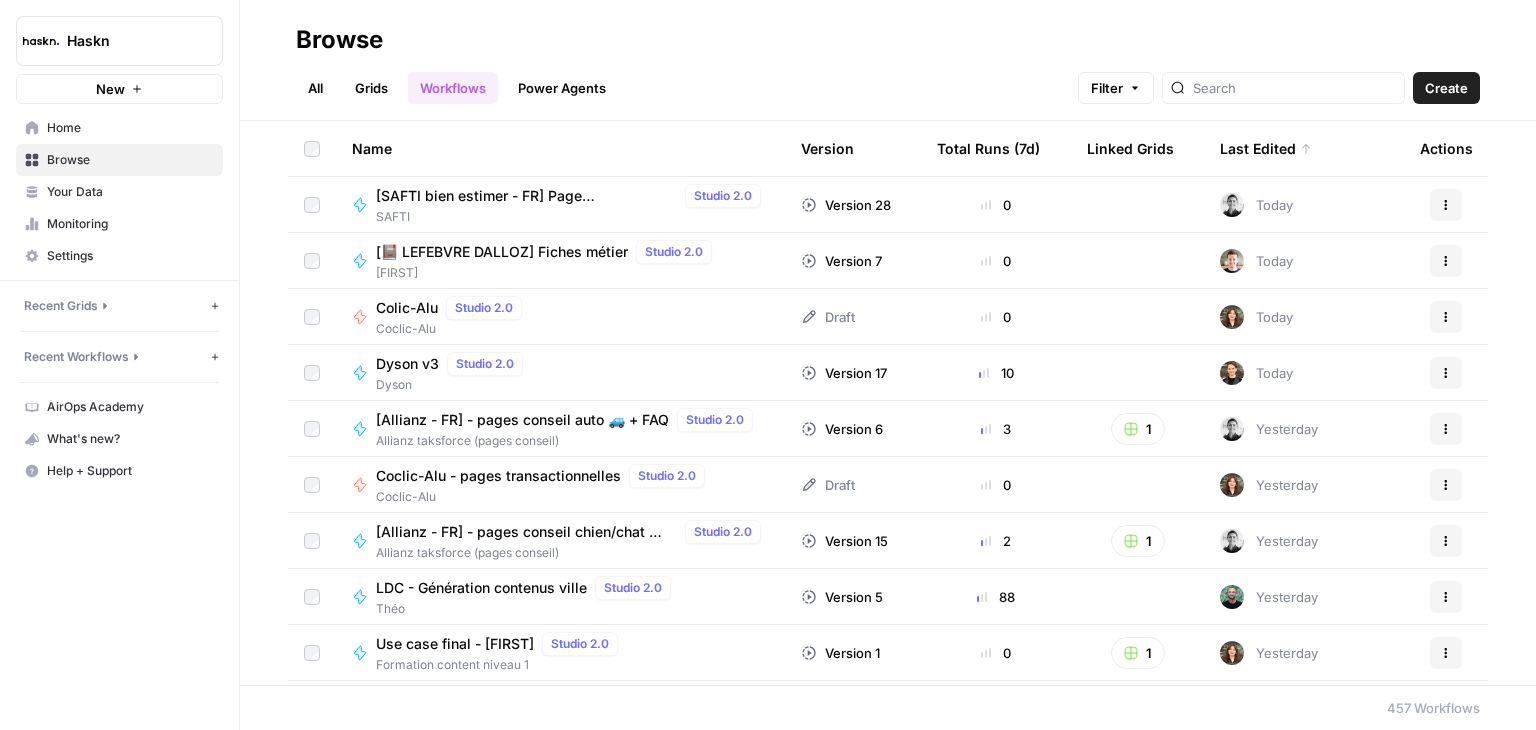 click on "Create" at bounding box center (1446, 88) 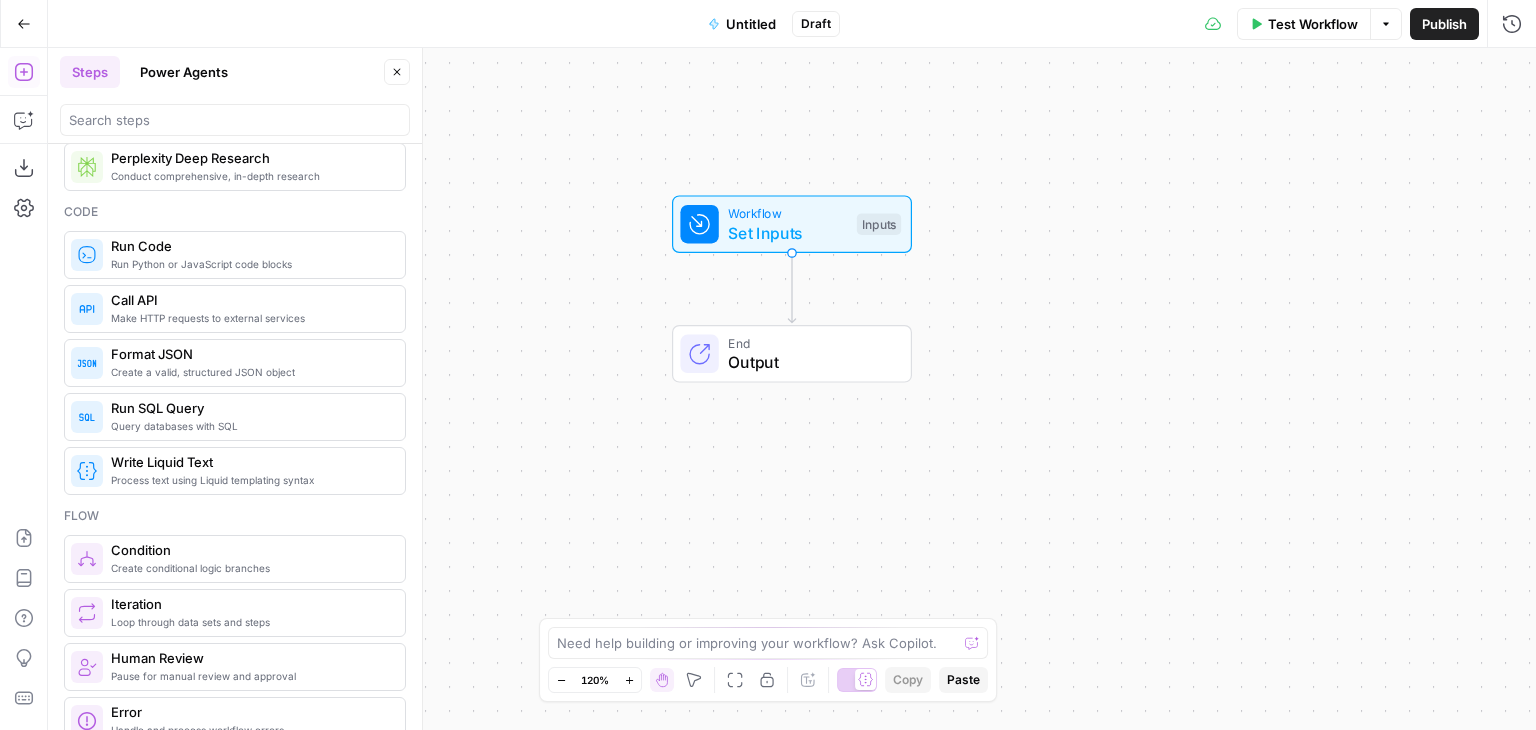 scroll, scrollTop: 0, scrollLeft: 0, axis: both 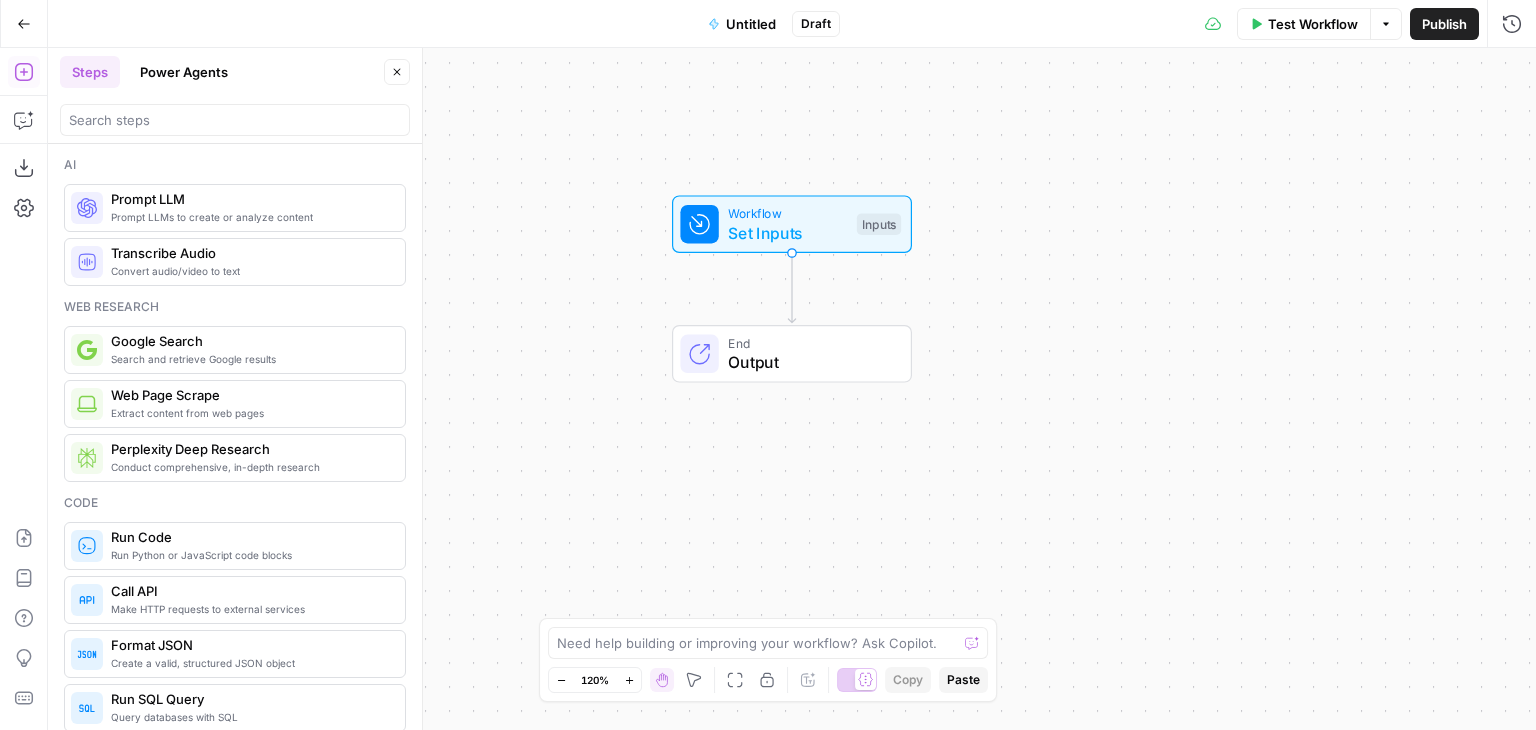 click on "Steps" at bounding box center [90, 72] 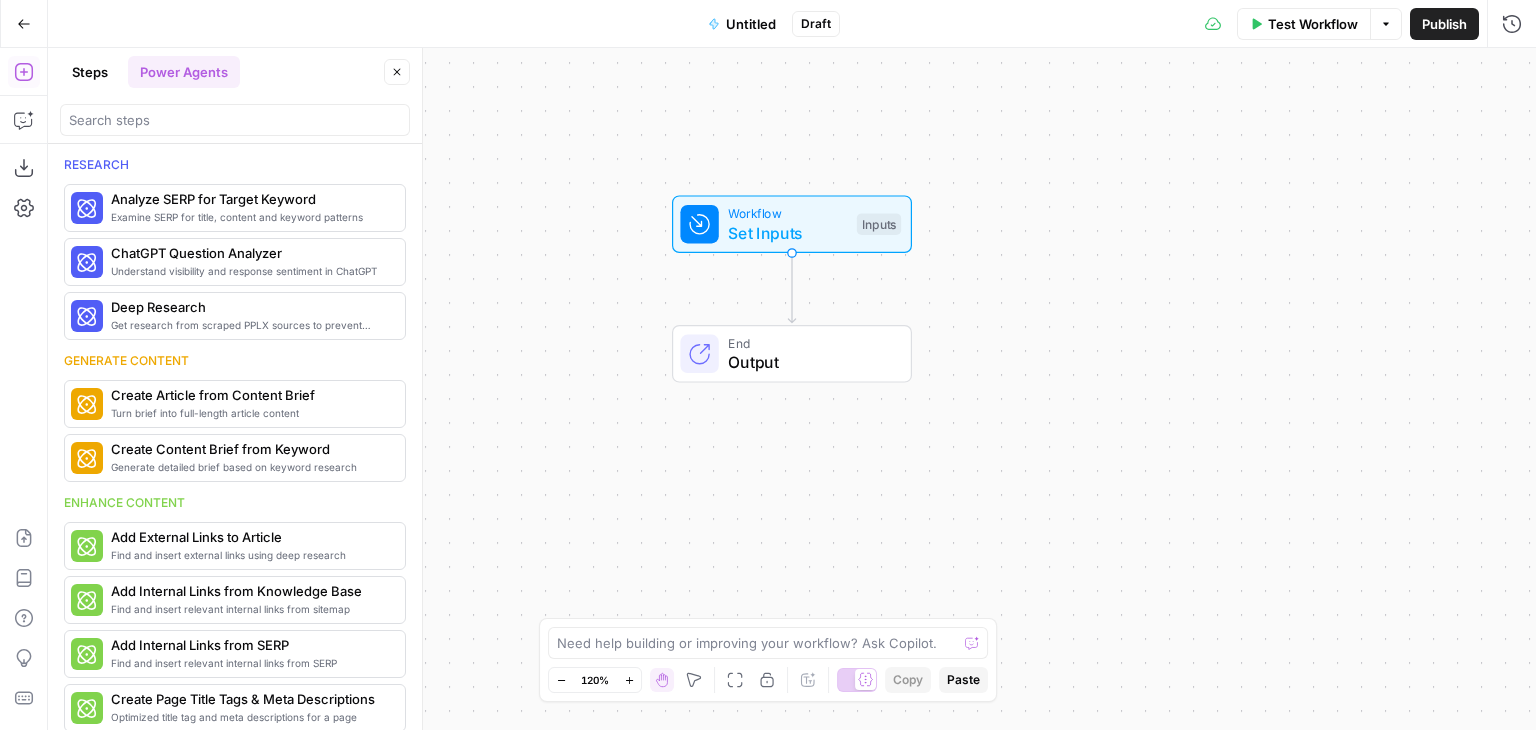 click on "Steps" at bounding box center [90, 72] 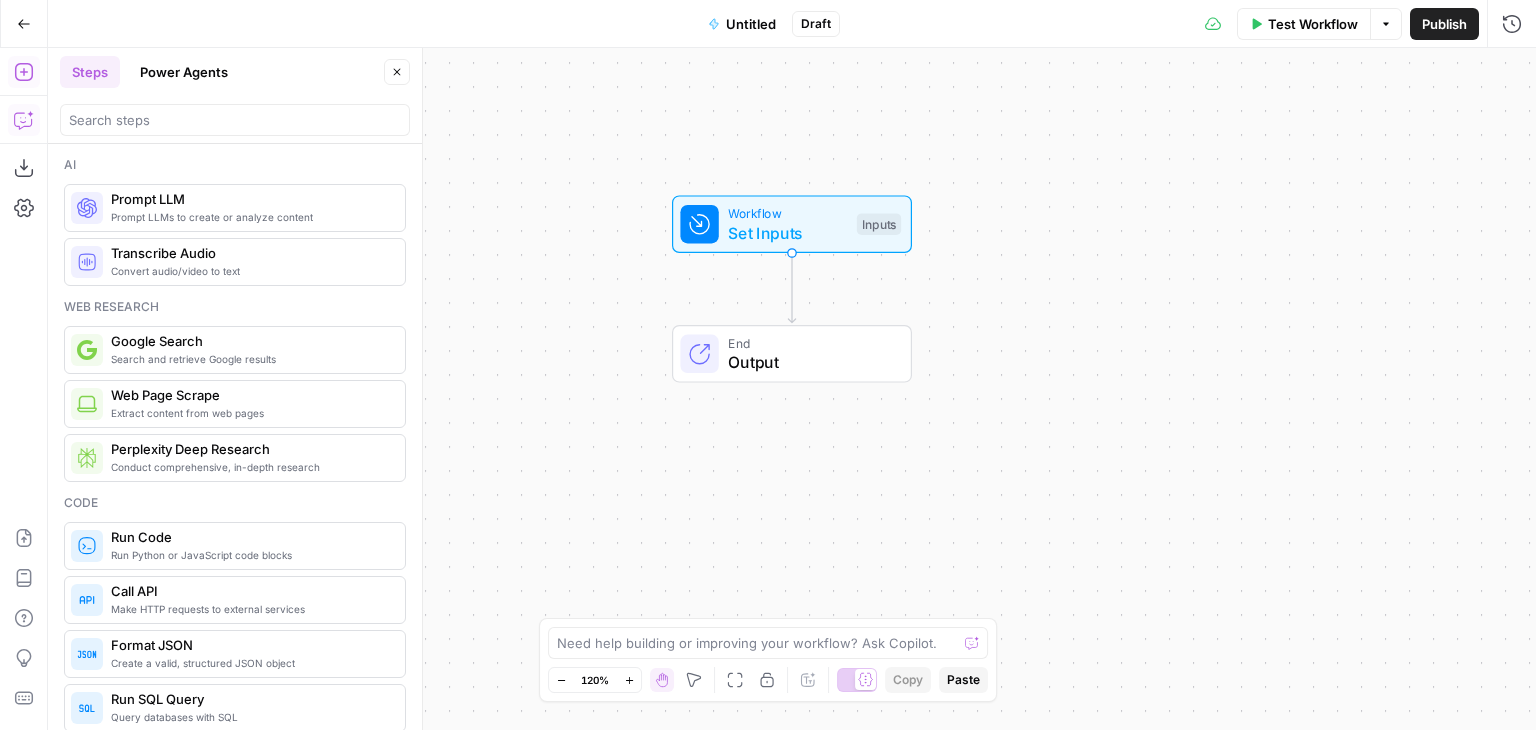click on "Copilot" at bounding box center [24, 120] 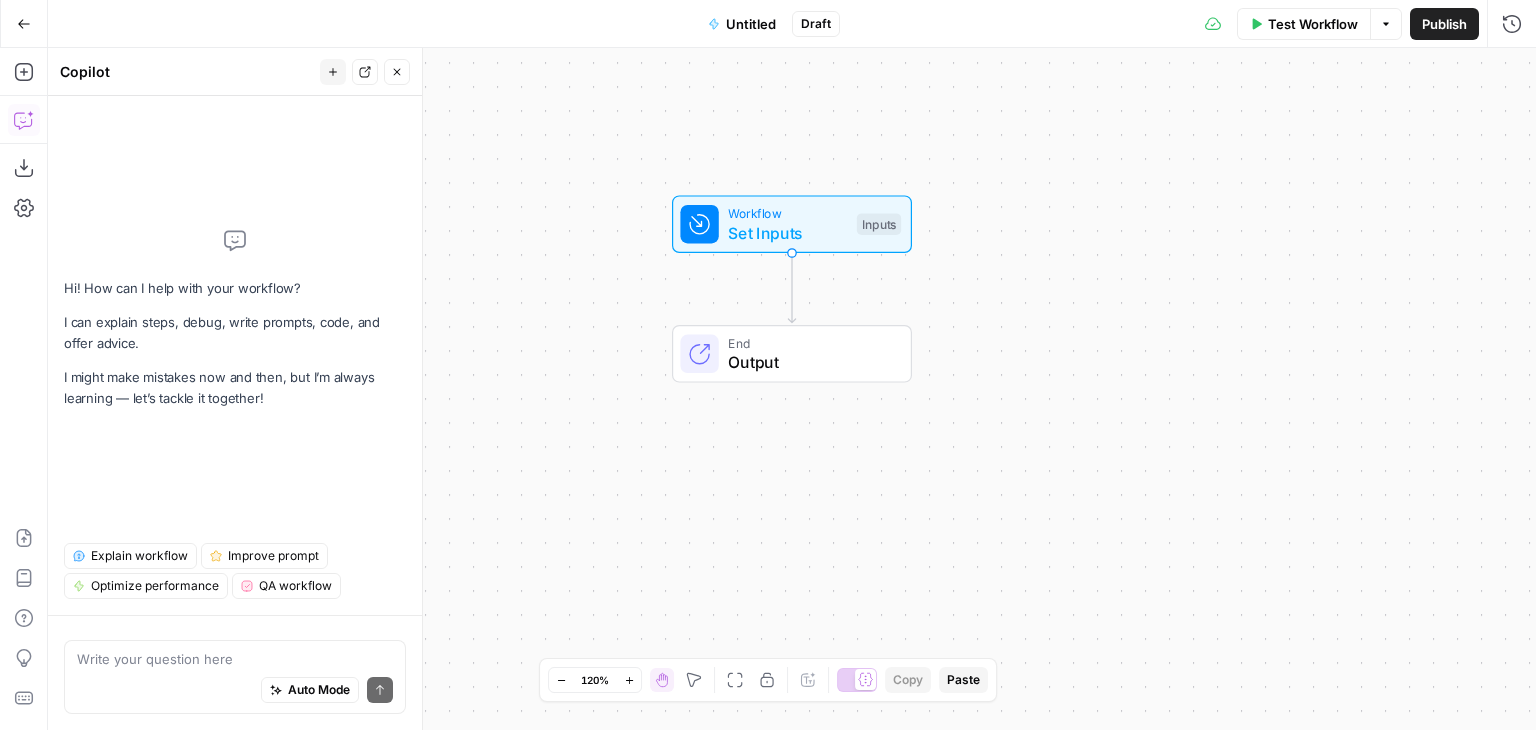 click 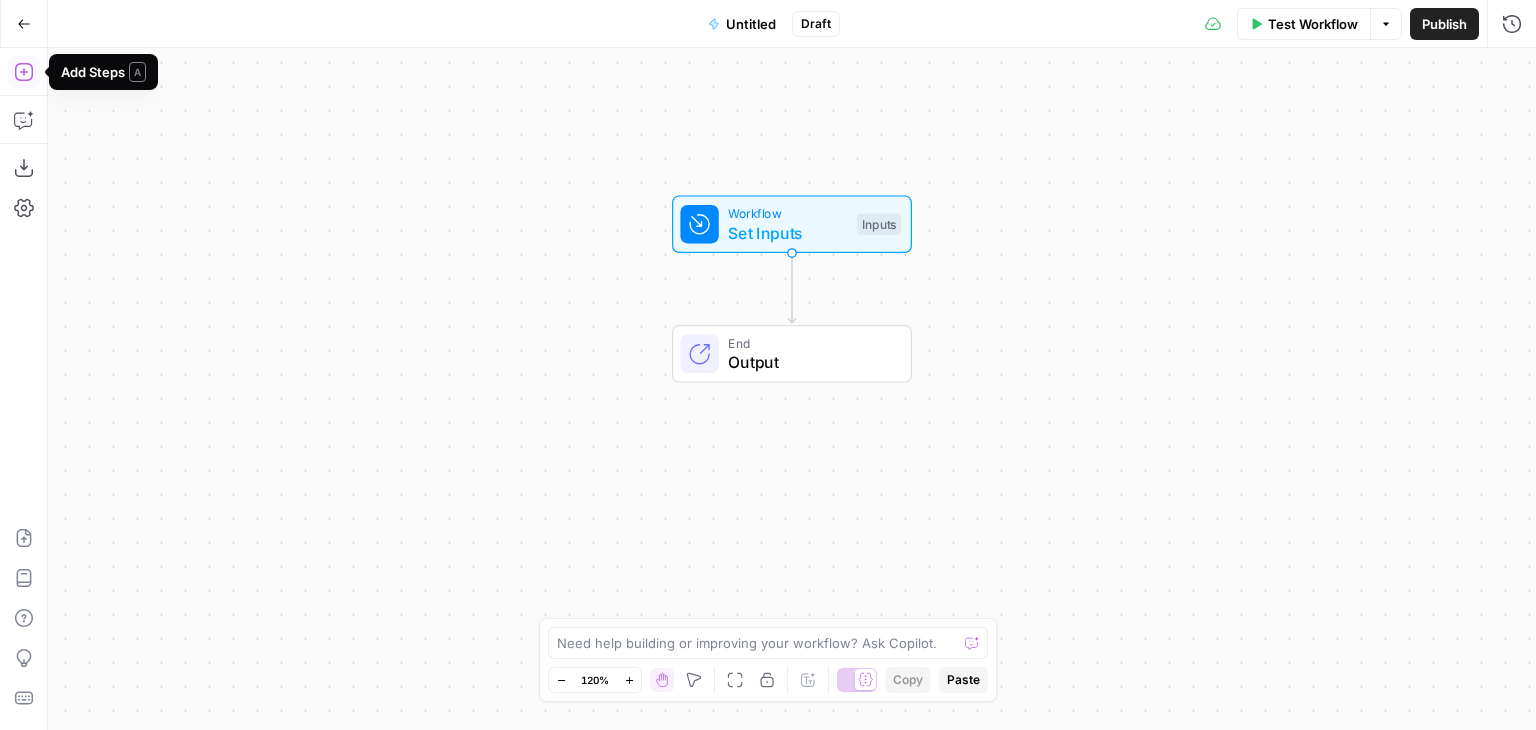click 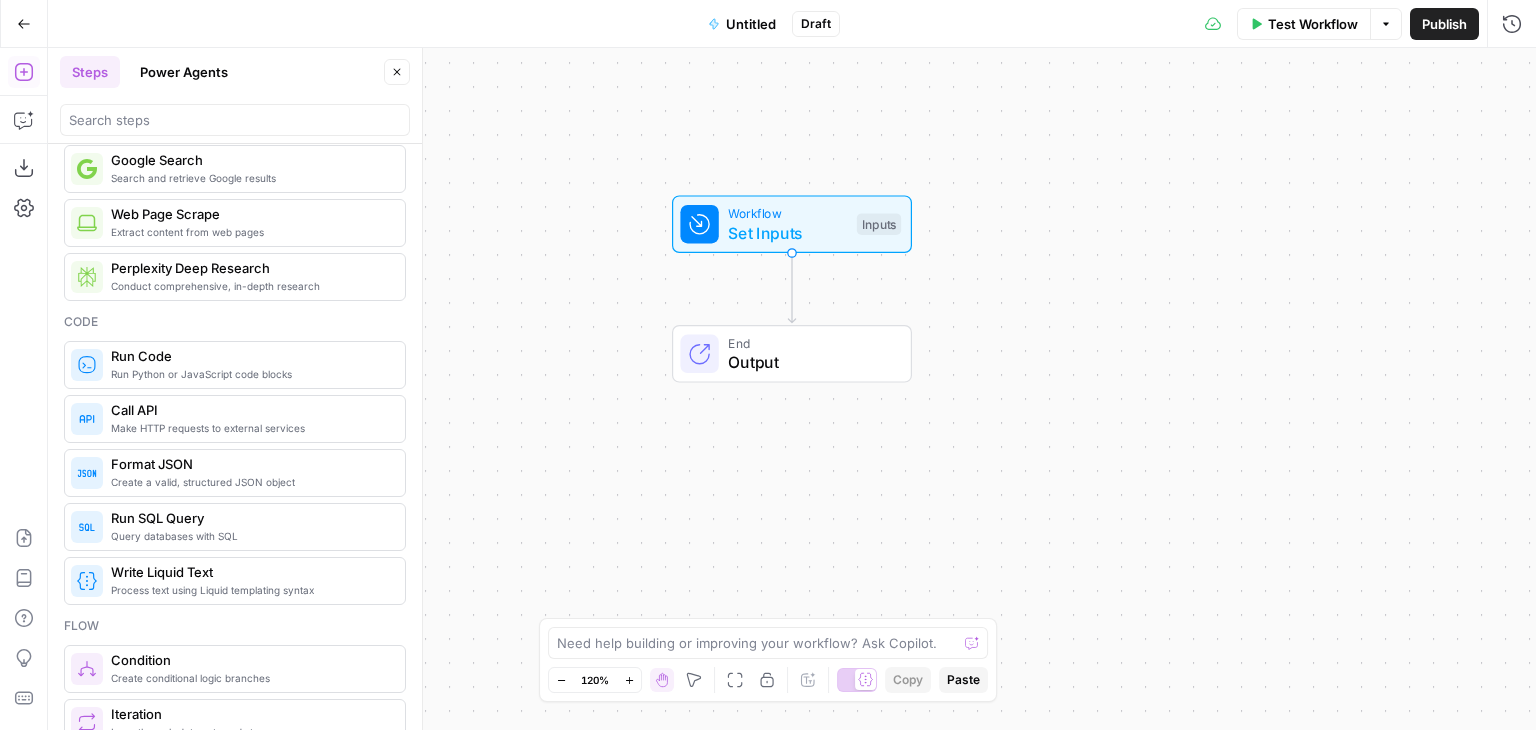 scroll, scrollTop: 0, scrollLeft: 0, axis: both 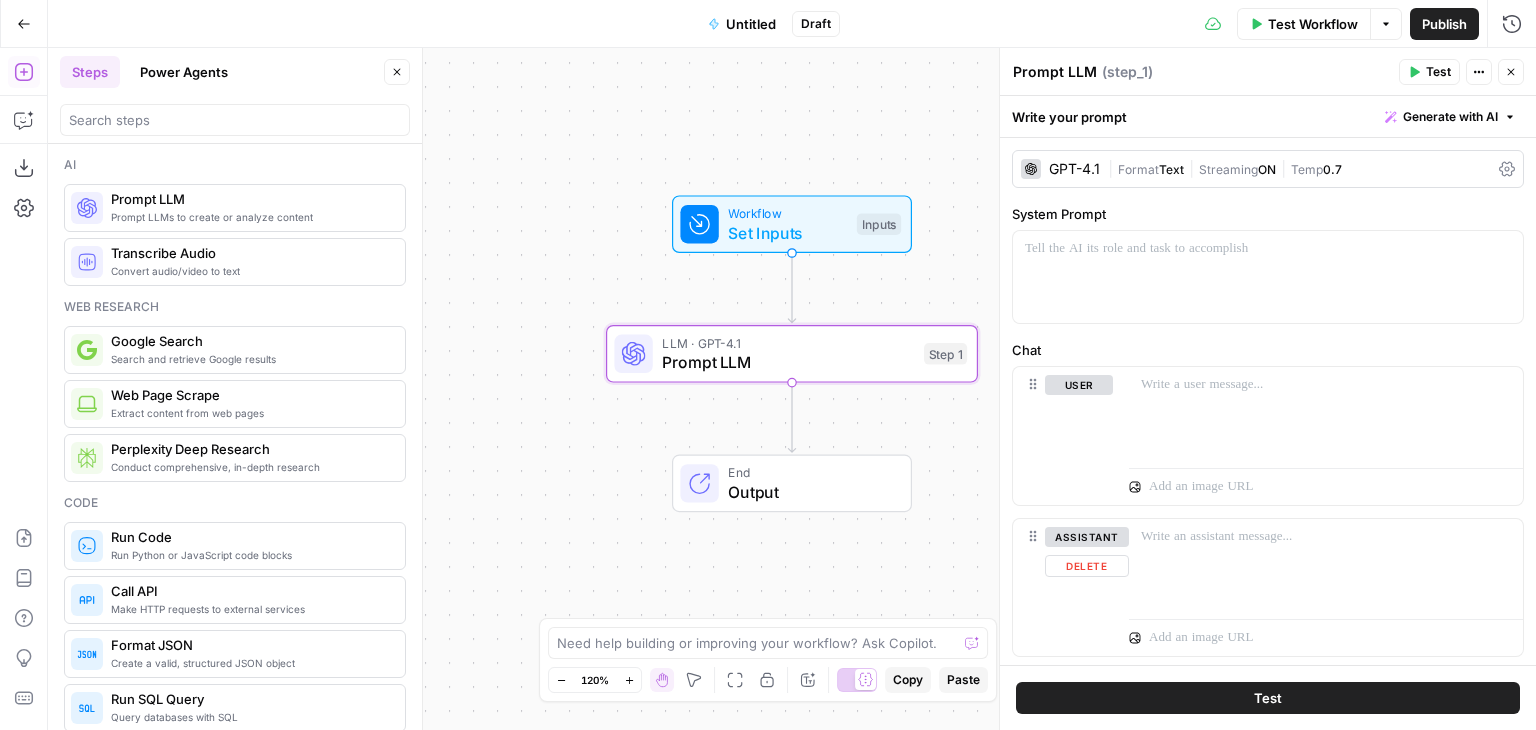 click on "assistant Delete" at bounding box center [1087, 587] 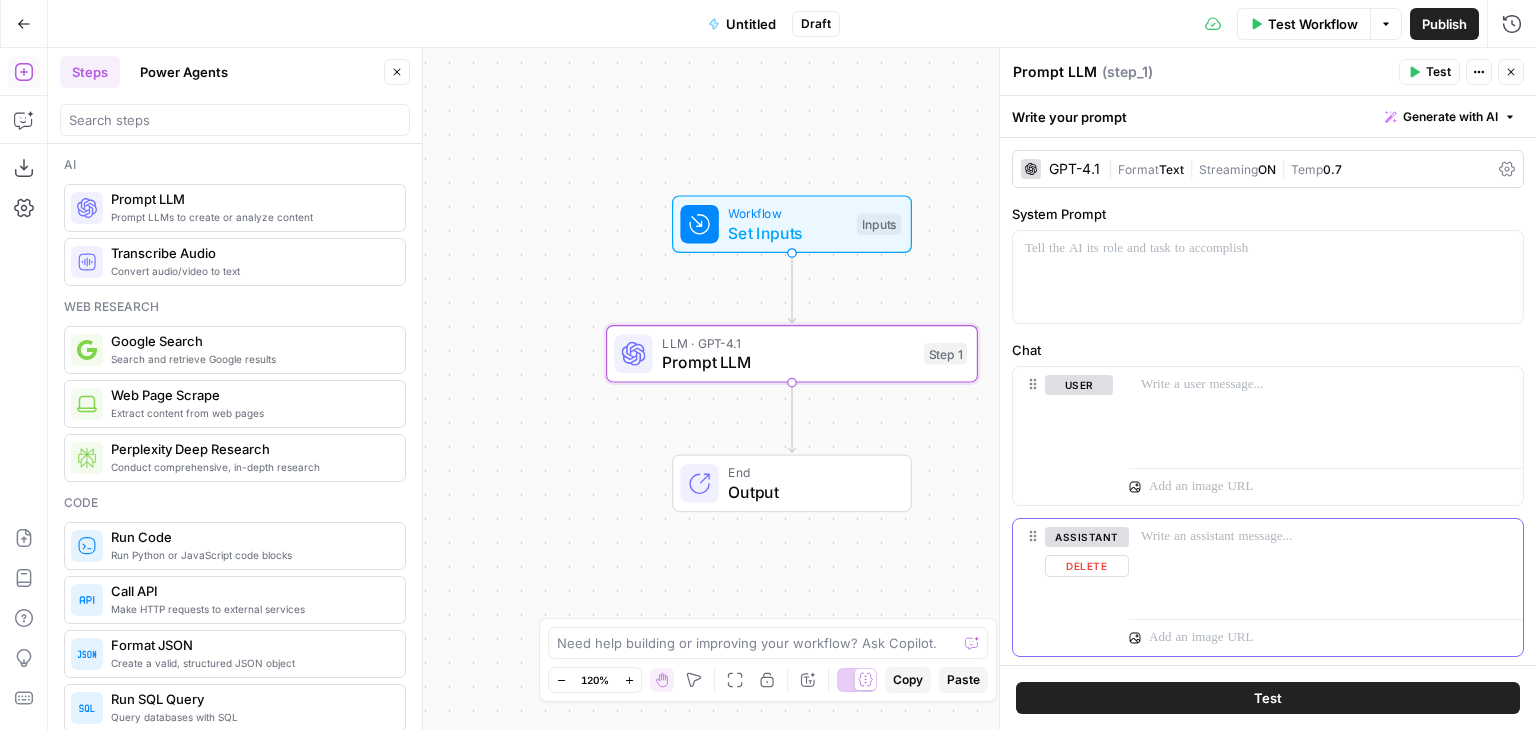 click on "Delete" at bounding box center (1087, 566) 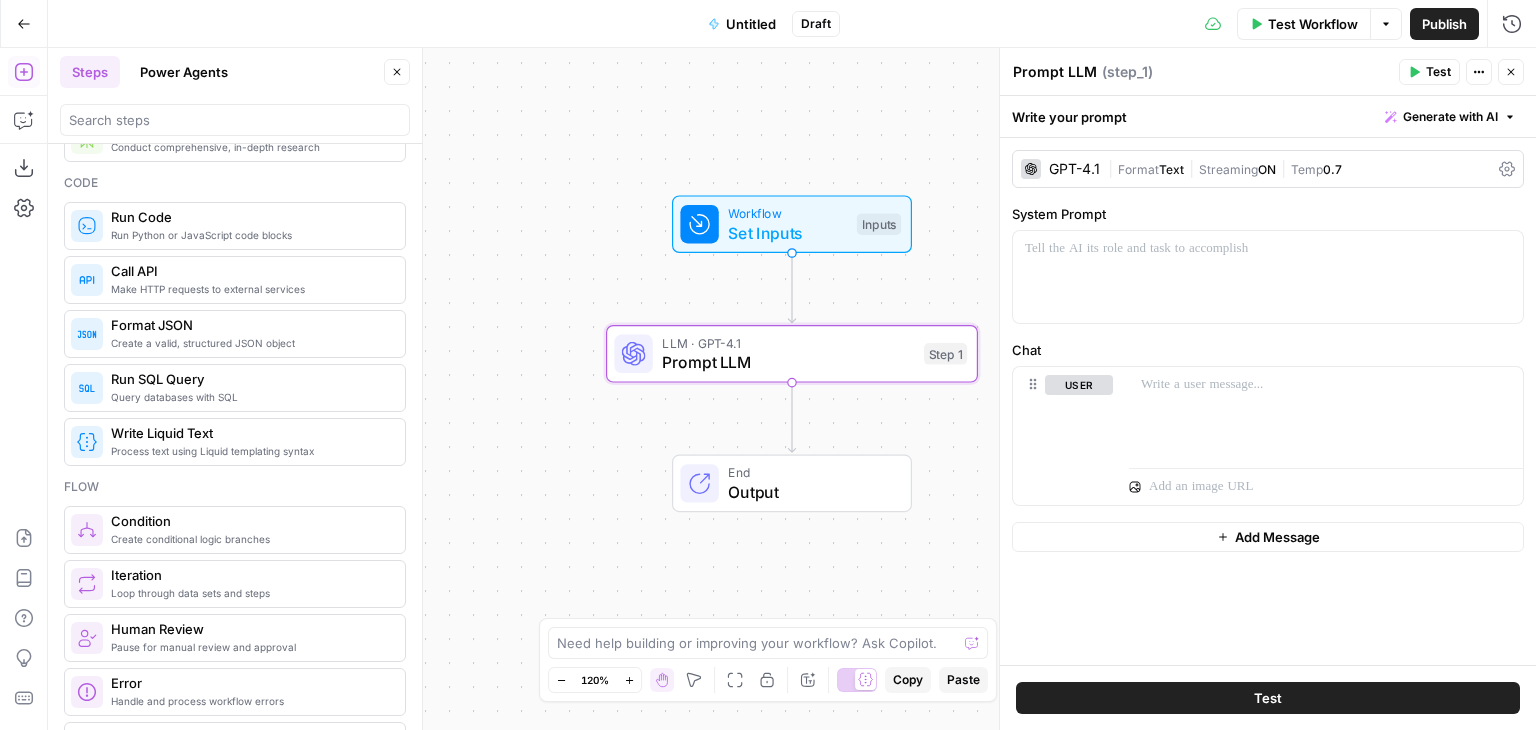 scroll, scrollTop: 320, scrollLeft: 0, axis: vertical 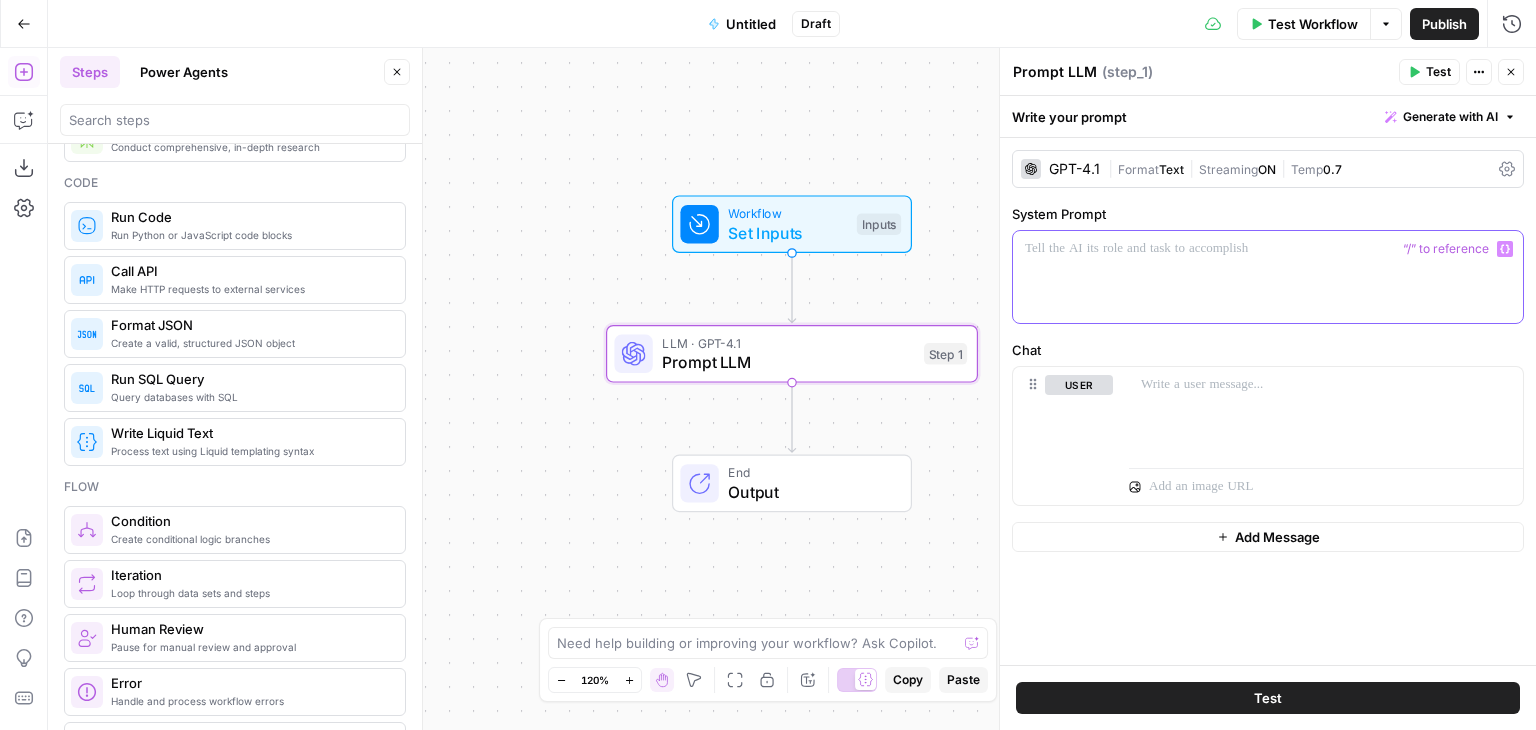 click at bounding box center (1268, 249) 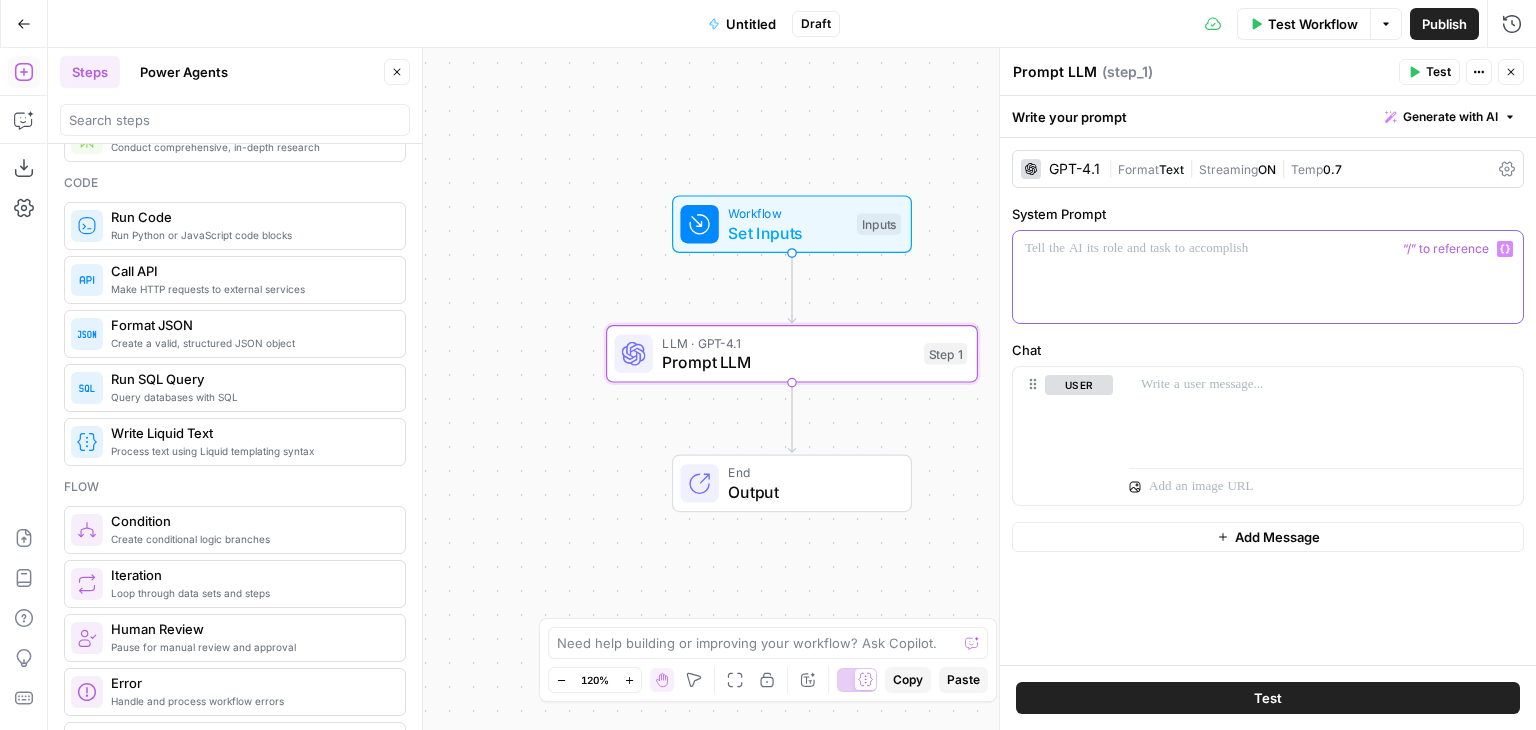 type 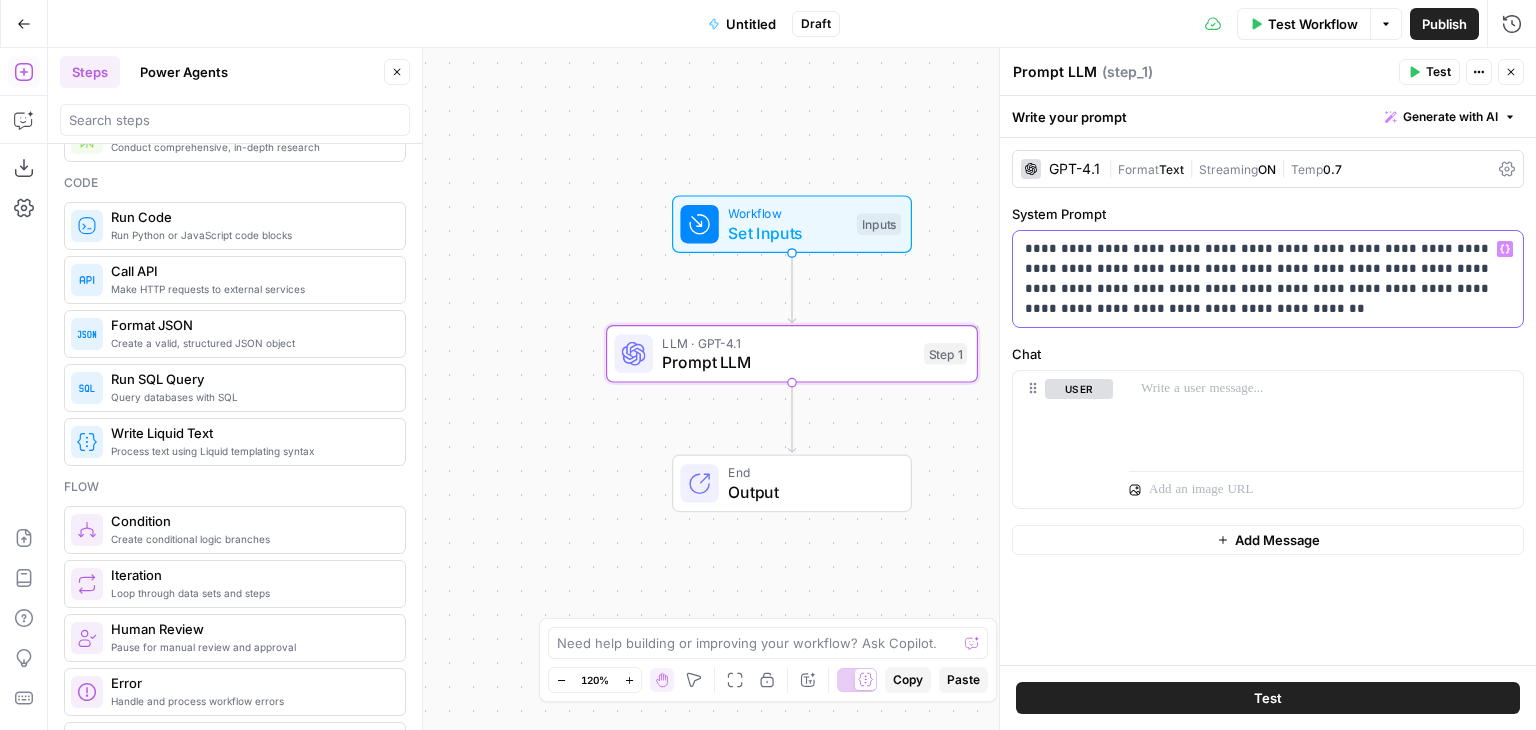 click on "**********" at bounding box center [1268, 279] 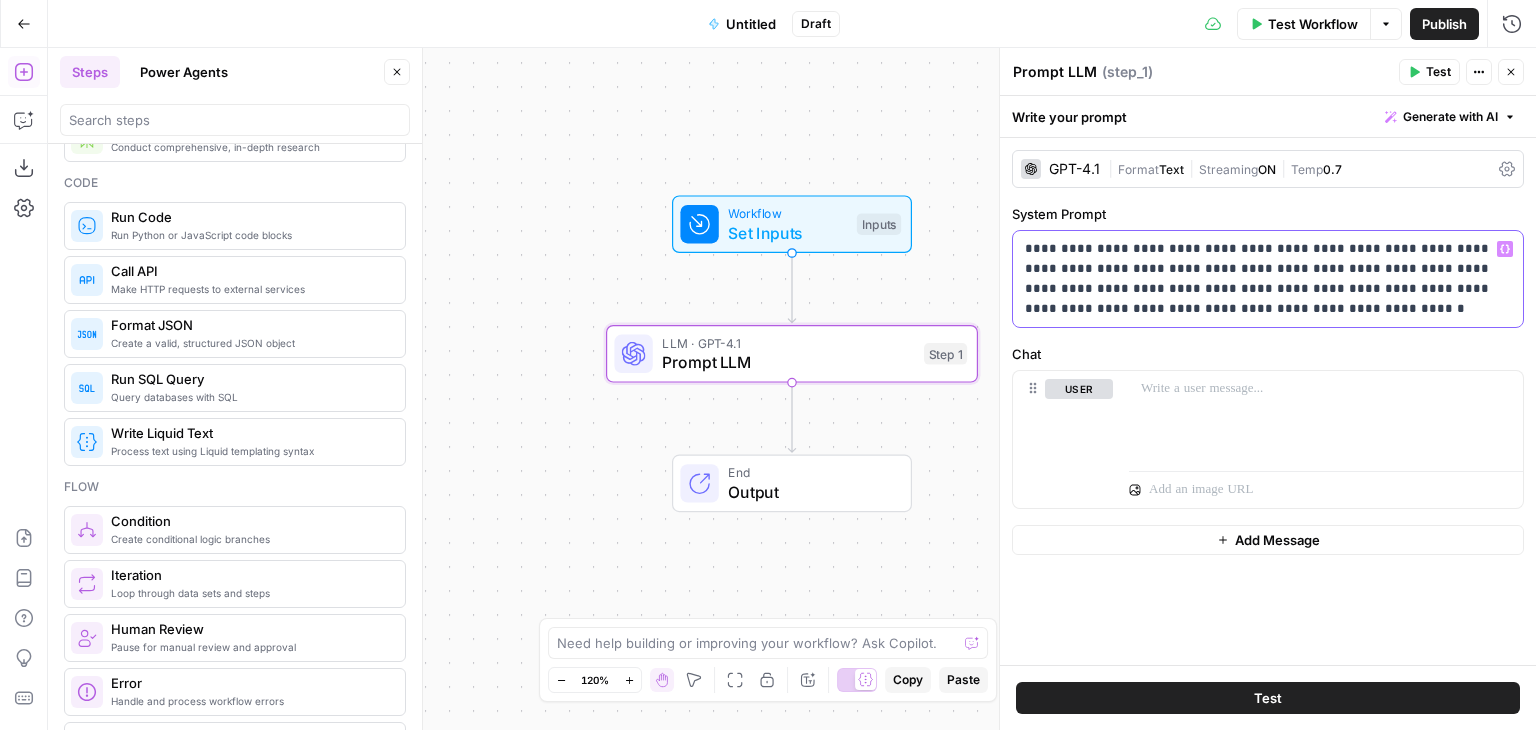 click on "**********" at bounding box center [1268, 279] 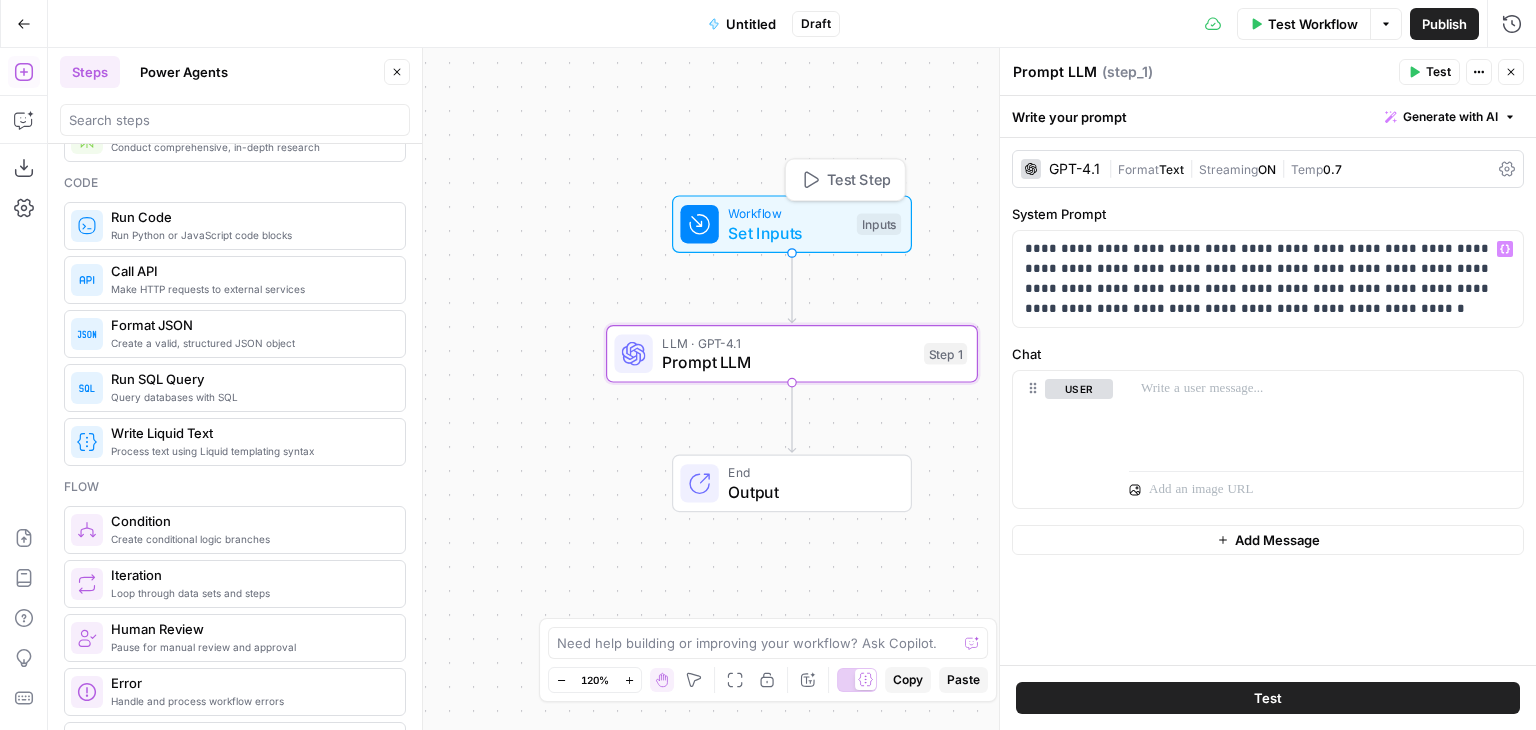 click on "Set Inputs" at bounding box center [787, 233] 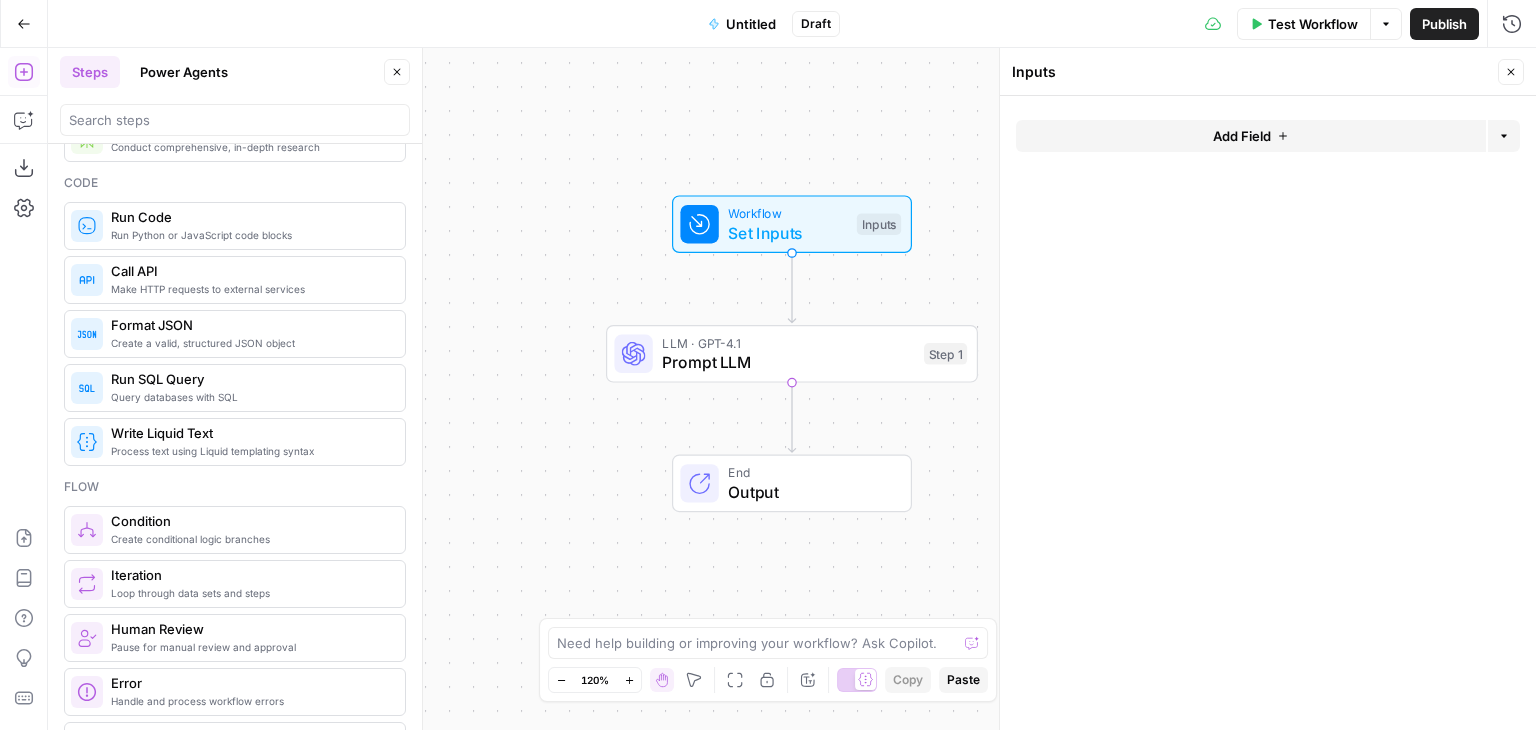 click on "Add Field" at bounding box center [1242, 136] 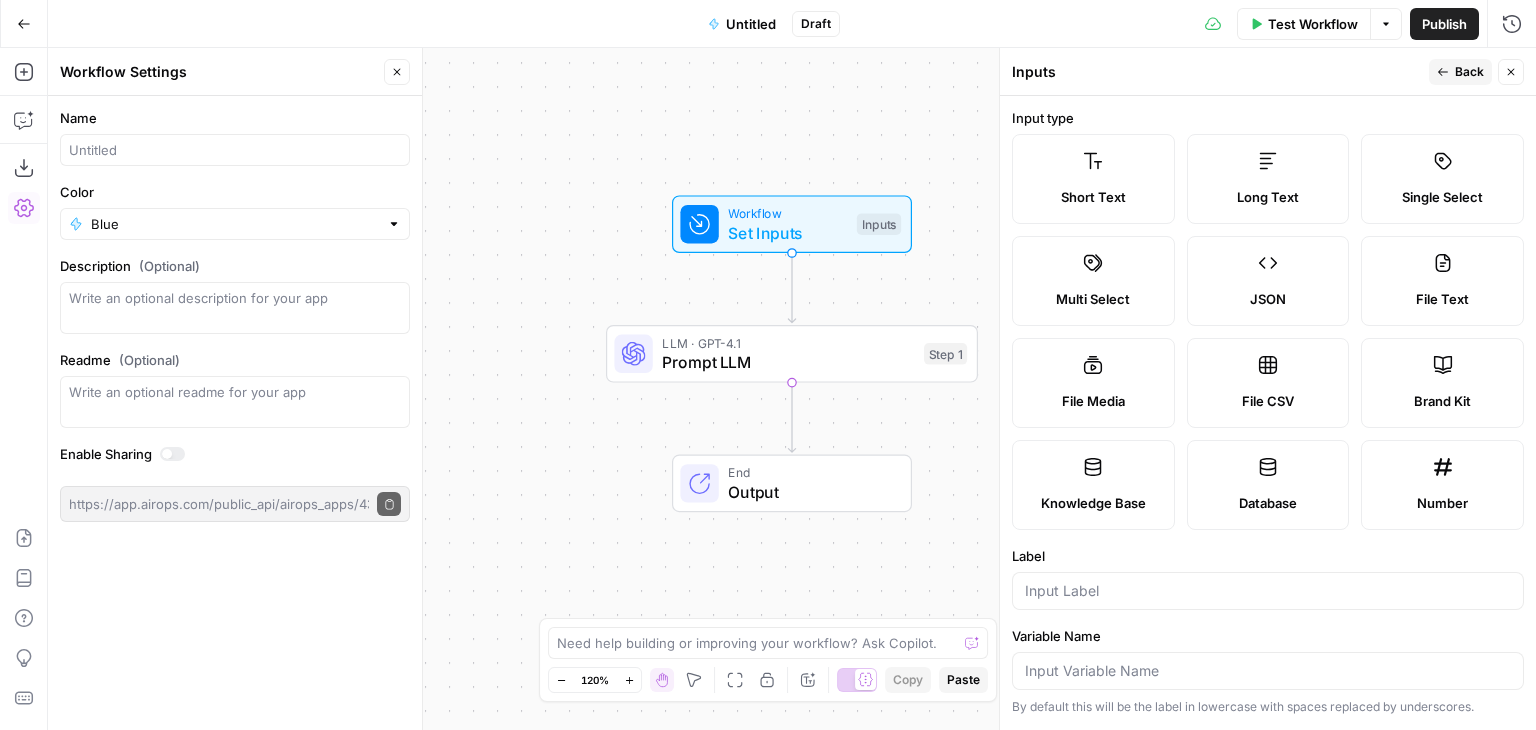 click on "Short Text" at bounding box center [1093, 179] 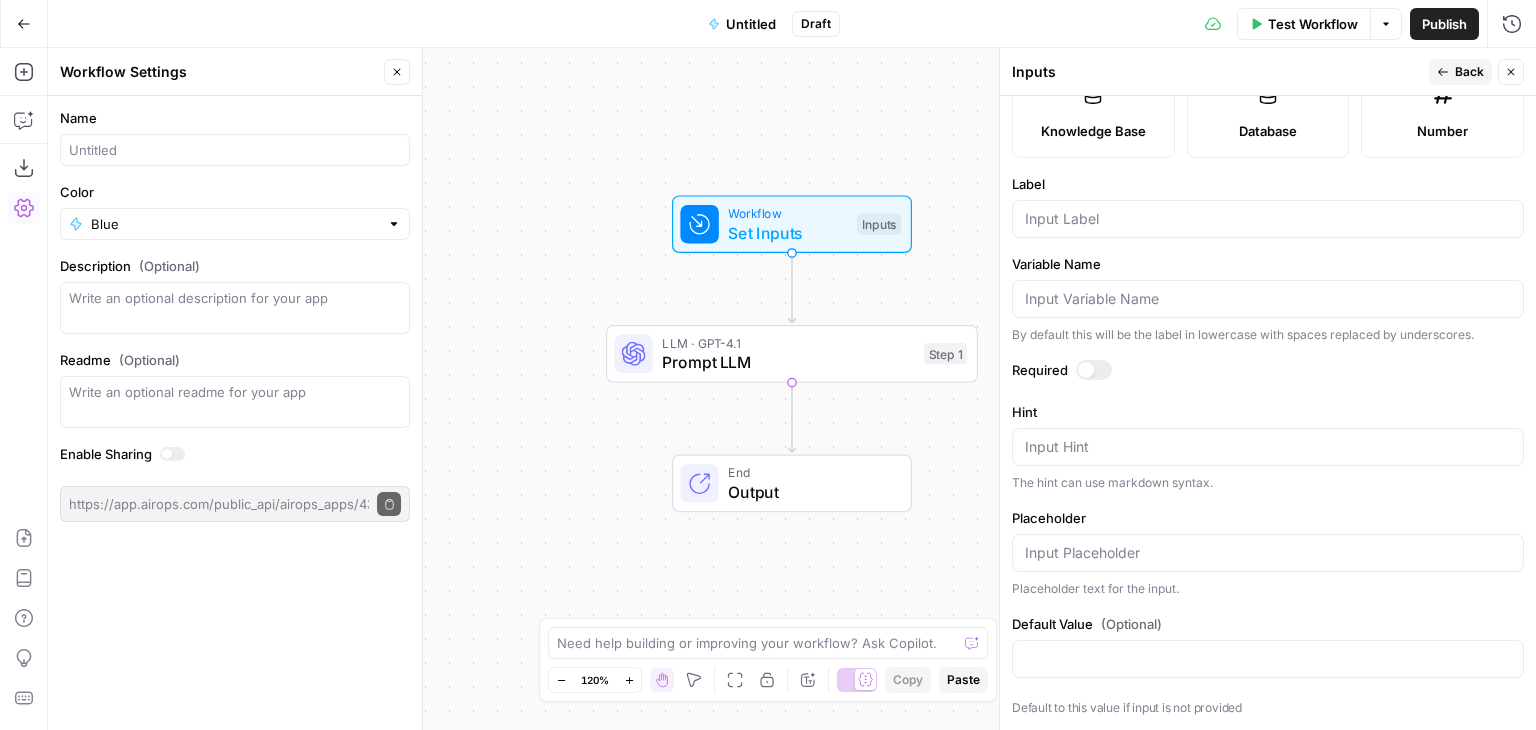 scroll, scrollTop: 572, scrollLeft: 0, axis: vertical 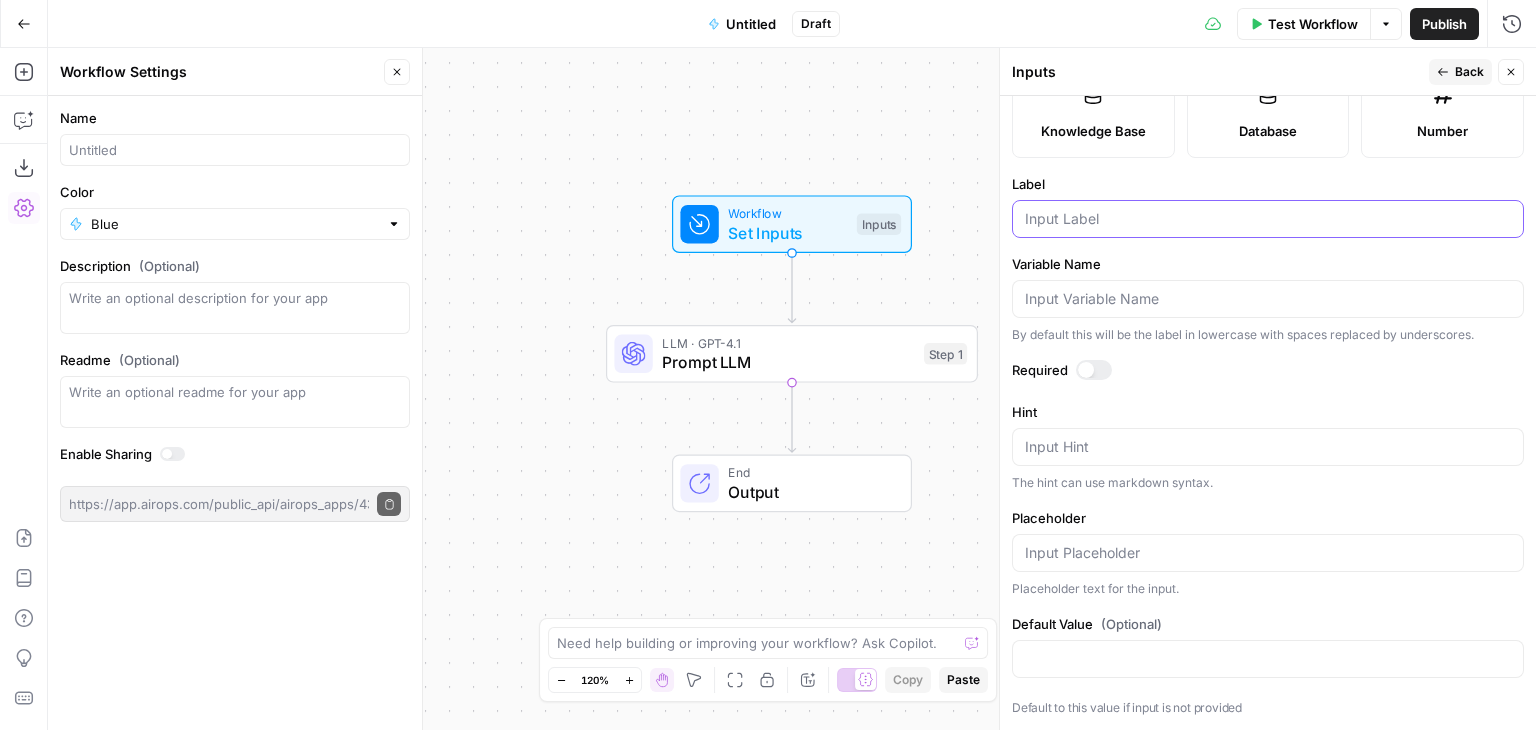 click on "Label" at bounding box center (1268, 219) 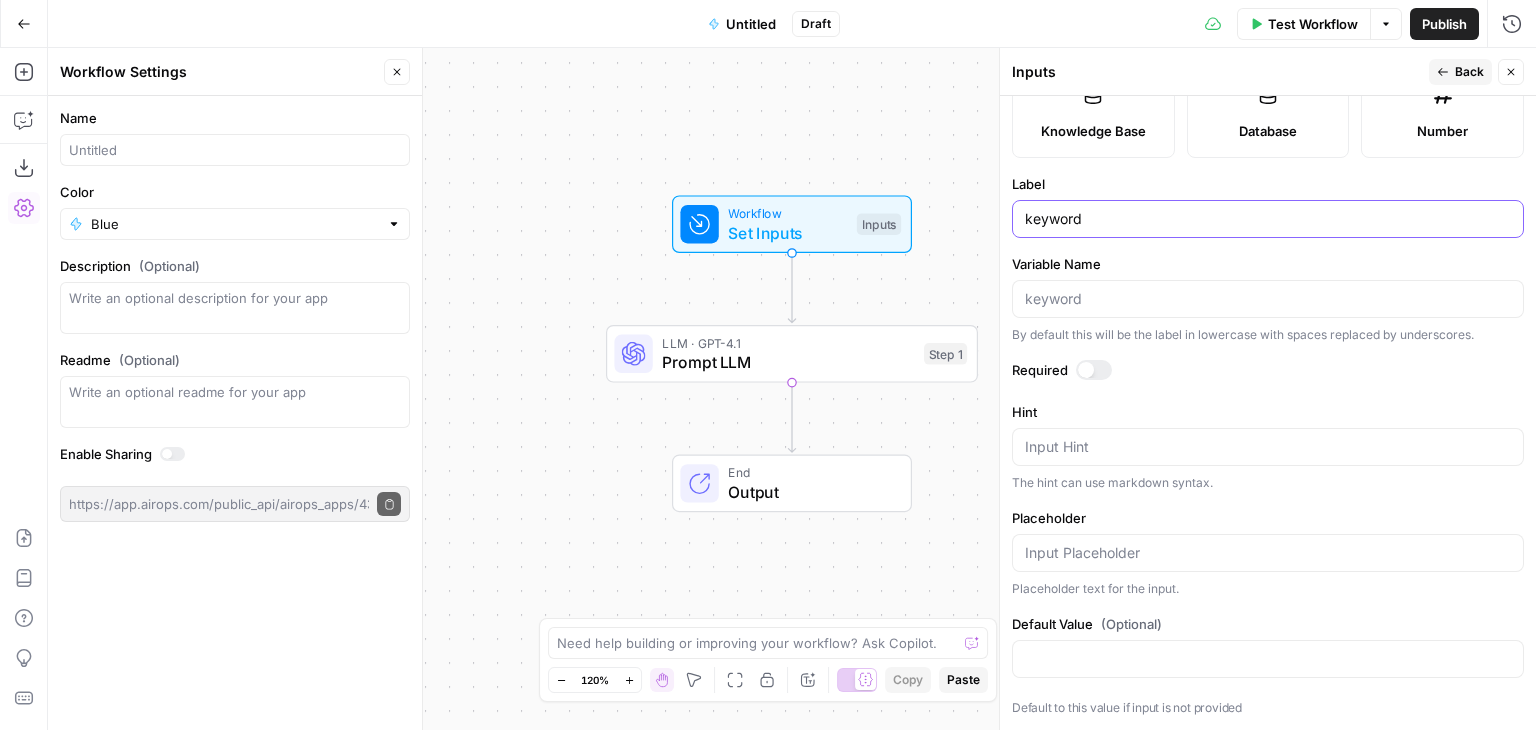 type on "keyword" 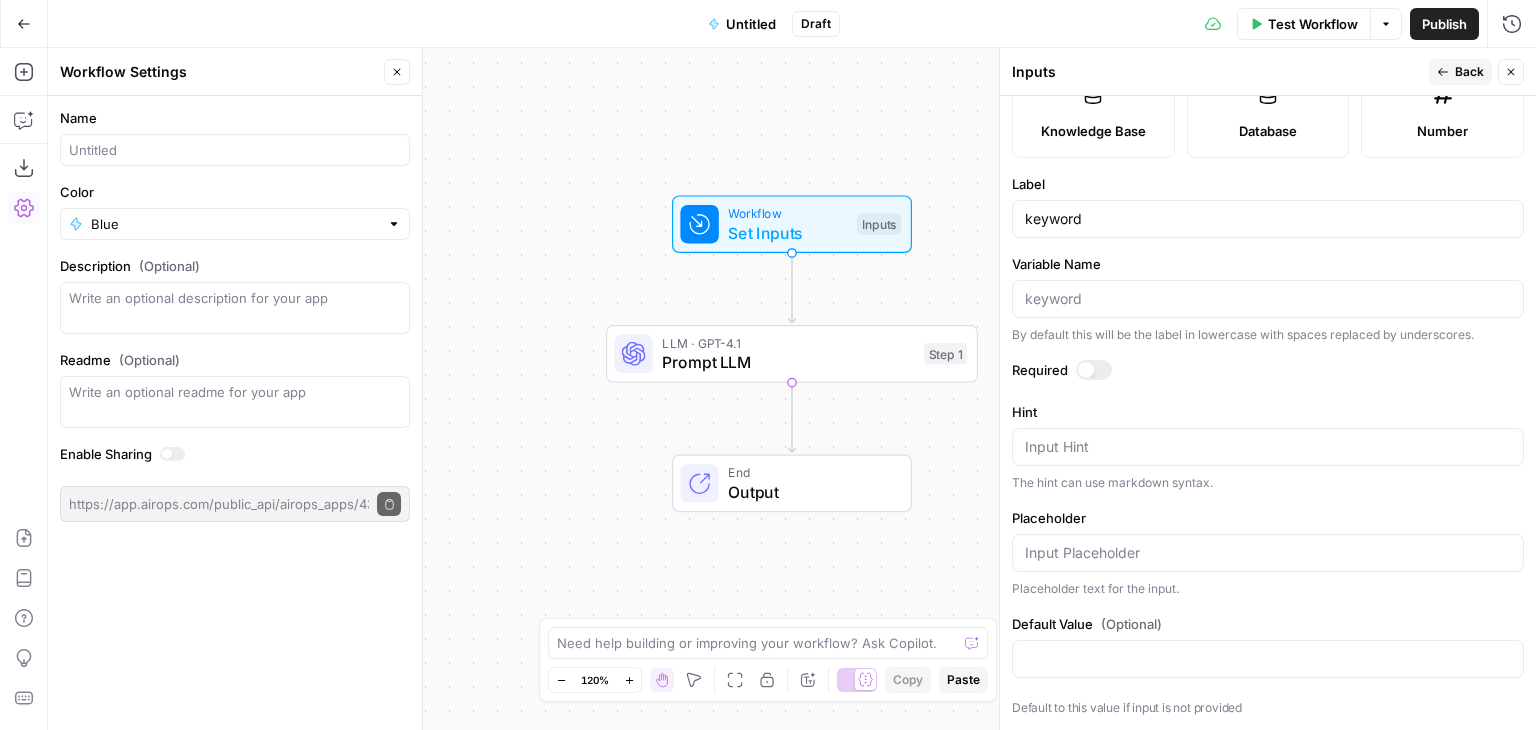 click at bounding box center [1086, 370] 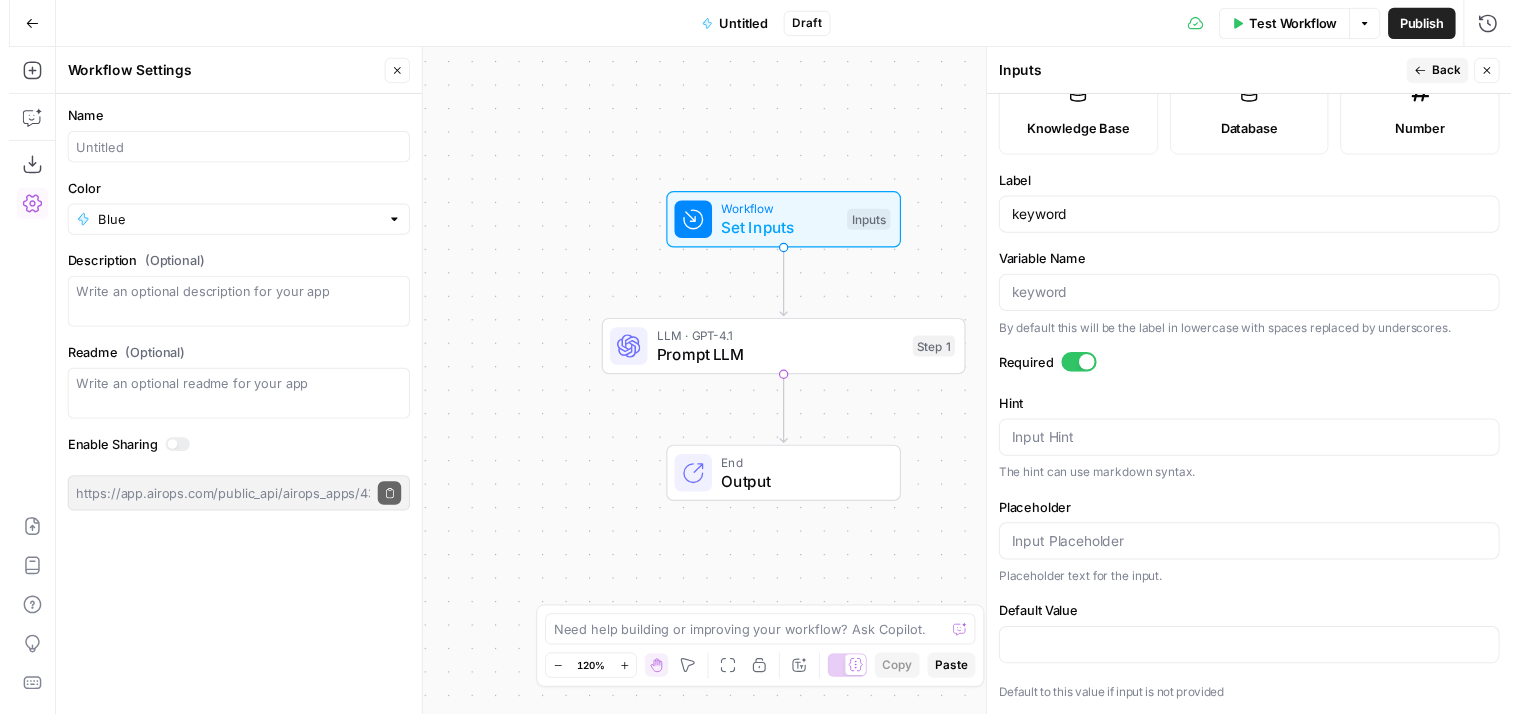 scroll, scrollTop: 0, scrollLeft: 0, axis: both 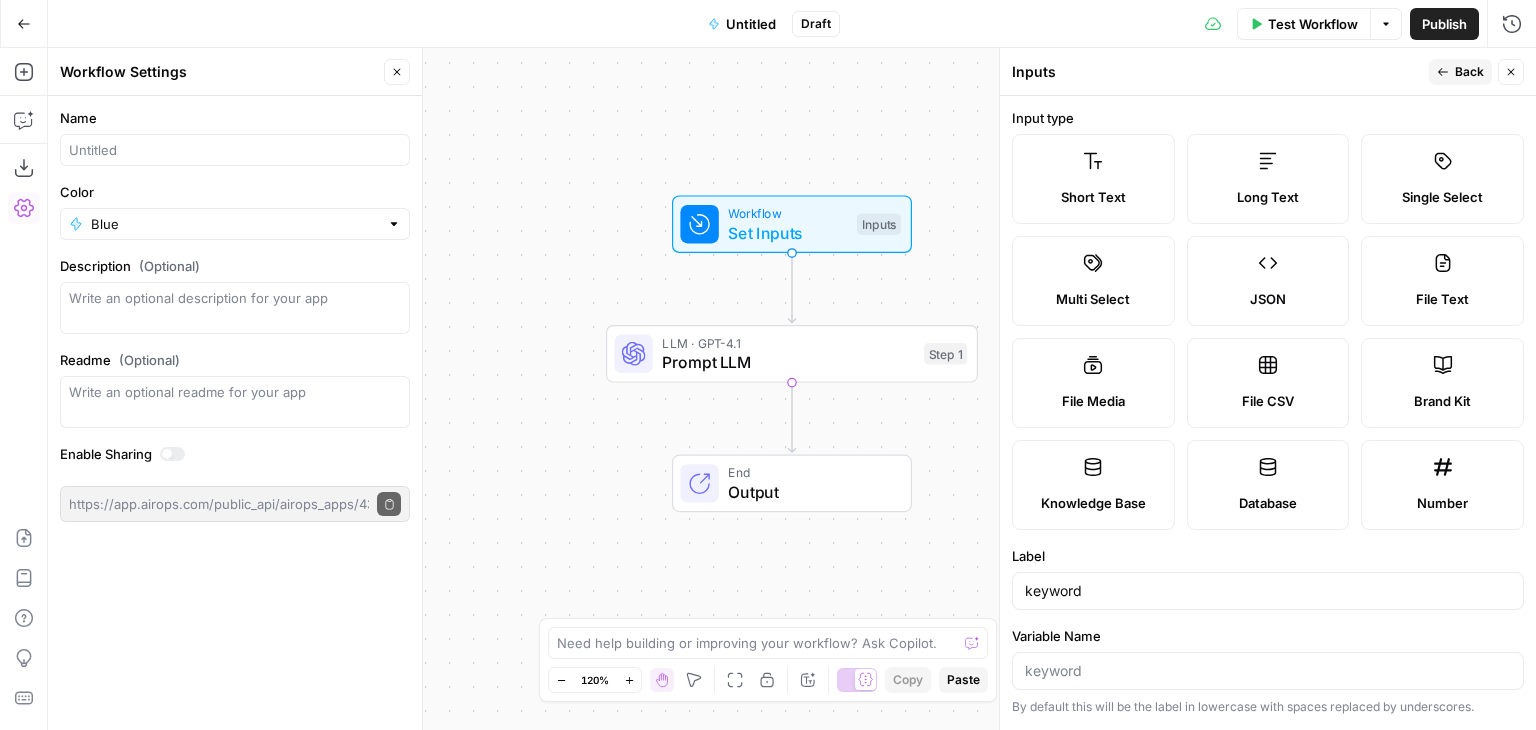 click on "Back" at bounding box center (1460, 72) 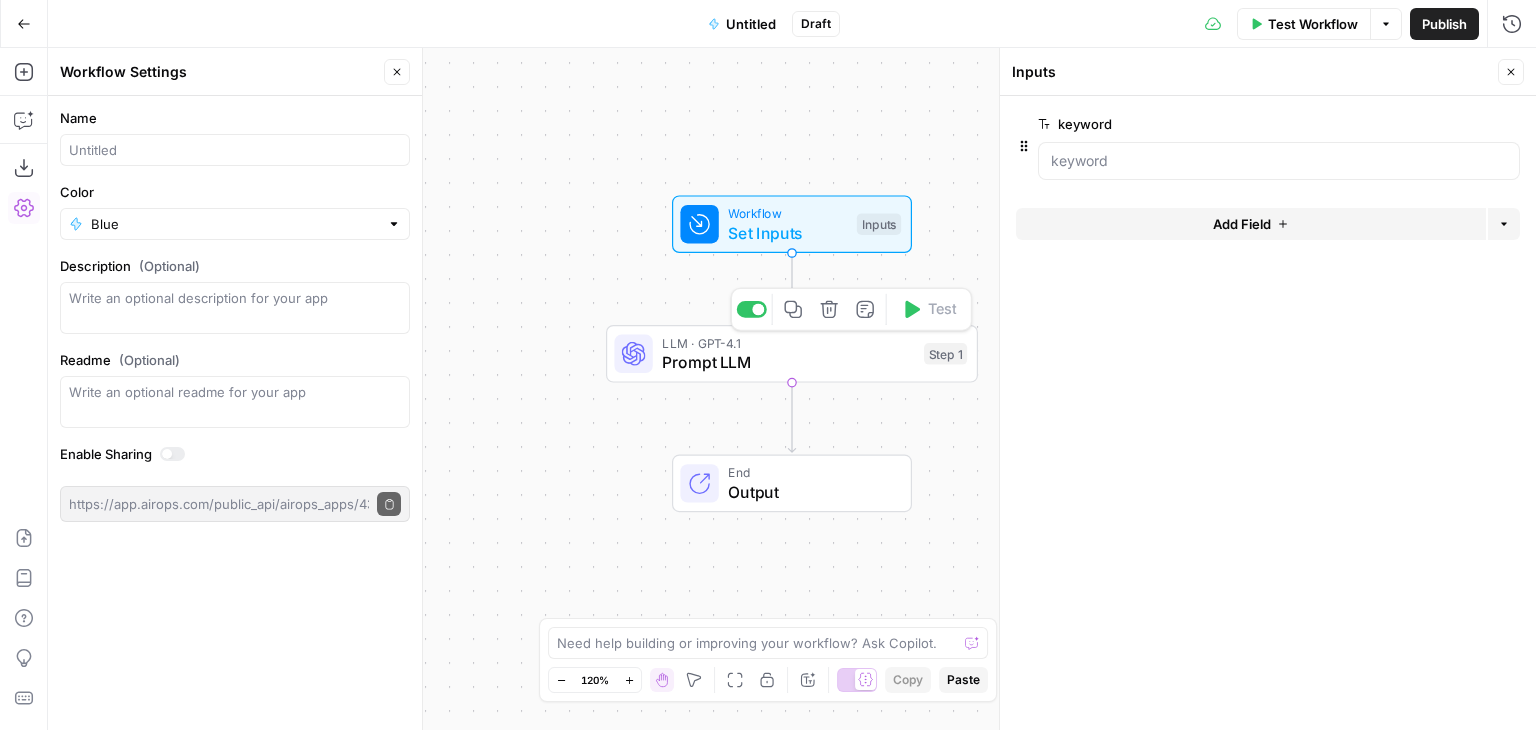 click on "Prompt LLM" at bounding box center [788, 362] 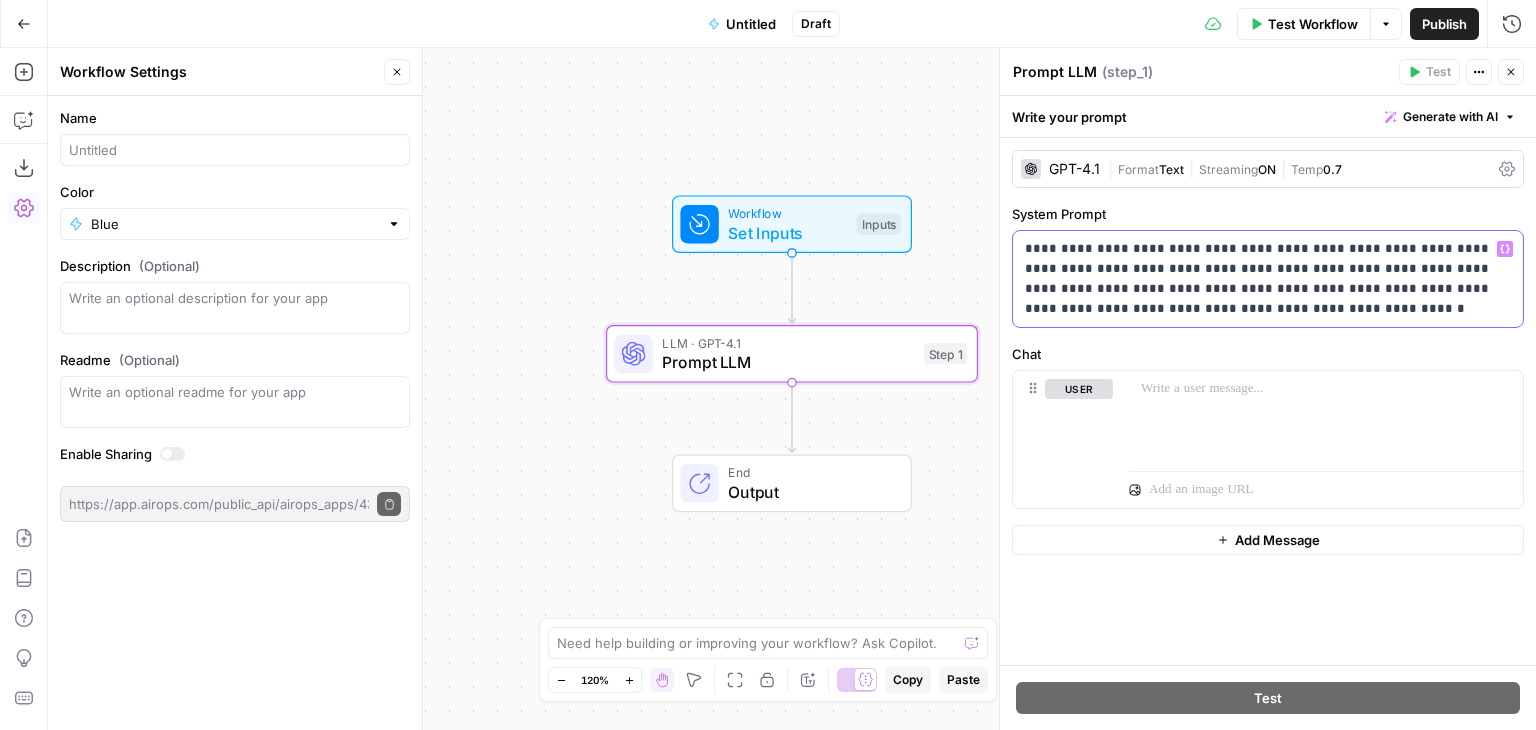 click on "**********" at bounding box center [1268, 279] 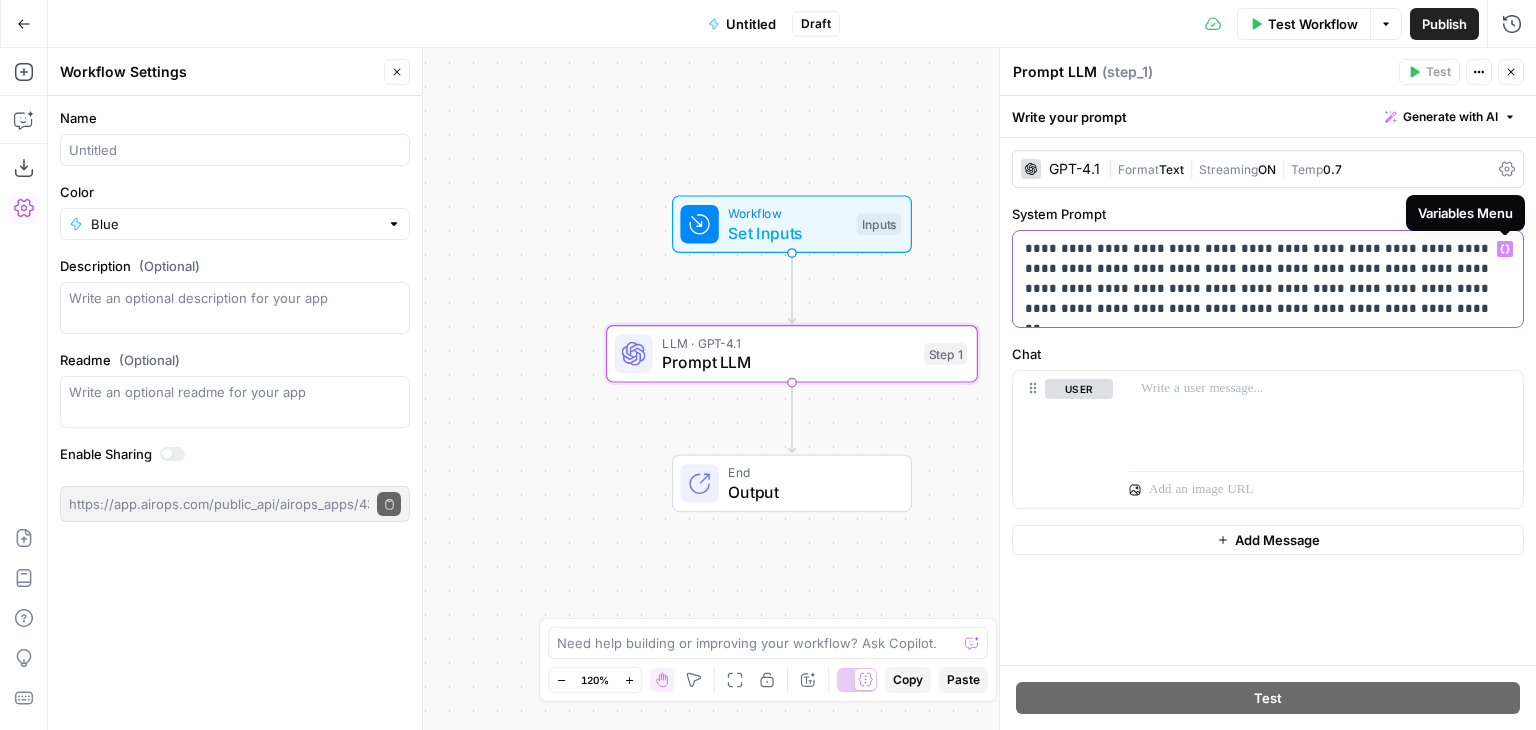 click 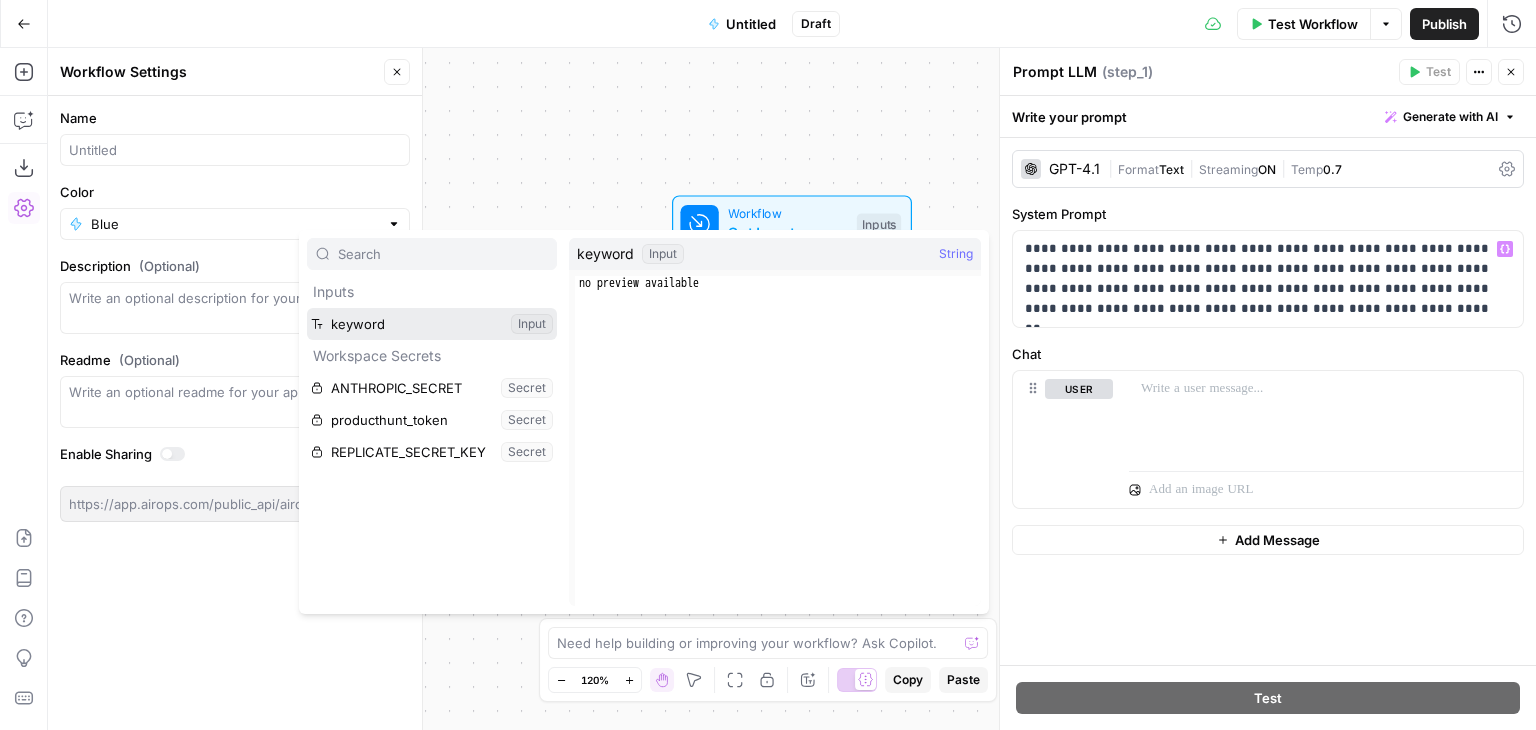click at bounding box center (432, 324) 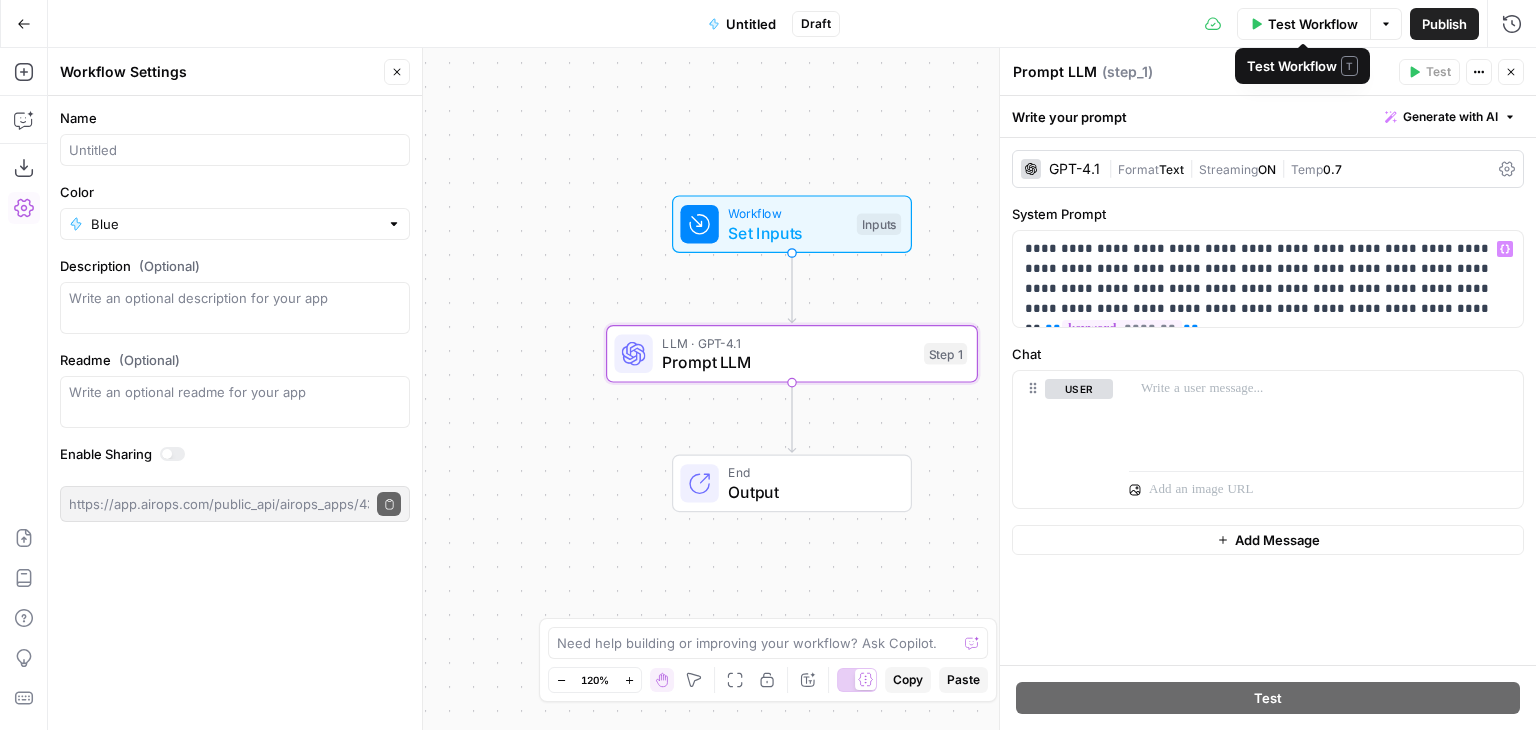 click on "Test Workflow" at bounding box center (1313, 24) 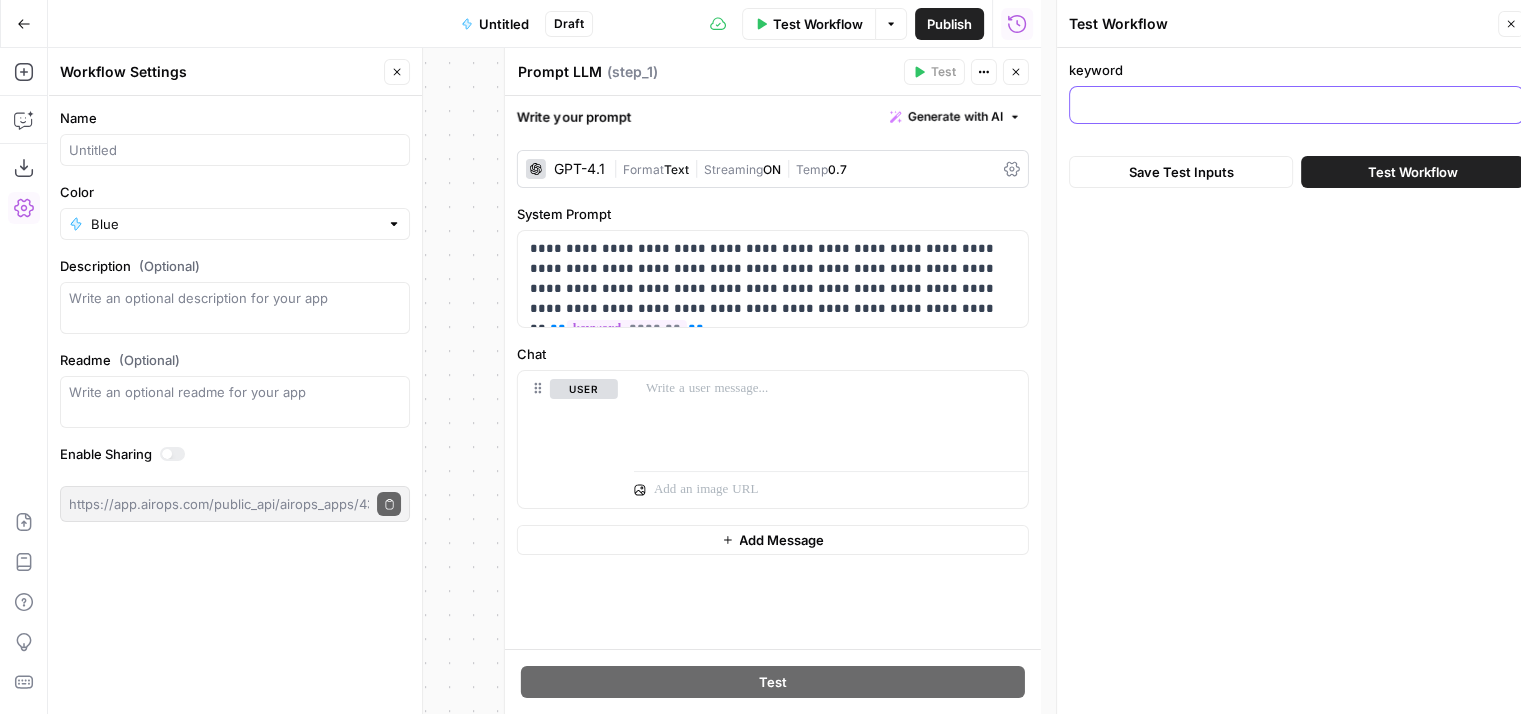 click on "keyword" at bounding box center (1296, 105) 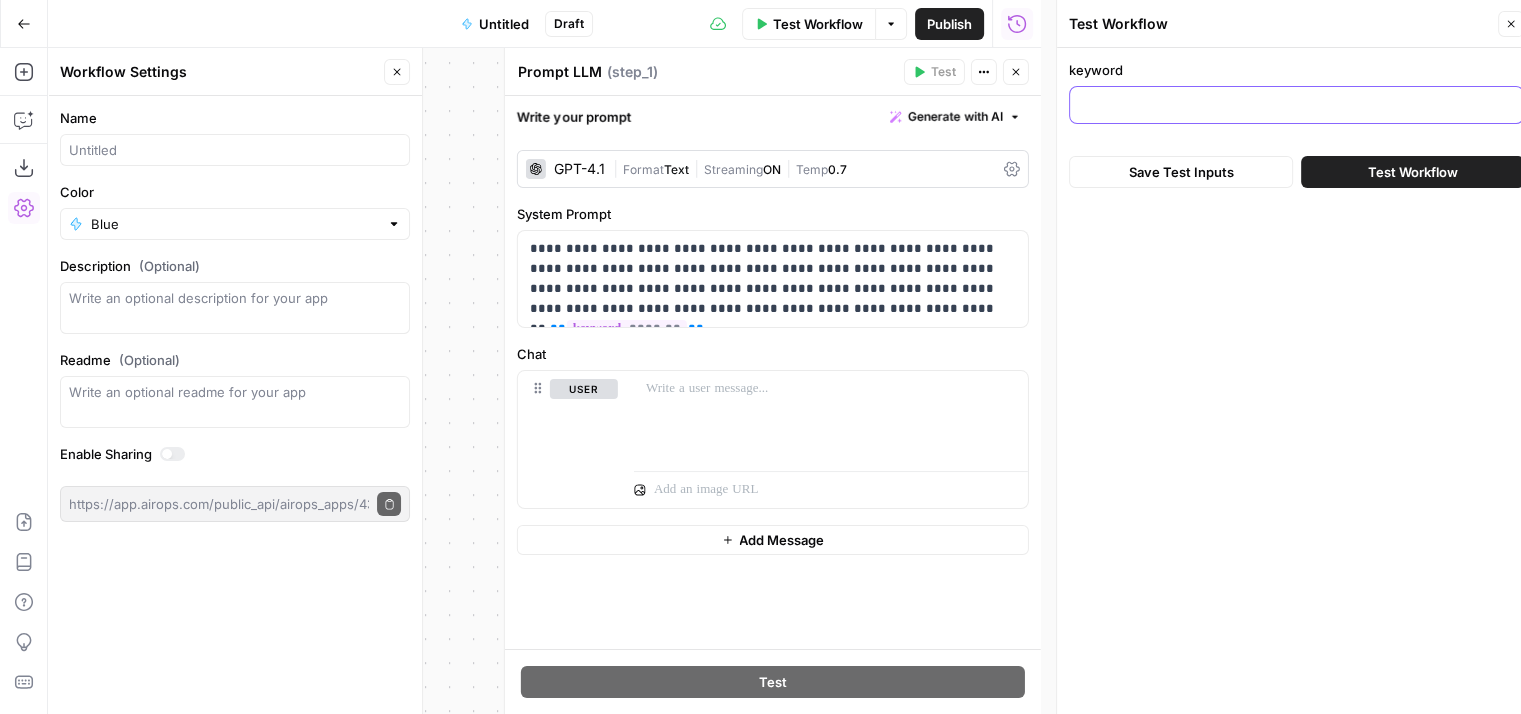 type on "s" 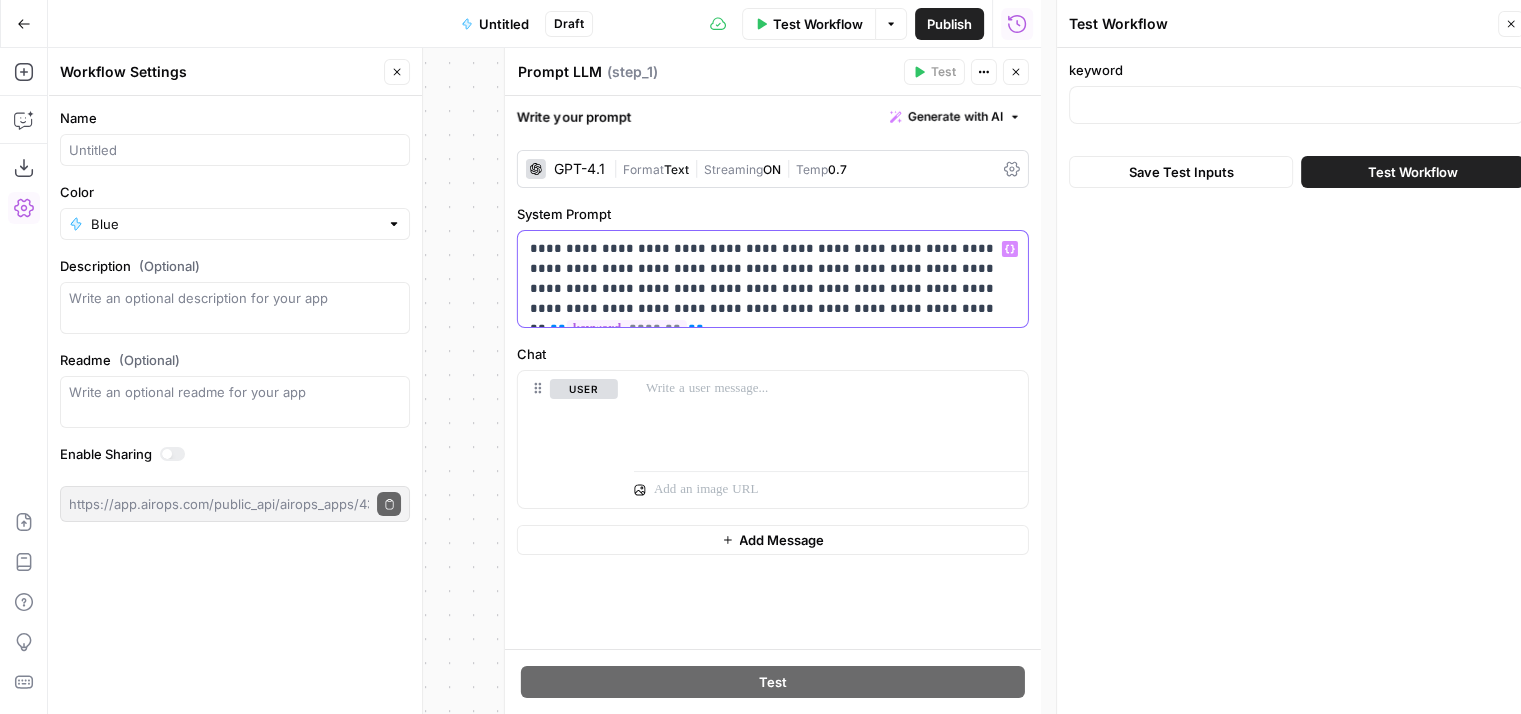 click on "**********" at bounding box center [773, 279] 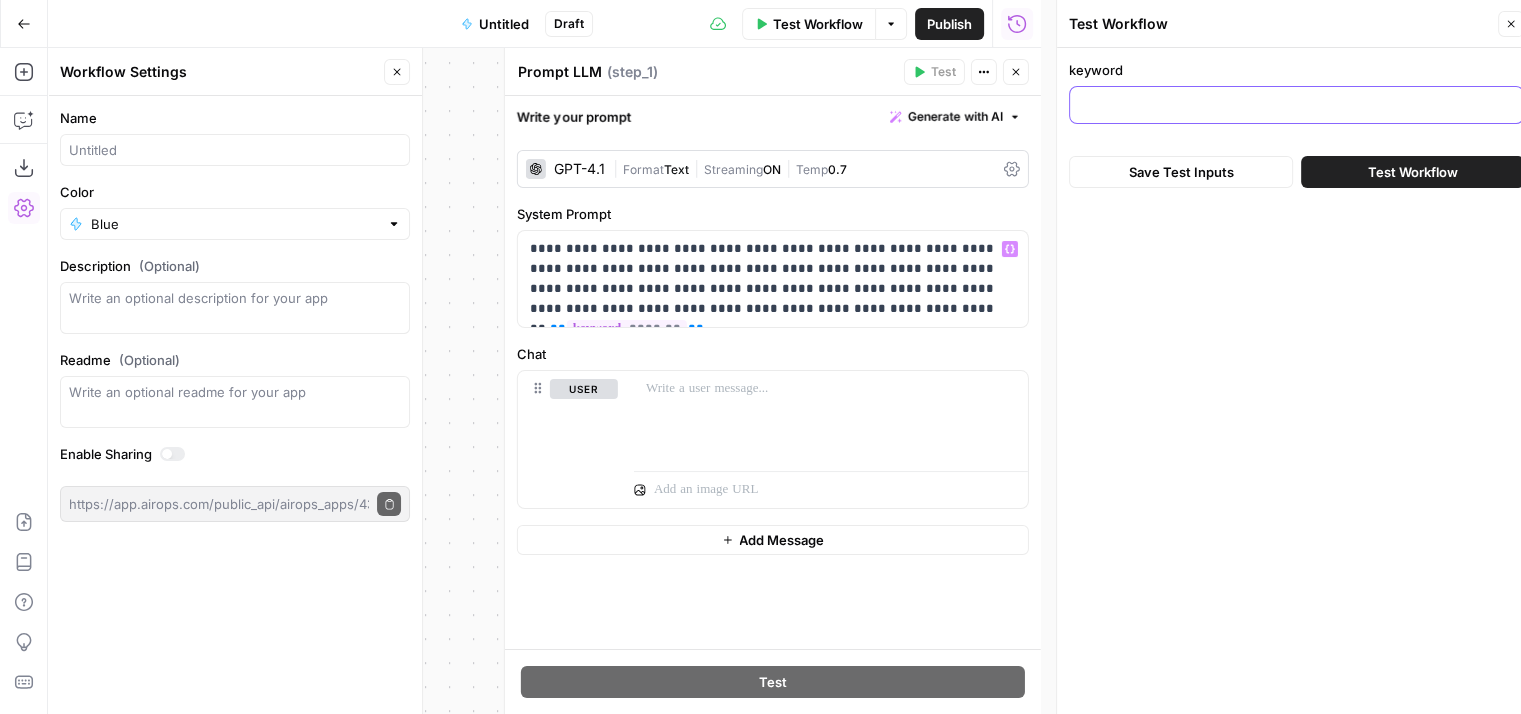 click on "keyword" at bounding box center (1296, 105) 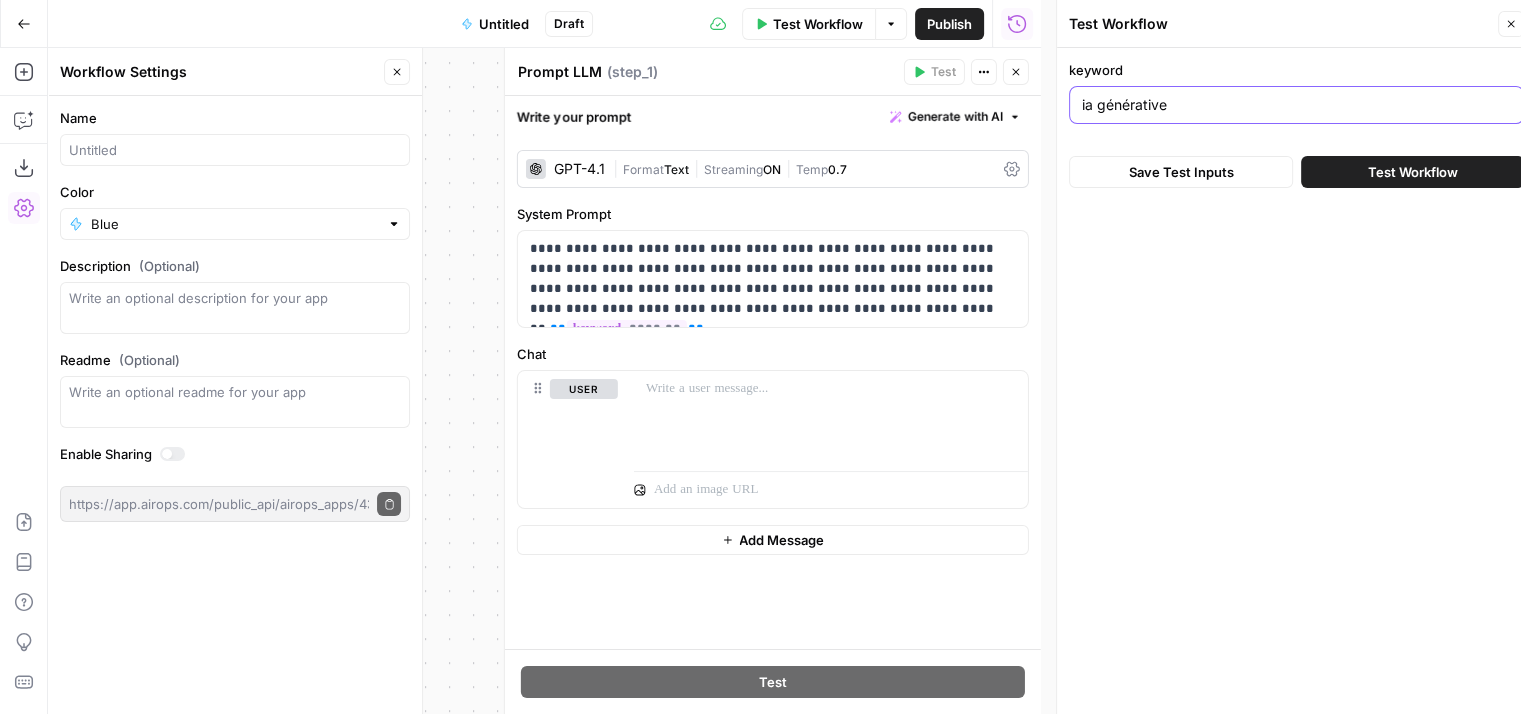 type on "ia générative" 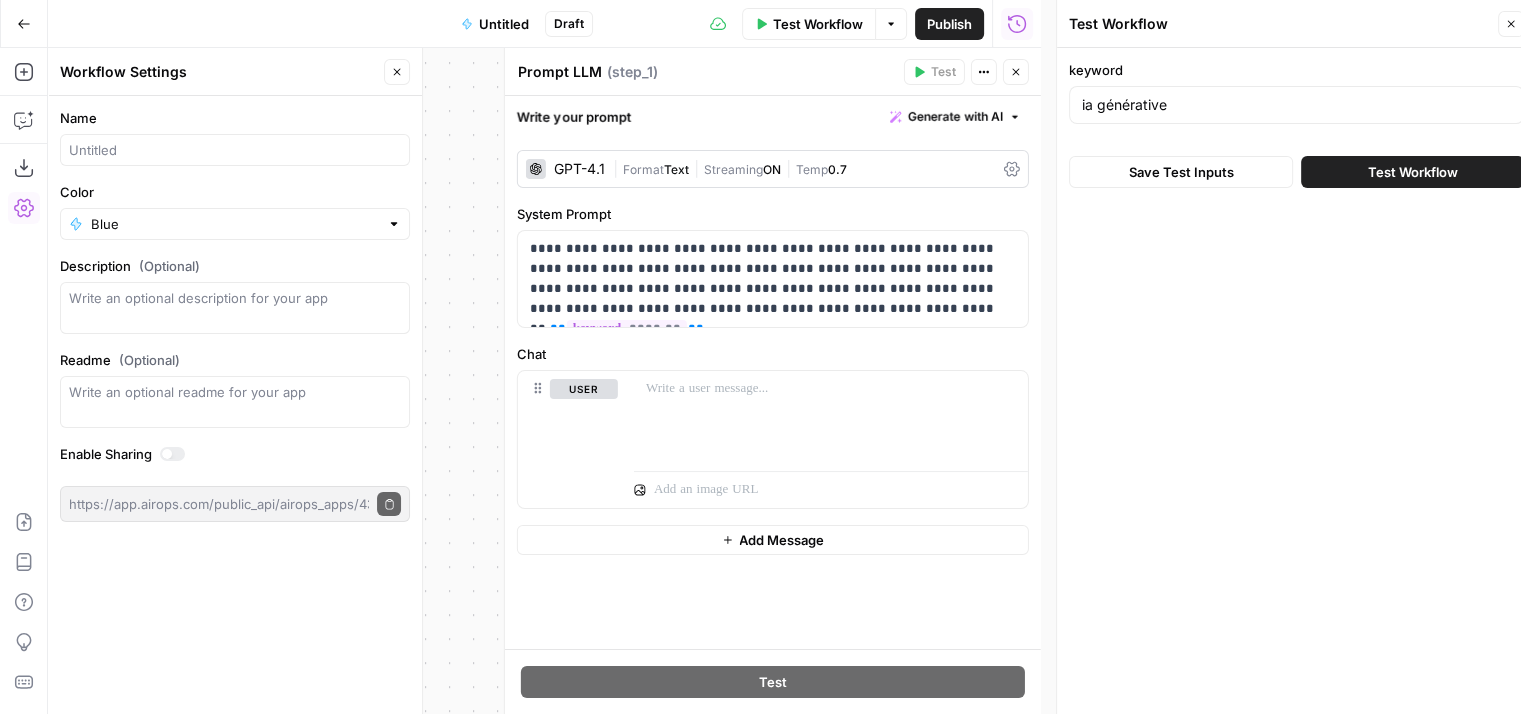 click on "Save Test Inputs" at bounding box center [1181, 172] 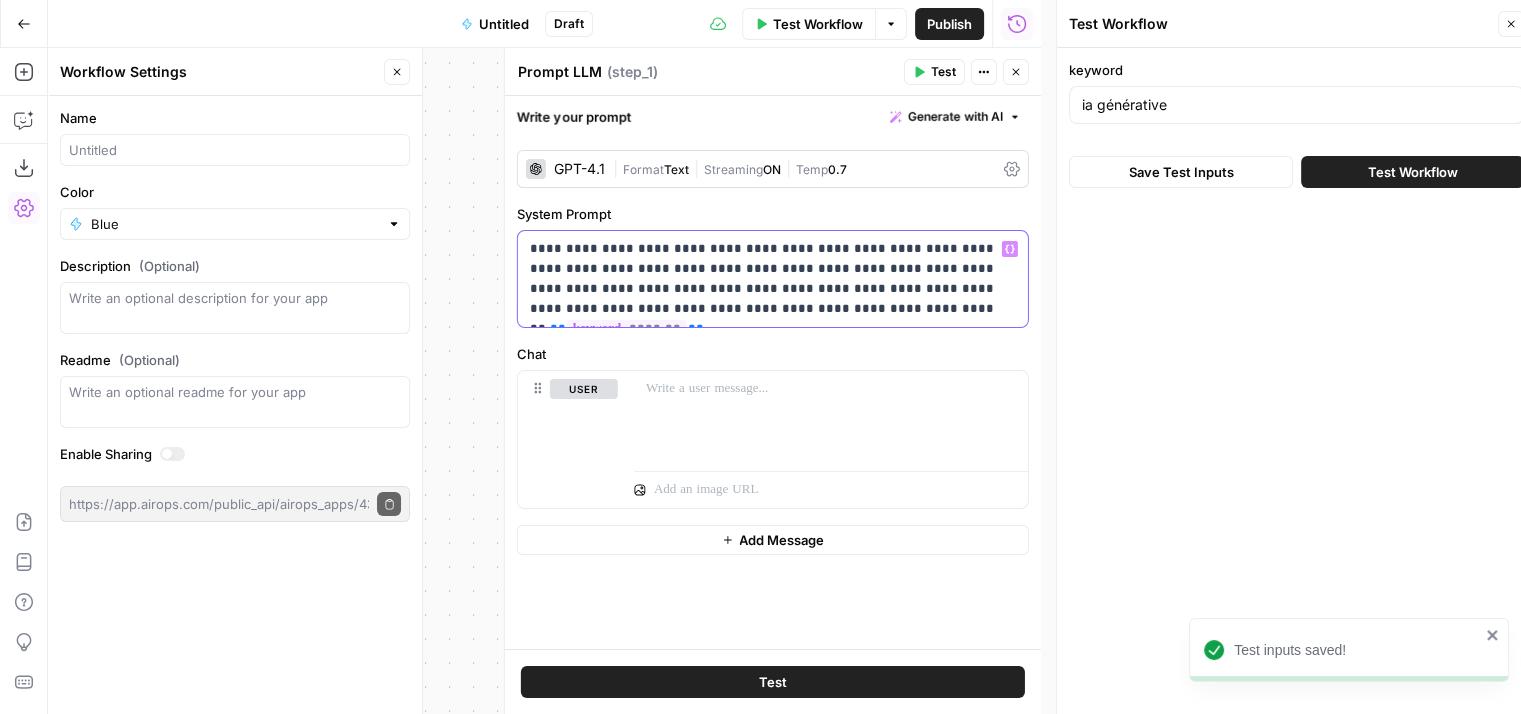click on "**********" at bounding box center [773, 279] 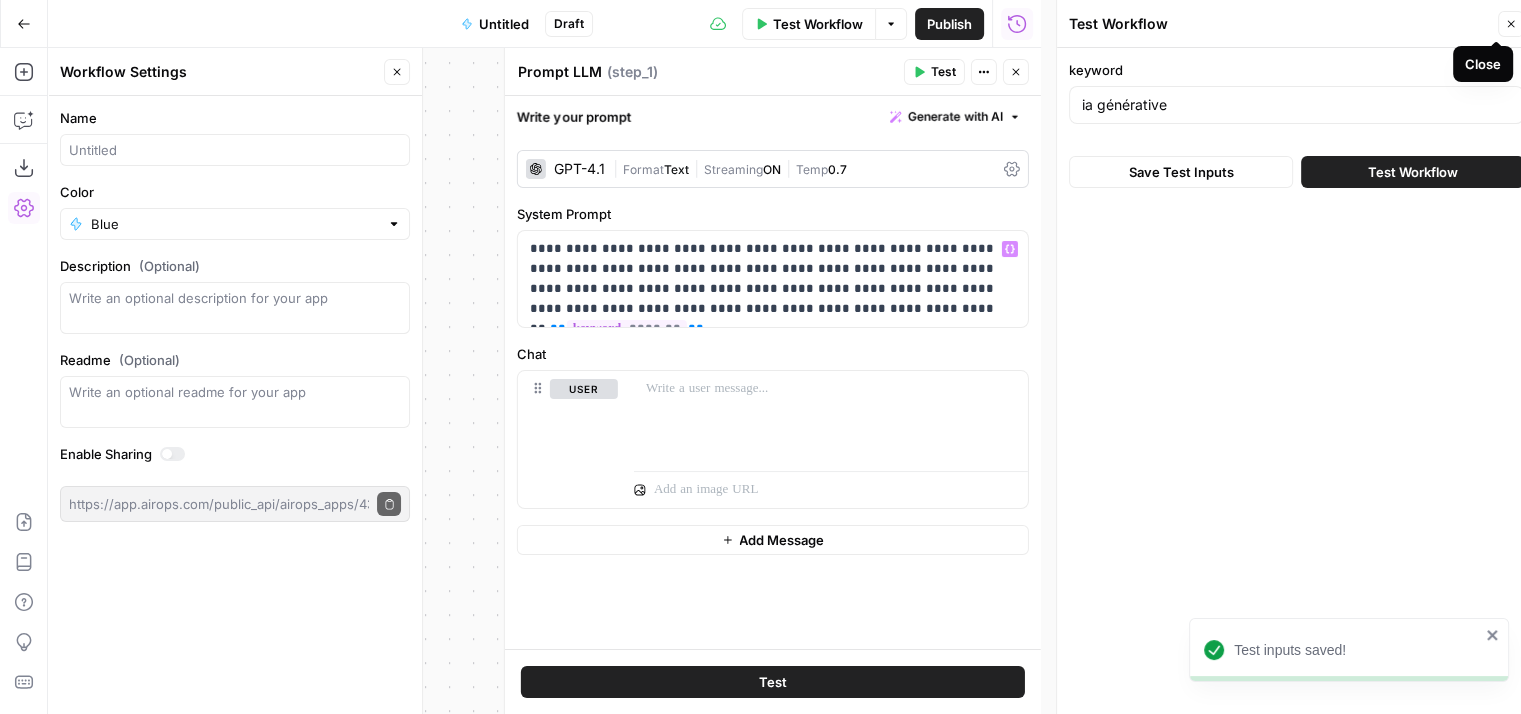 click 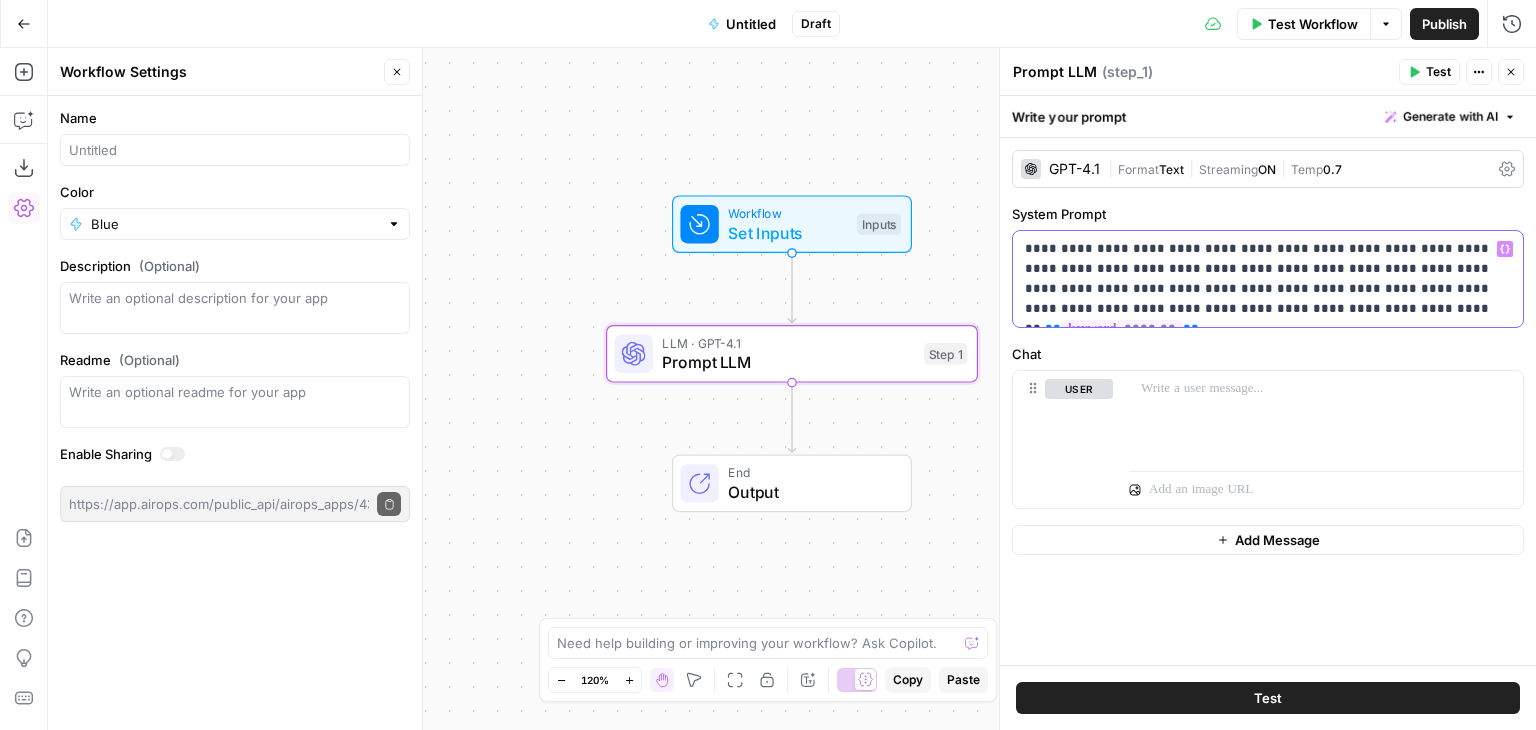 click on "**********" at bounding box center (1268, 279) 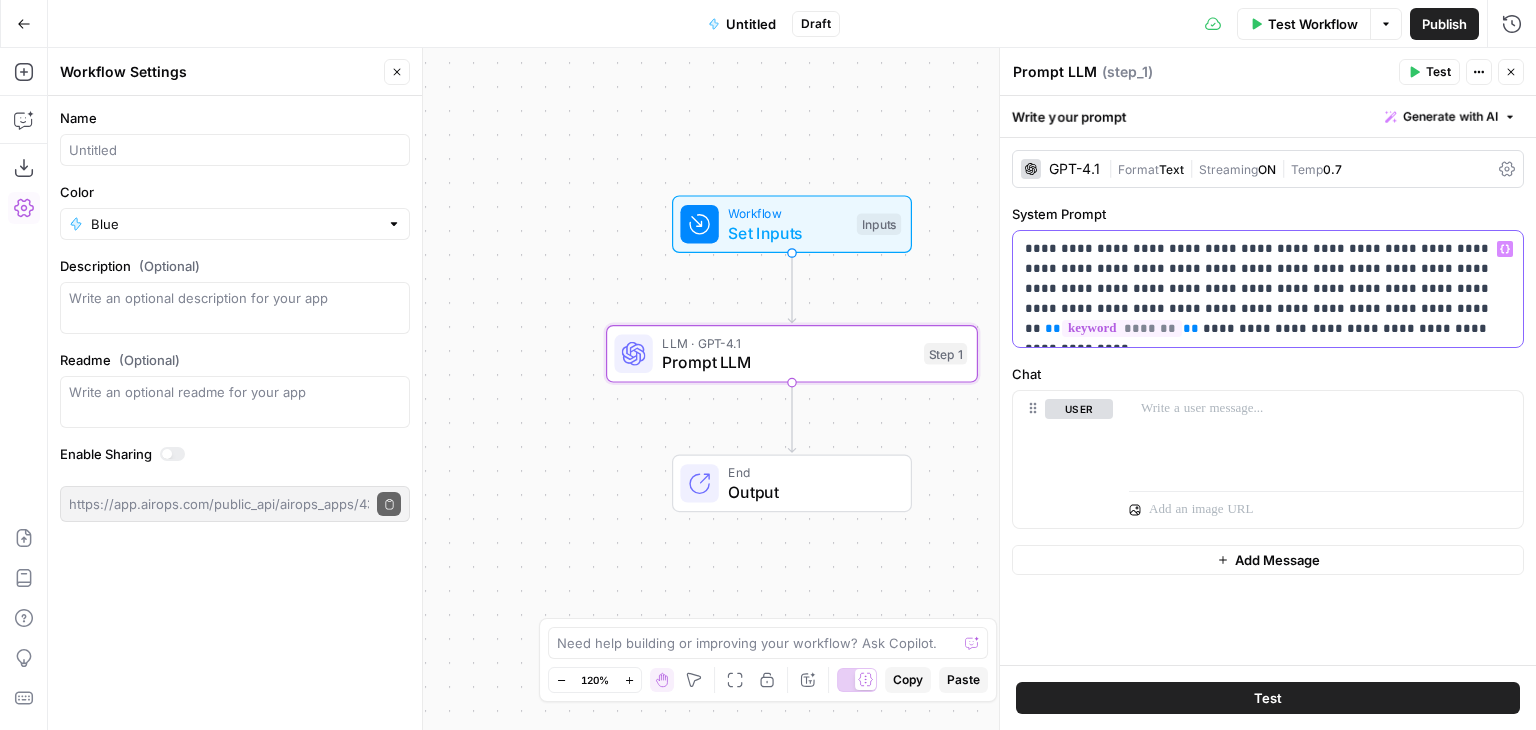 click on "**********" at bounding box center [1268, 289] 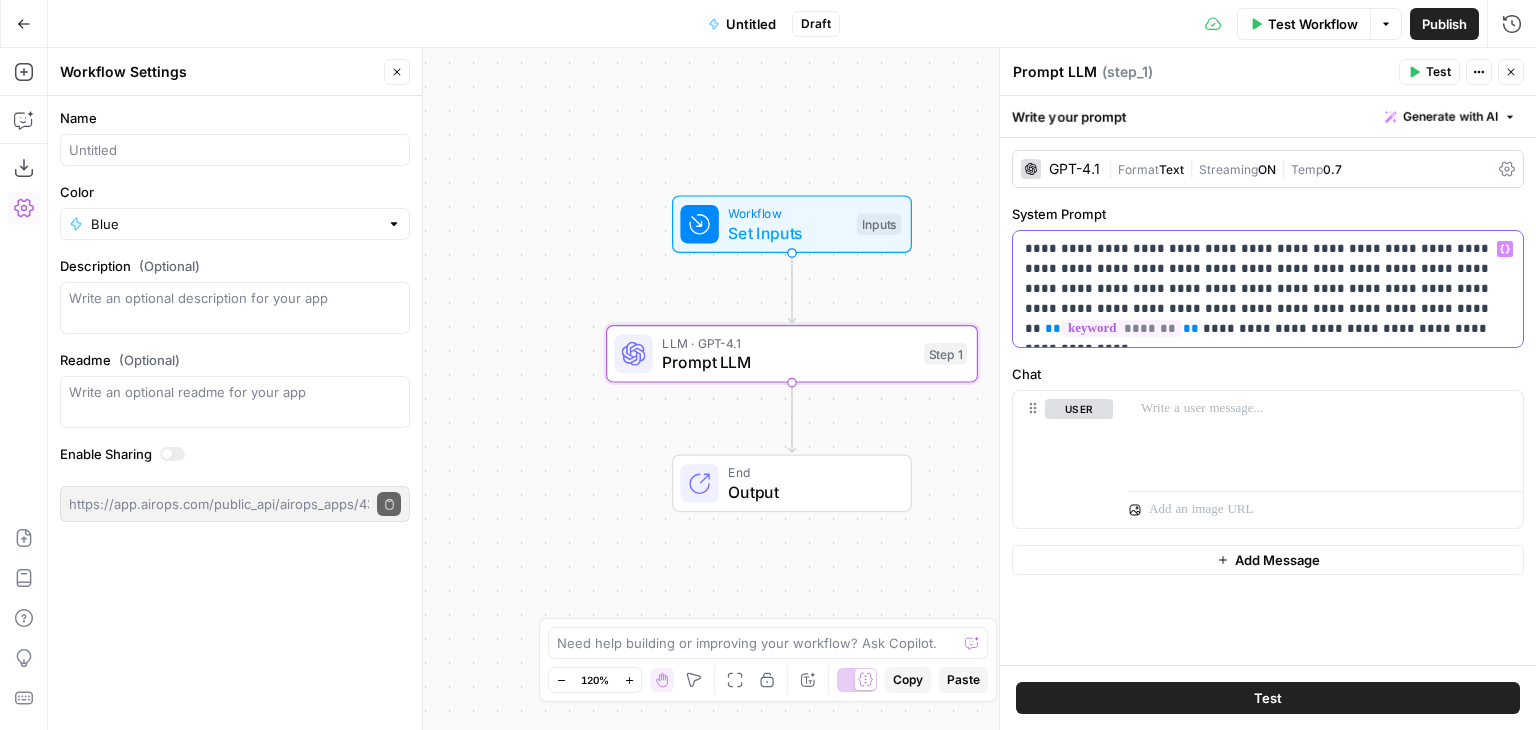 click on "**********" at bounding box center (1268, 289) 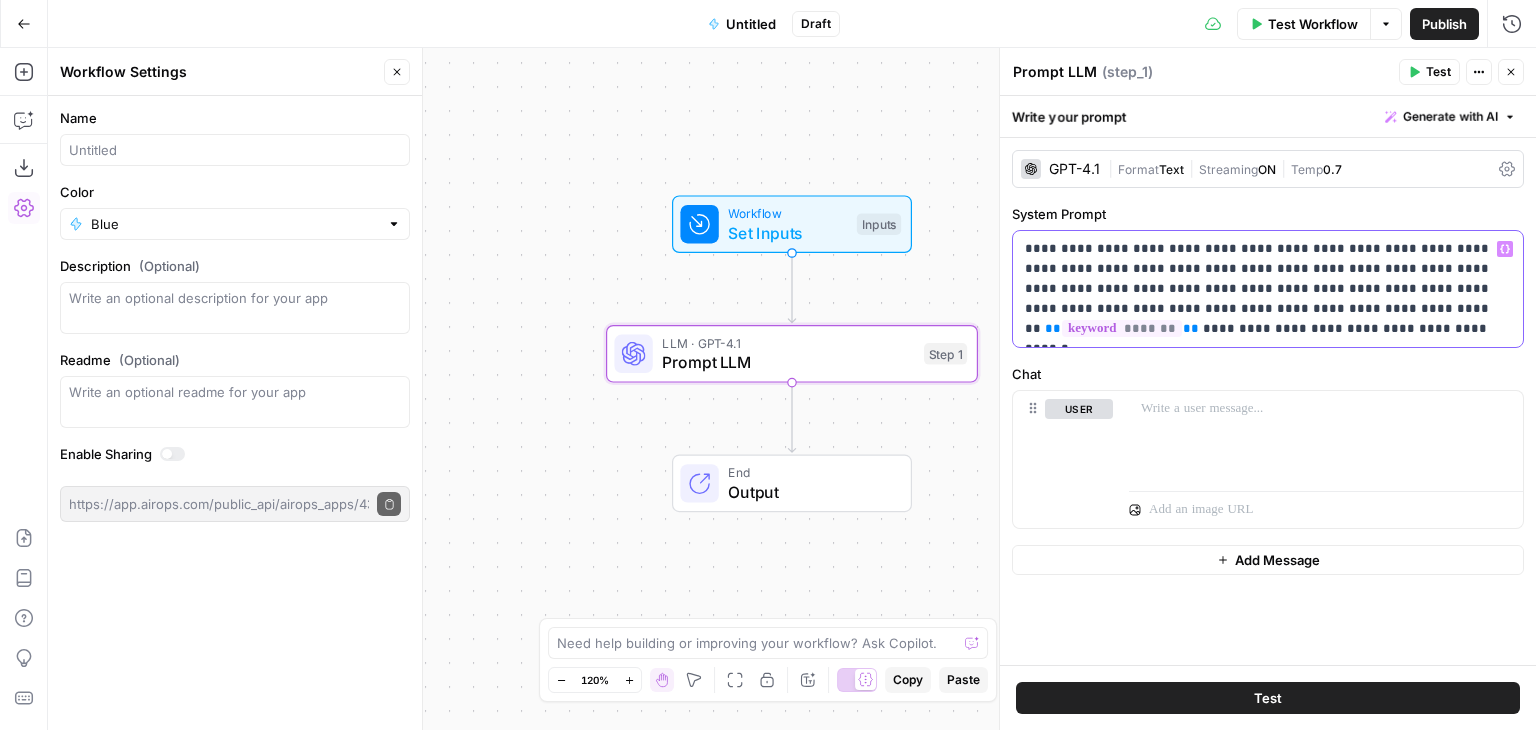 drag, startPoint x: 1192, startPoint y: 329, endPoint x: 1102, endPoint y: 336, distance: 90.27181 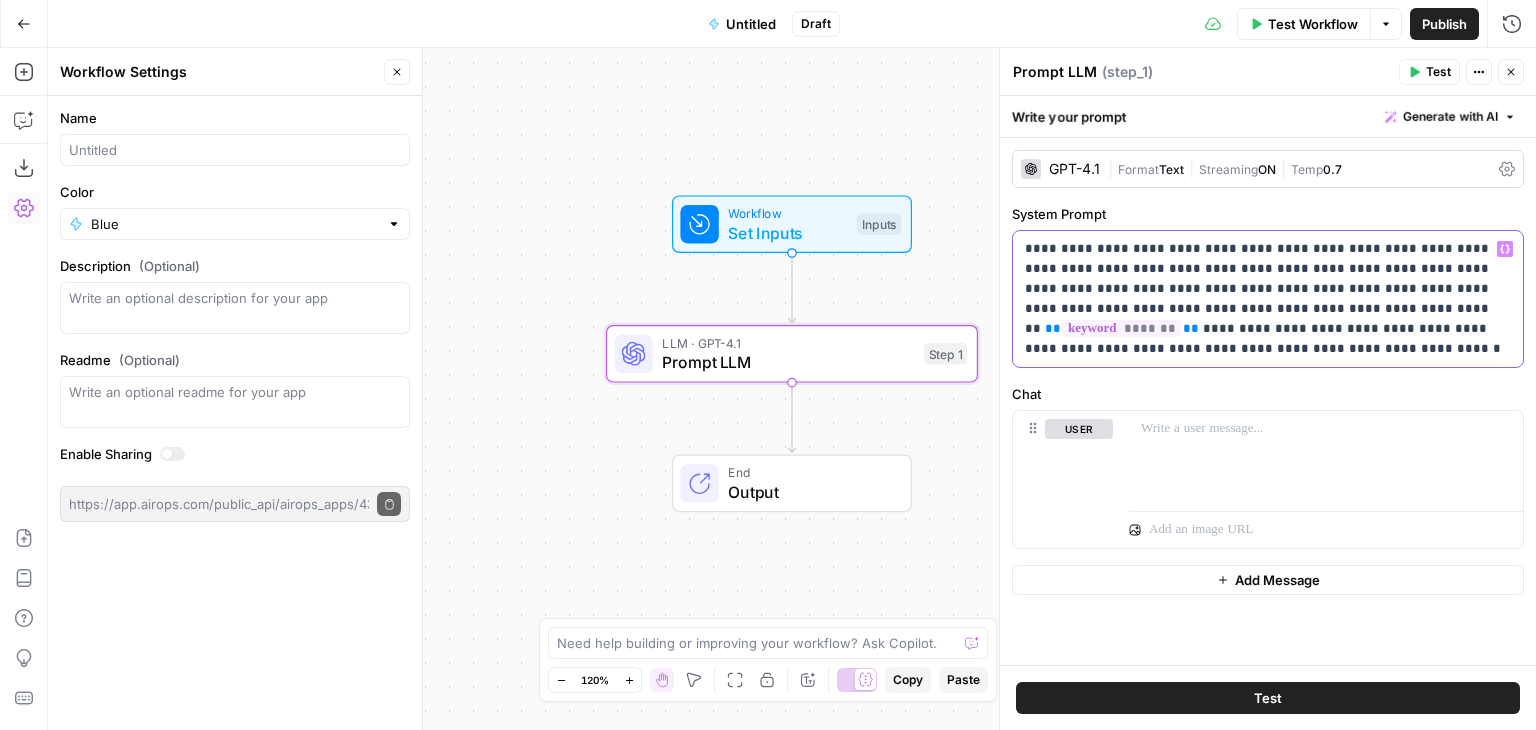 click 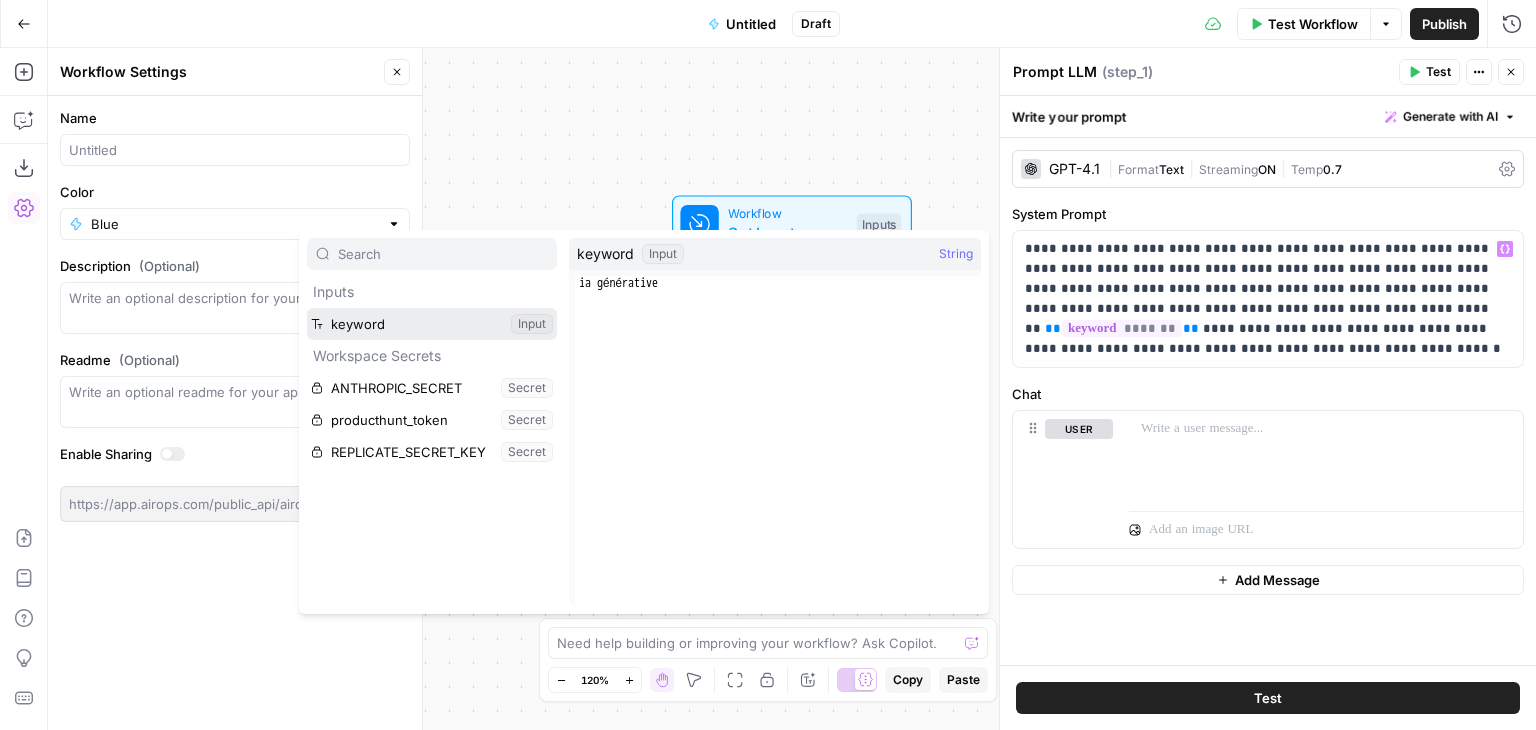 click at bounding box center (432, 324) 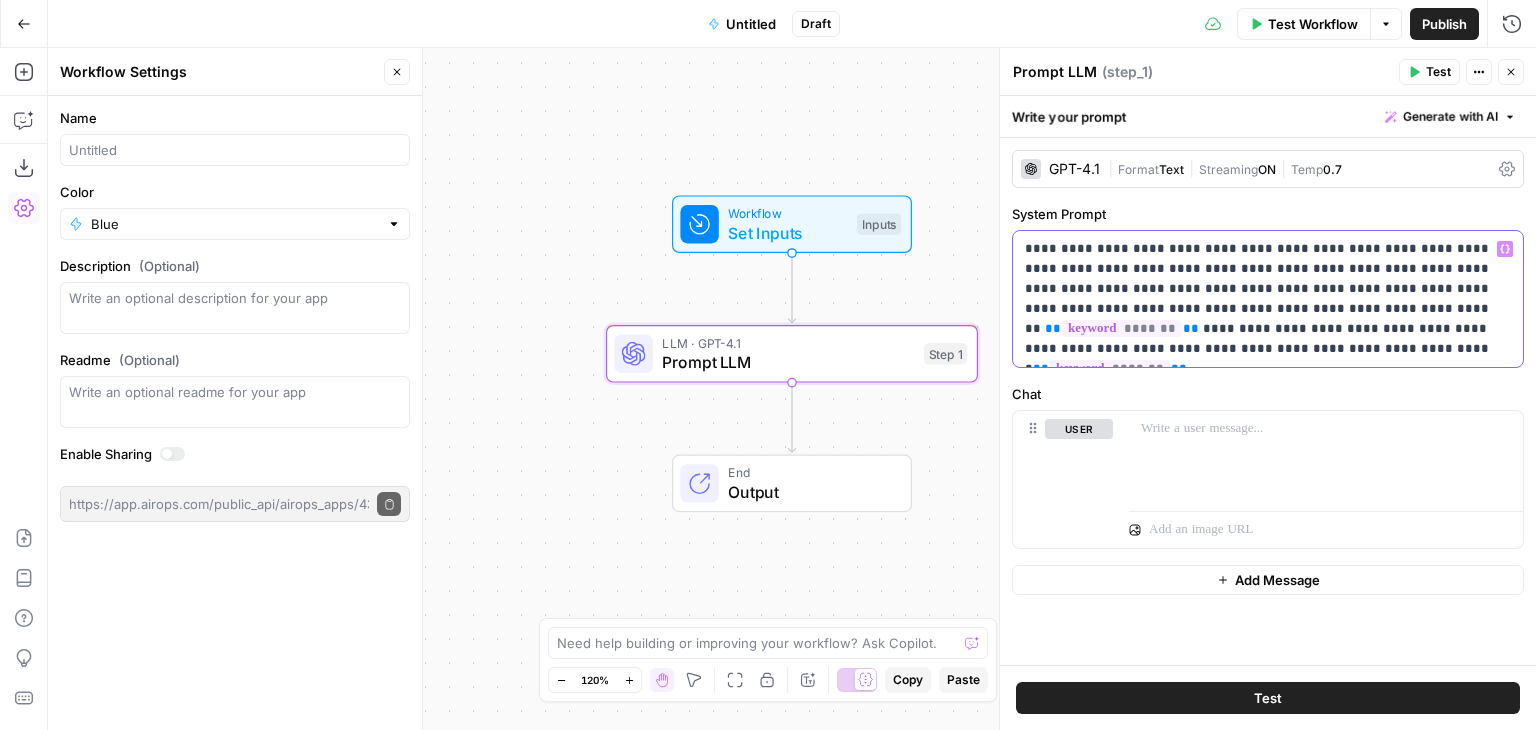click on "**********" at bounding box center (1268, 299) 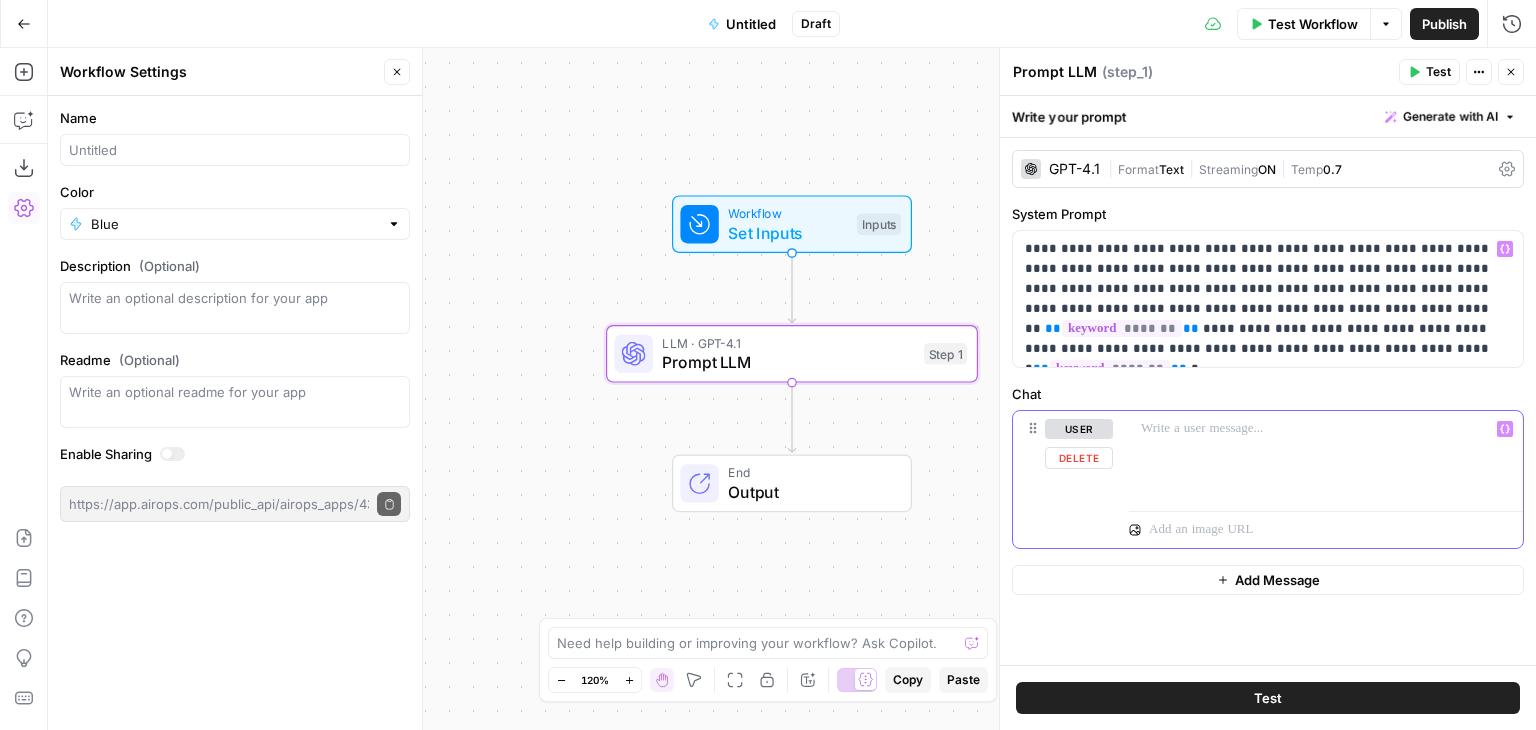 click at bounding box center (1326, 429) 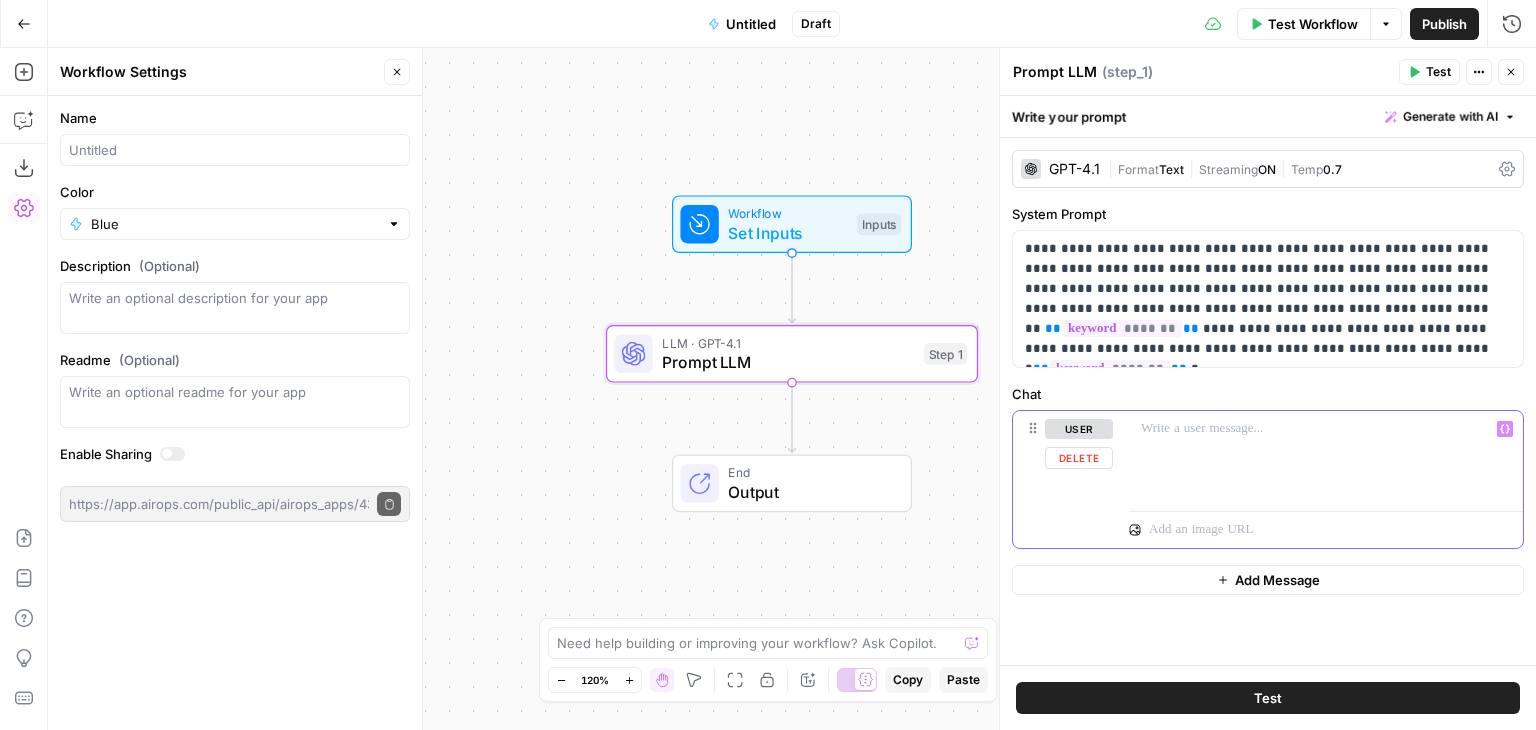 type 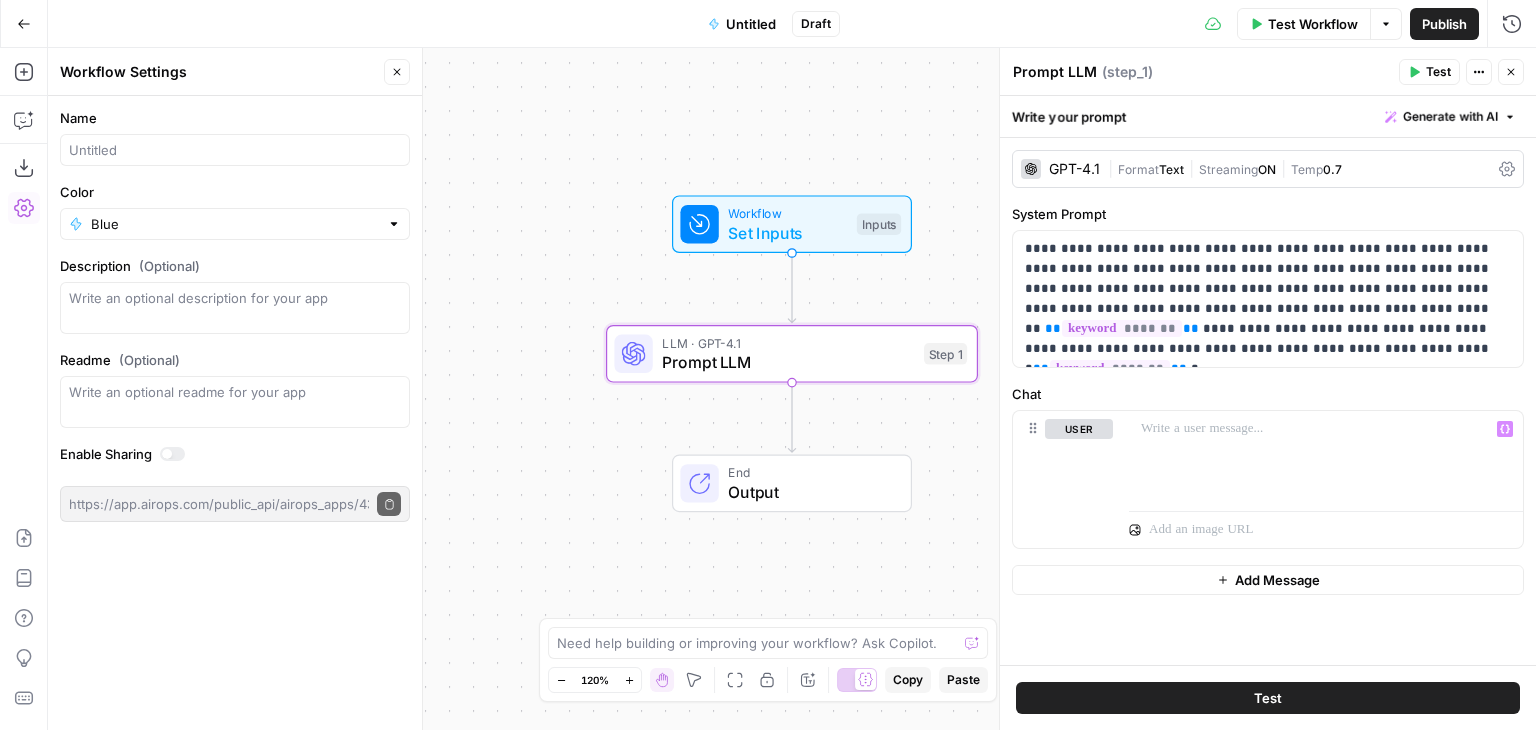 click on "Test Workflow" at bounding box center [1313, 24] 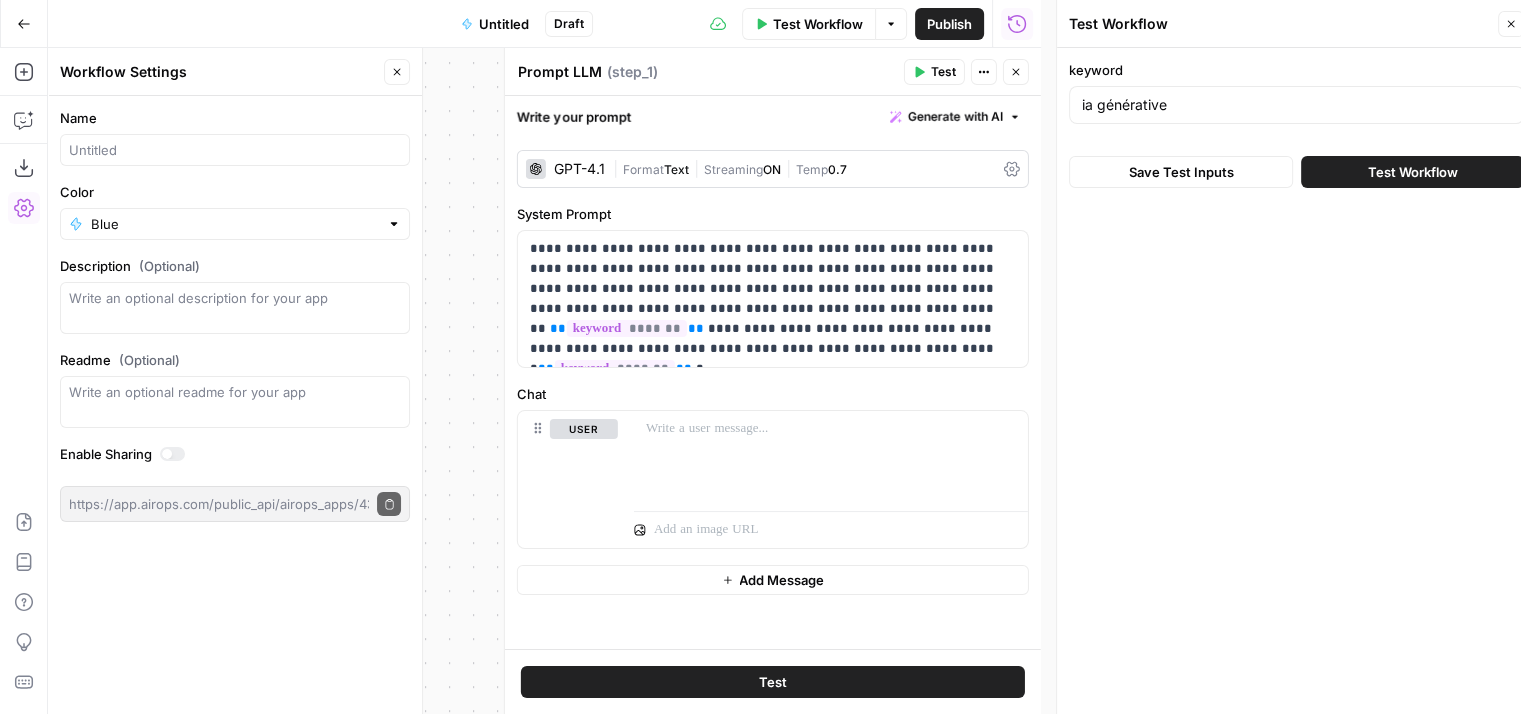 click on "Test Workflow" at bounding box center (1413, 172) 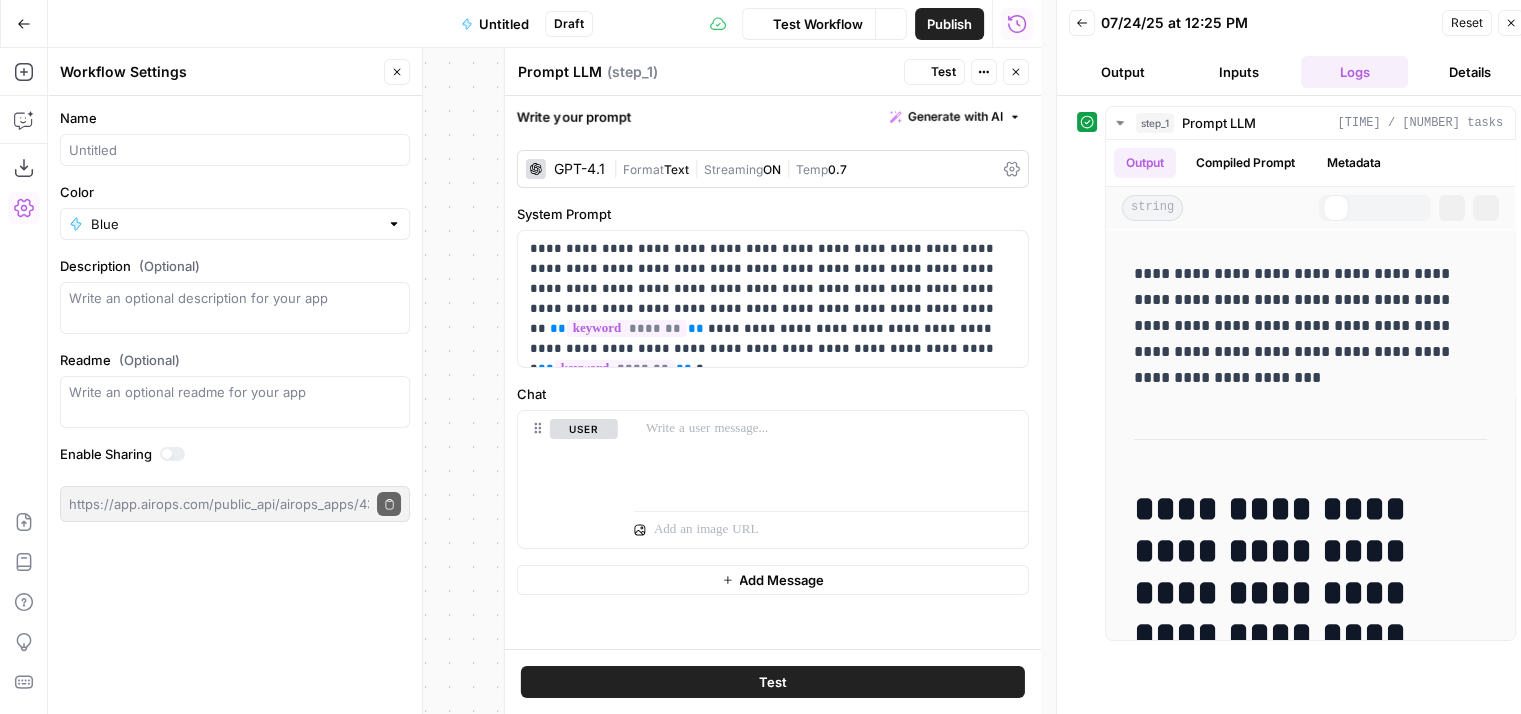 click on "Test Workflow" at bounding box center [818, 24] 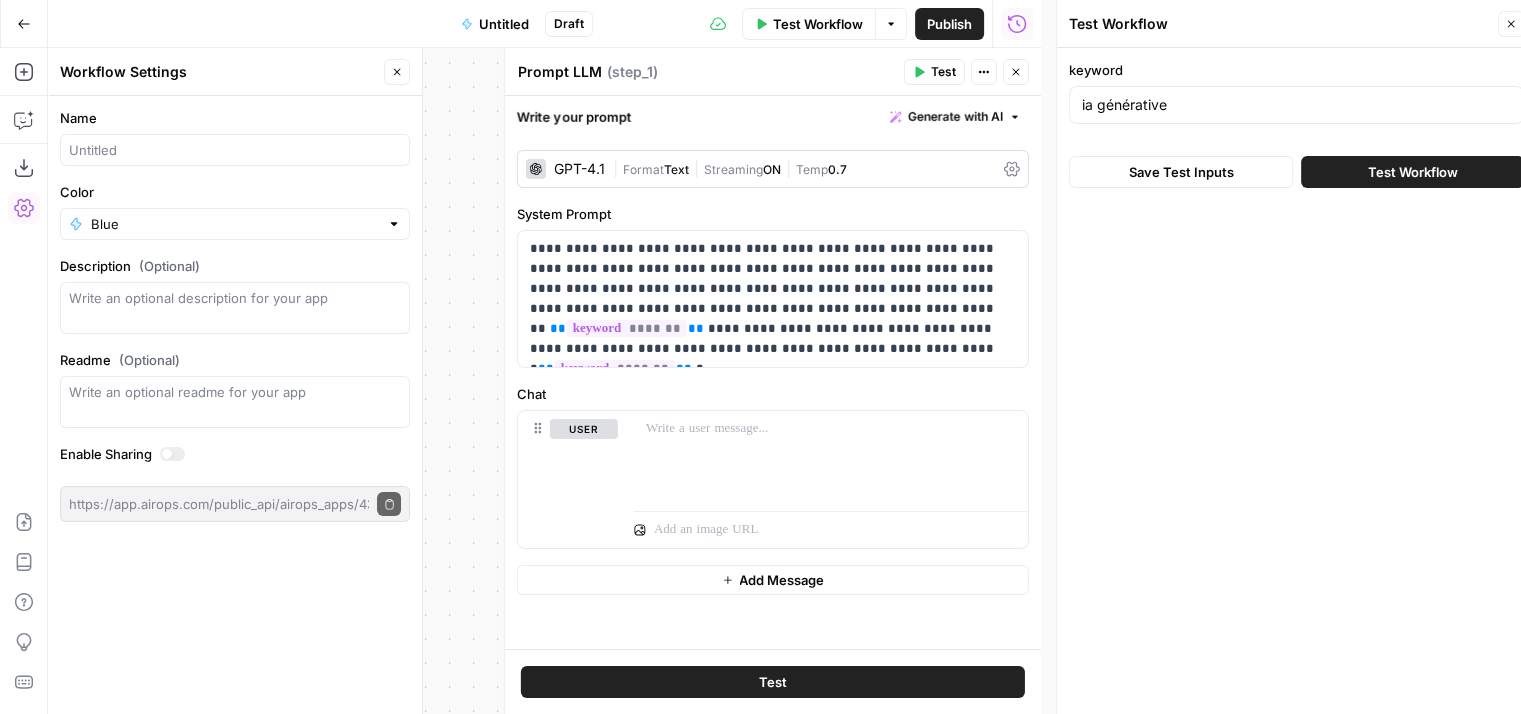 click 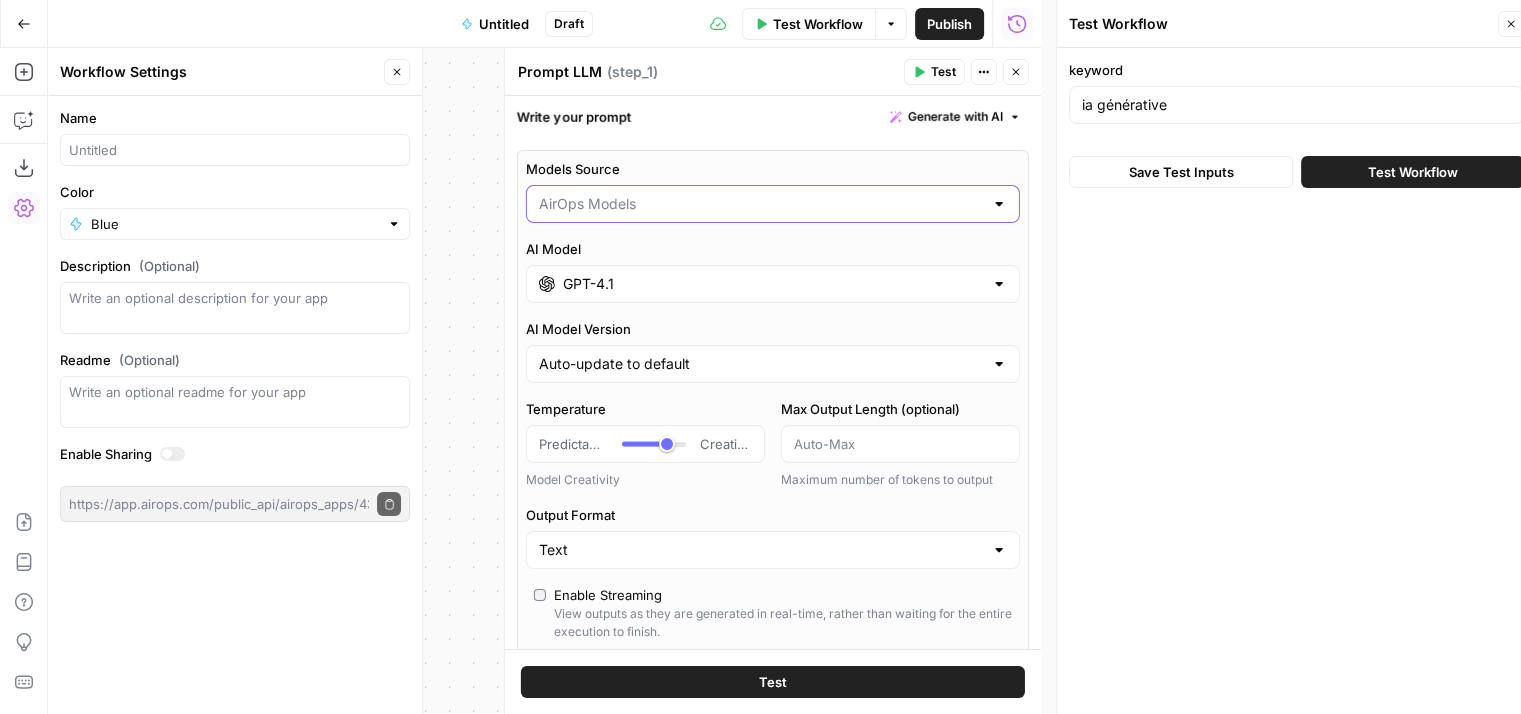 click on "Models Source" at bounding box center (761, 204) 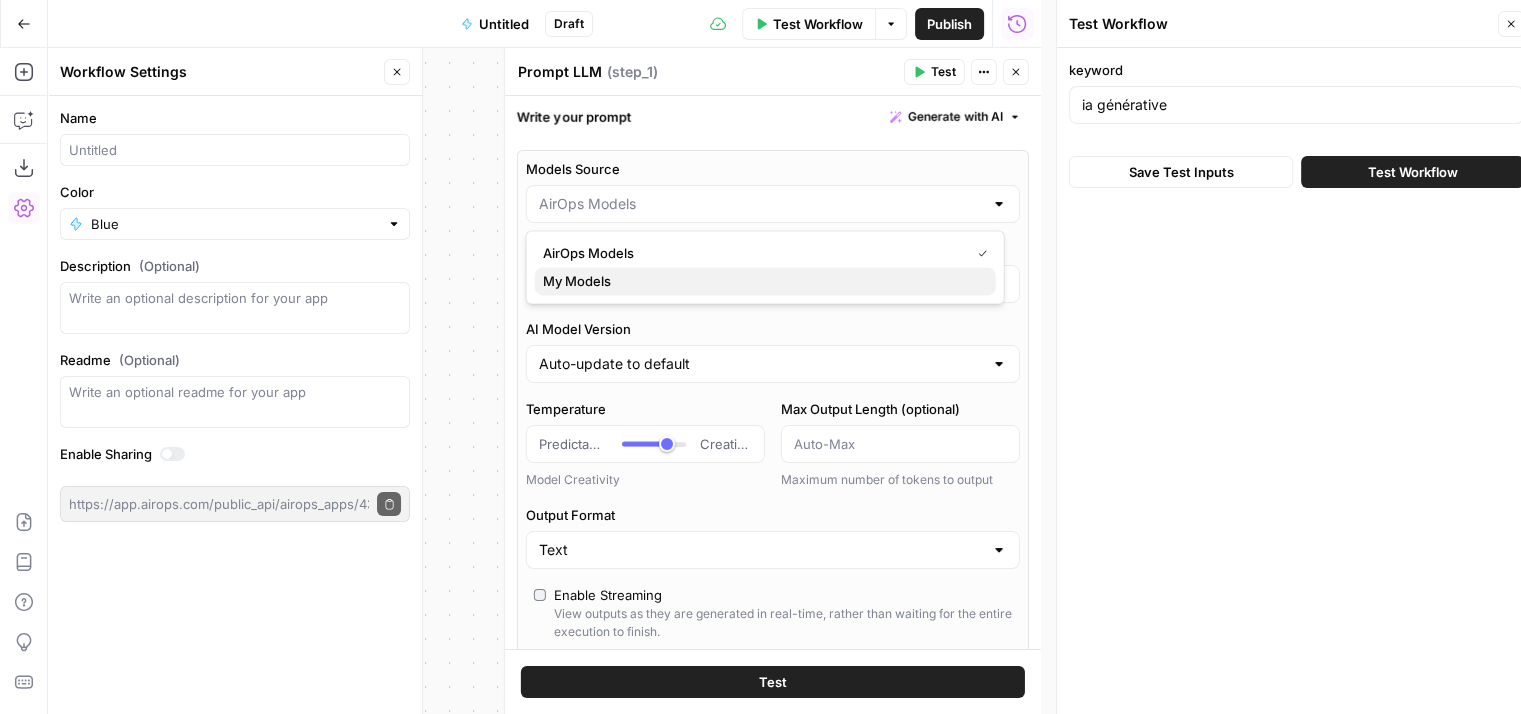 click on "My Models" at bounding box center (761, 281) 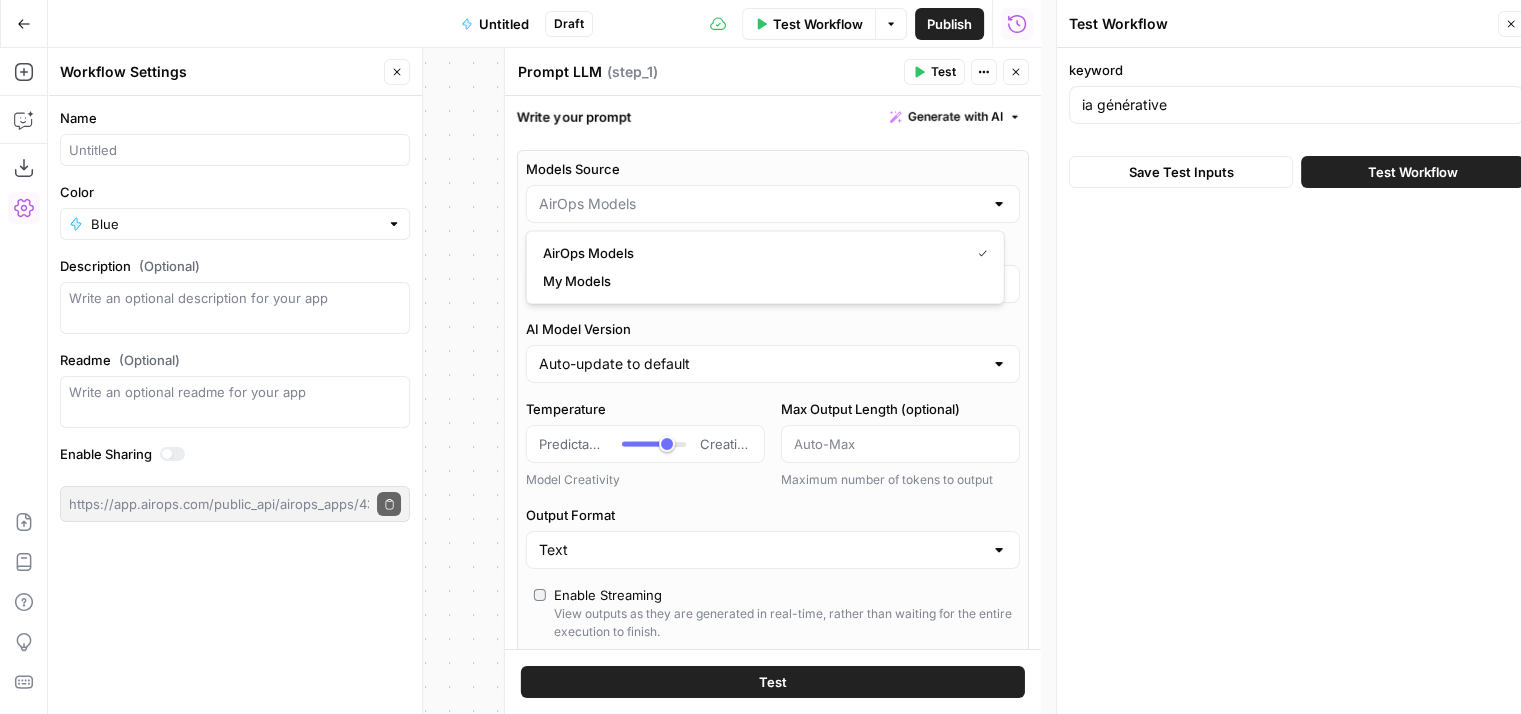 type on "My Models" 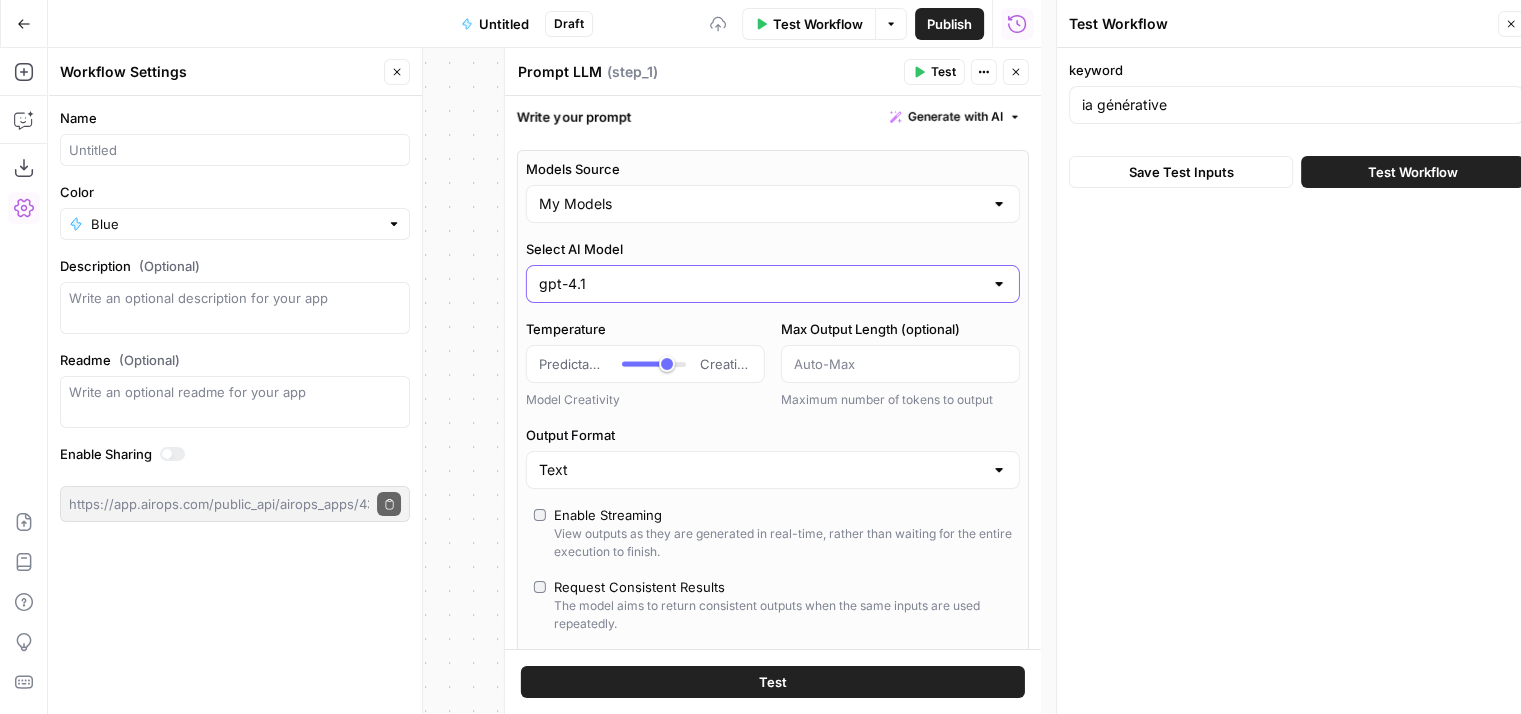 type 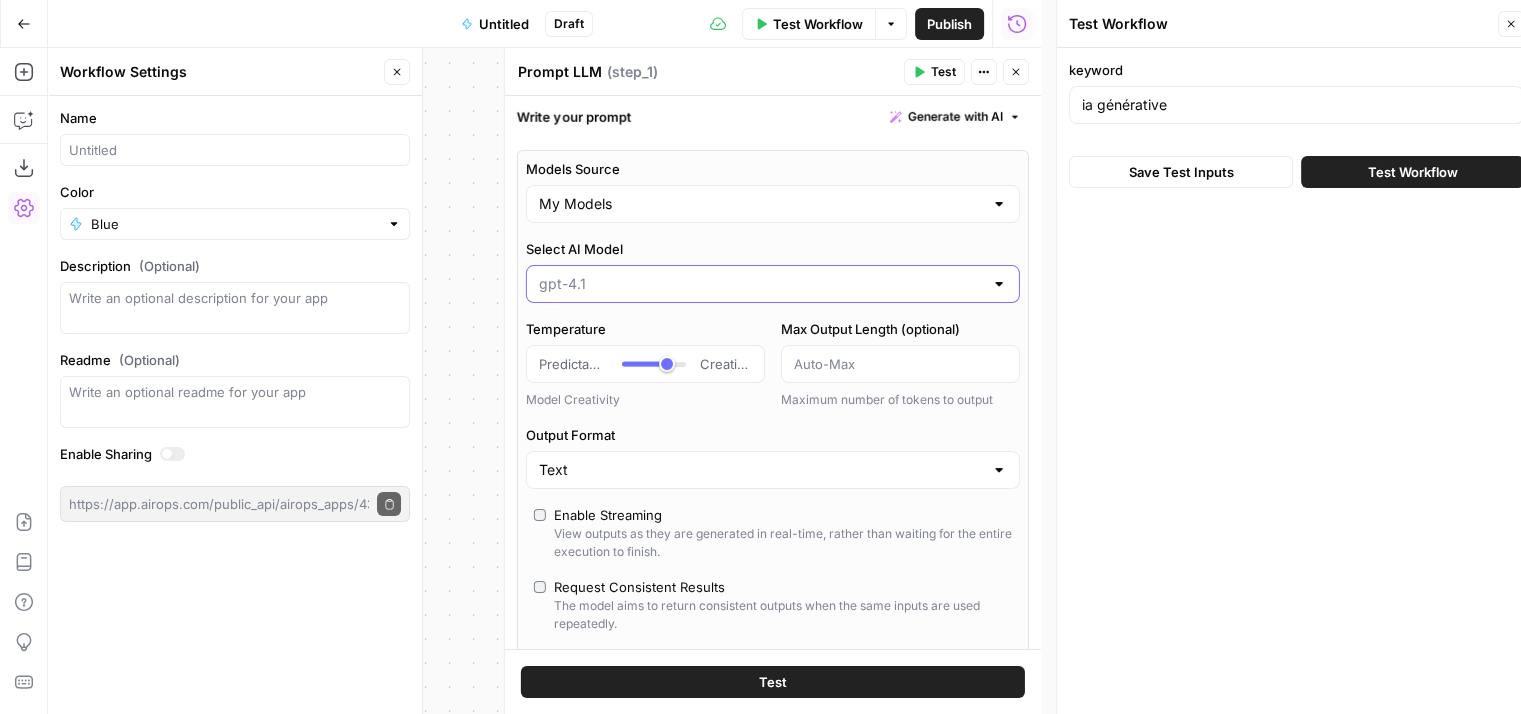 click on "Select AI Model" at bounding box center [761, 284] 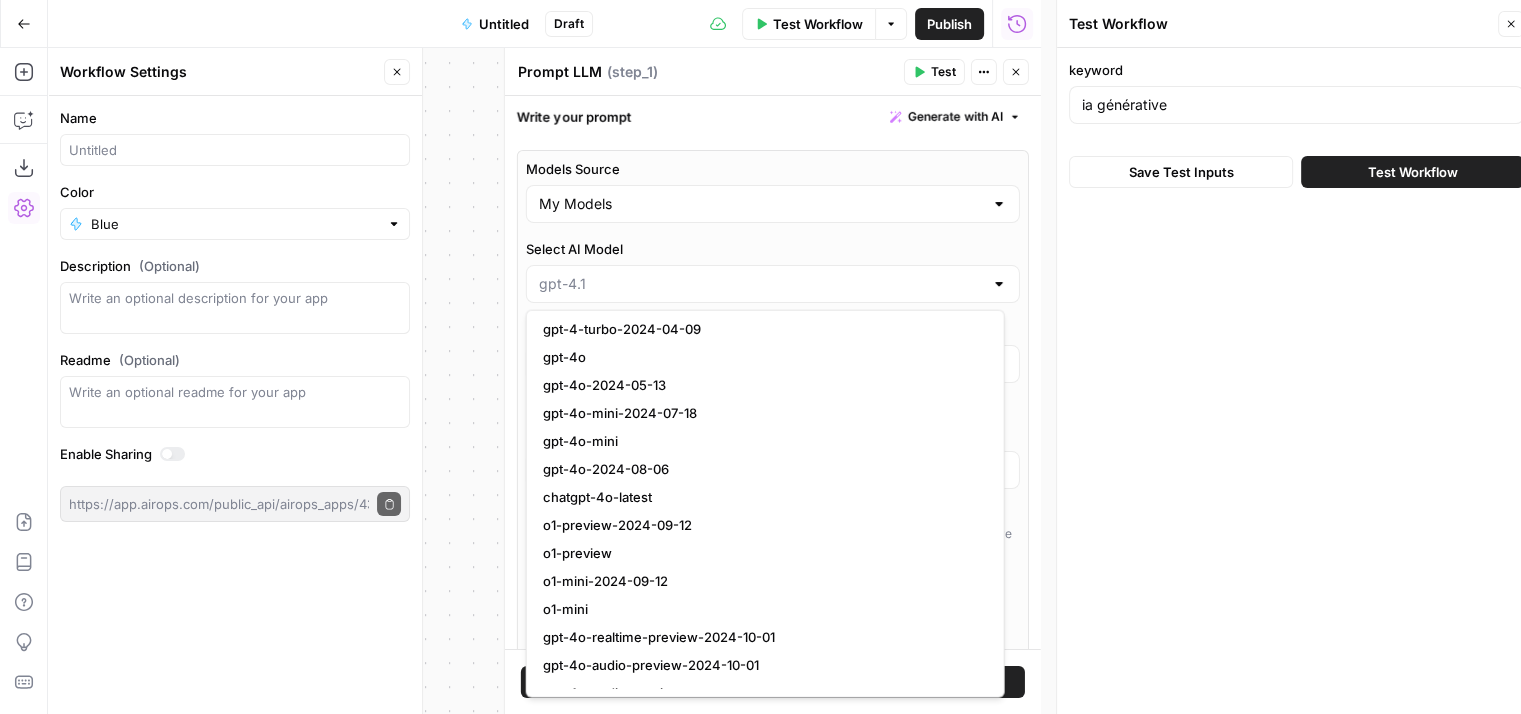 scroll, scrollTop: 512, scrollLeft: 0, axis: vertical 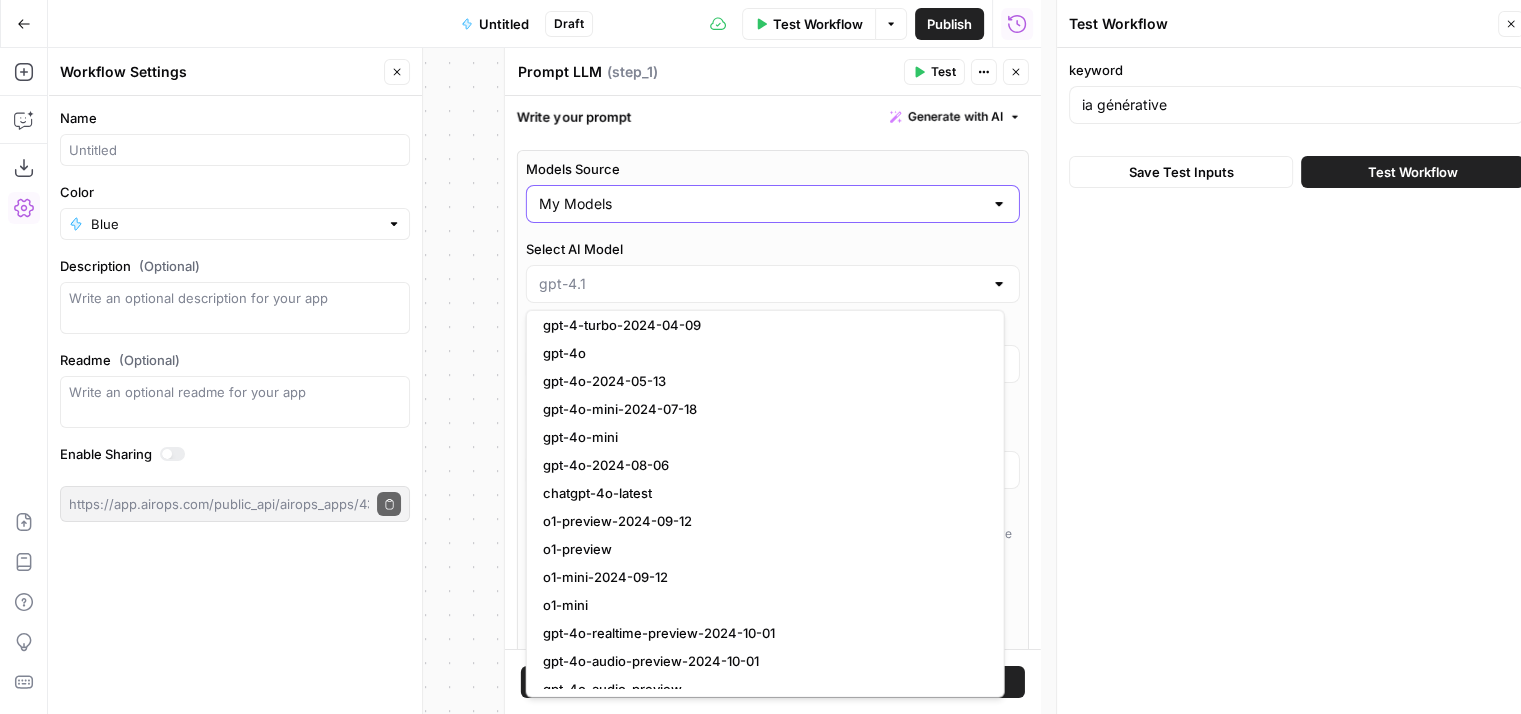 type 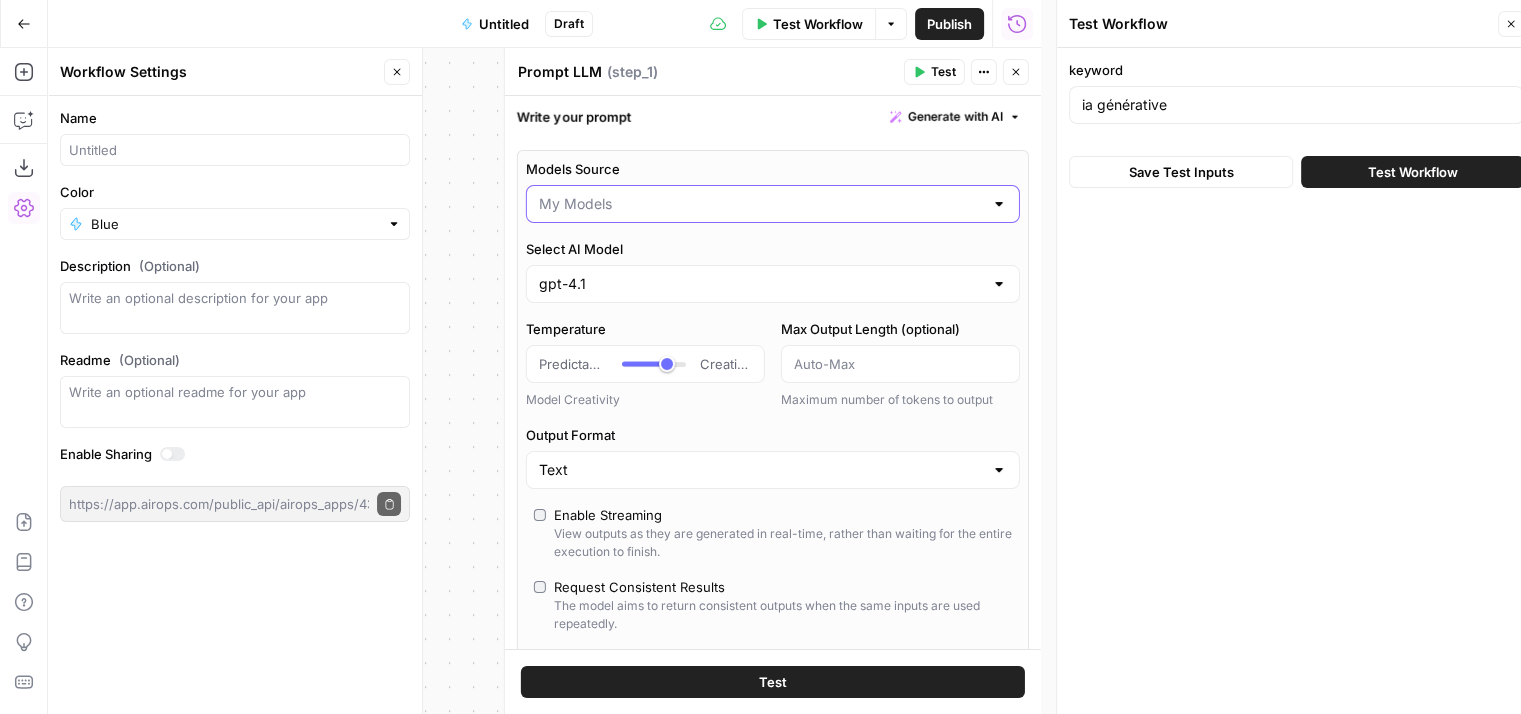 click on "Models Source" at bounding box center [761, 204] 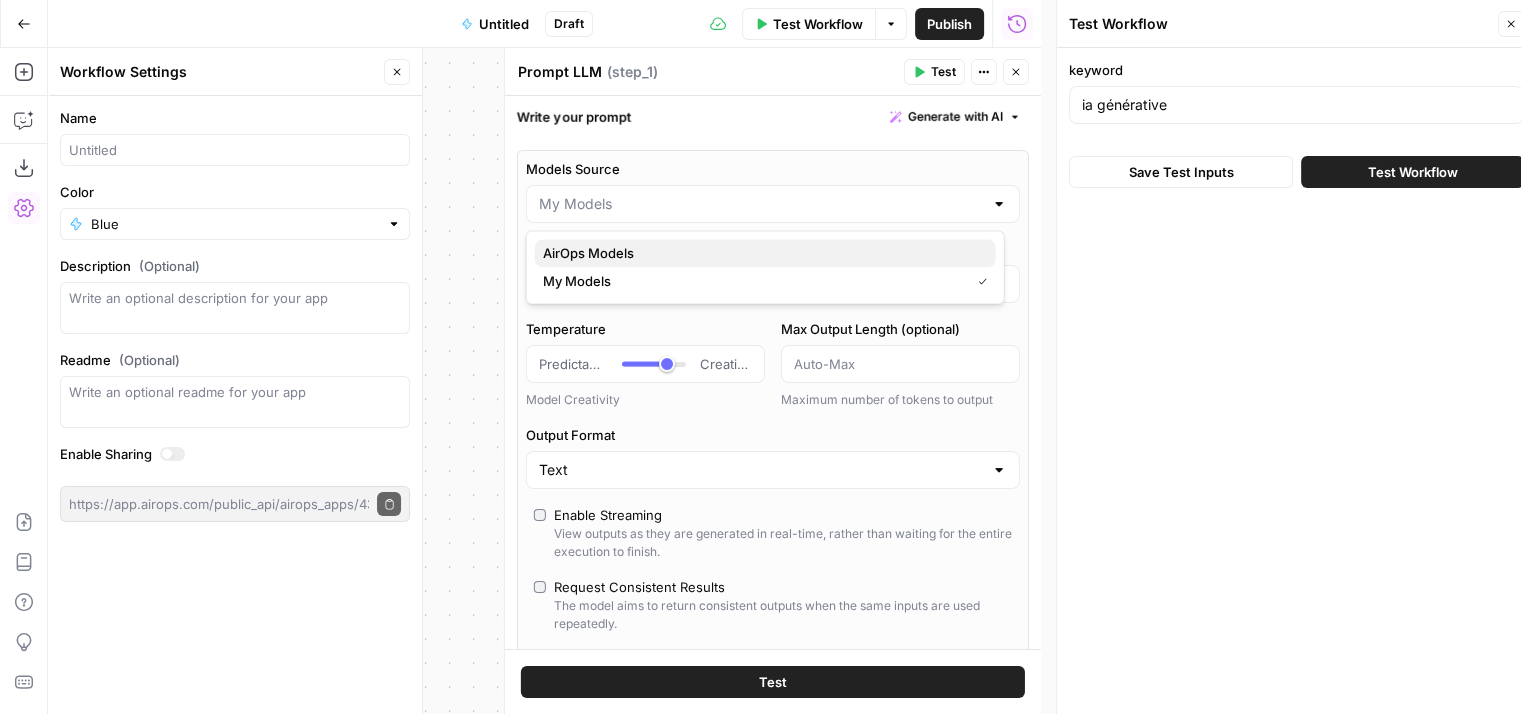 click on "AirOps Models" at bounding box center [765, 253] 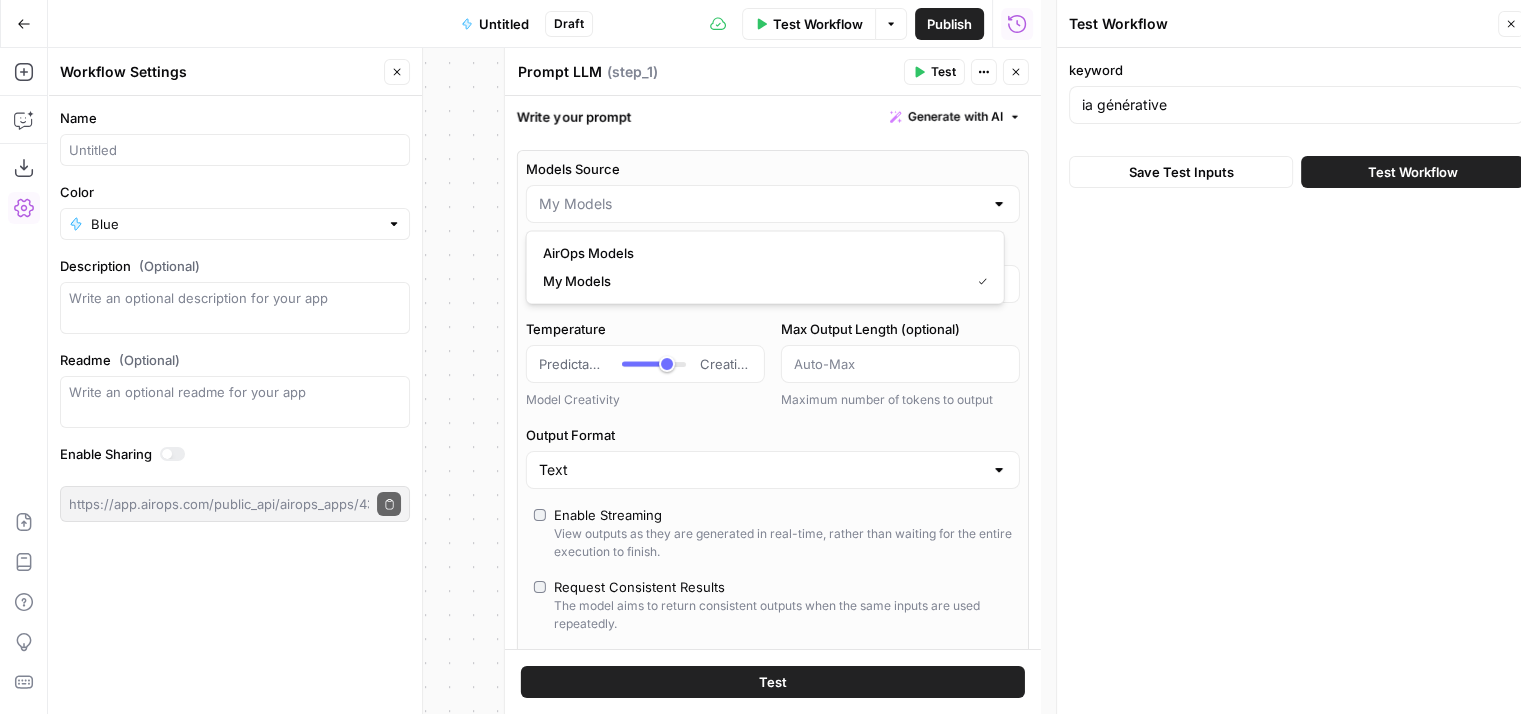 type on "AirOps Models" 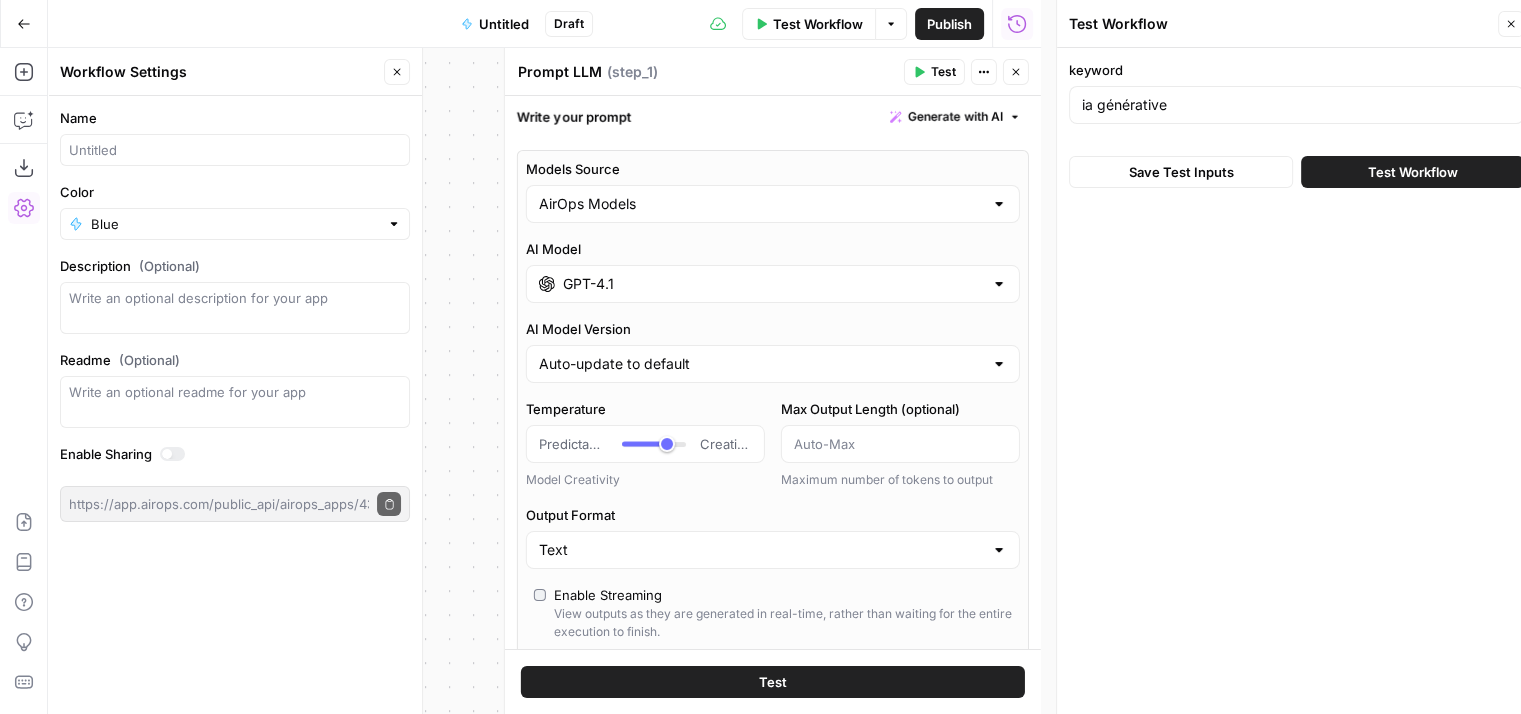click on "Auto-update to default" at bounding box center (773, 364) 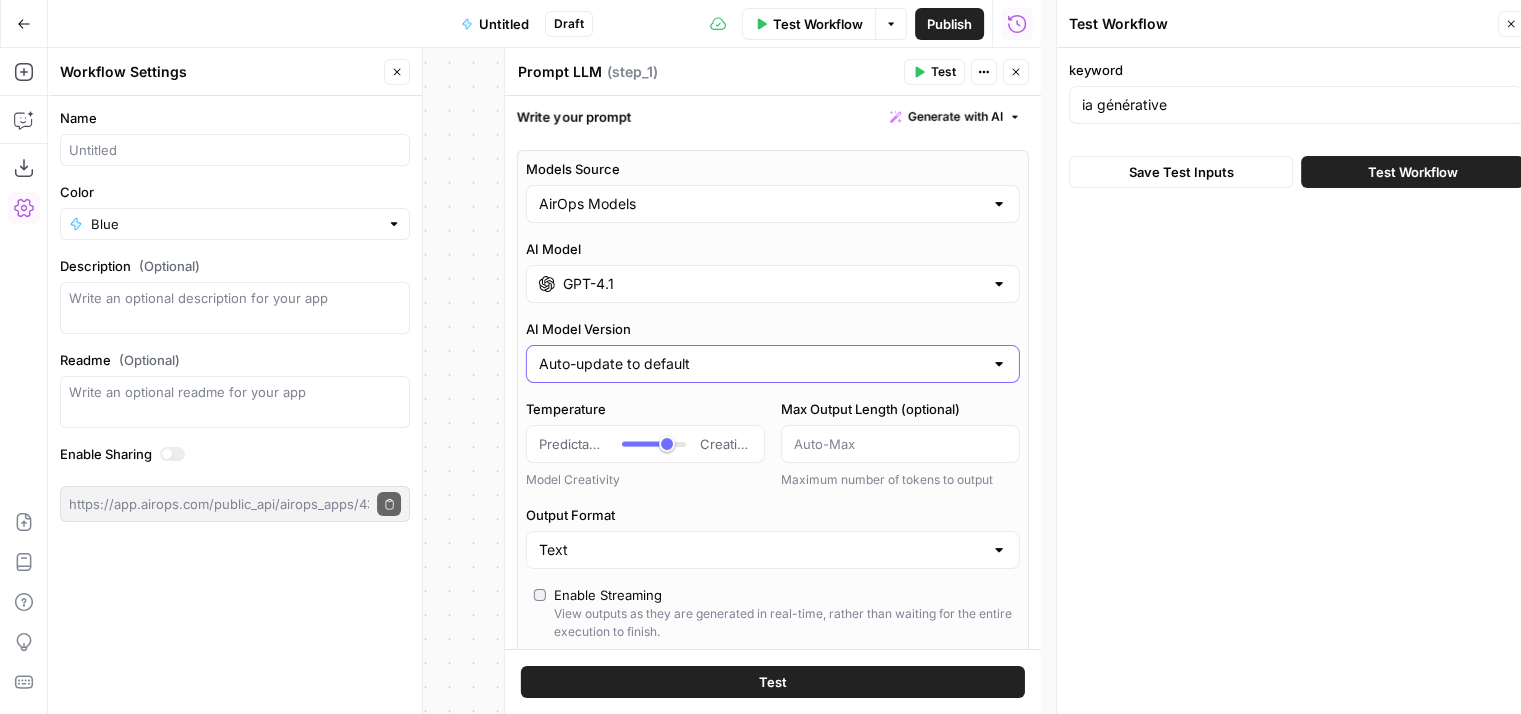 type 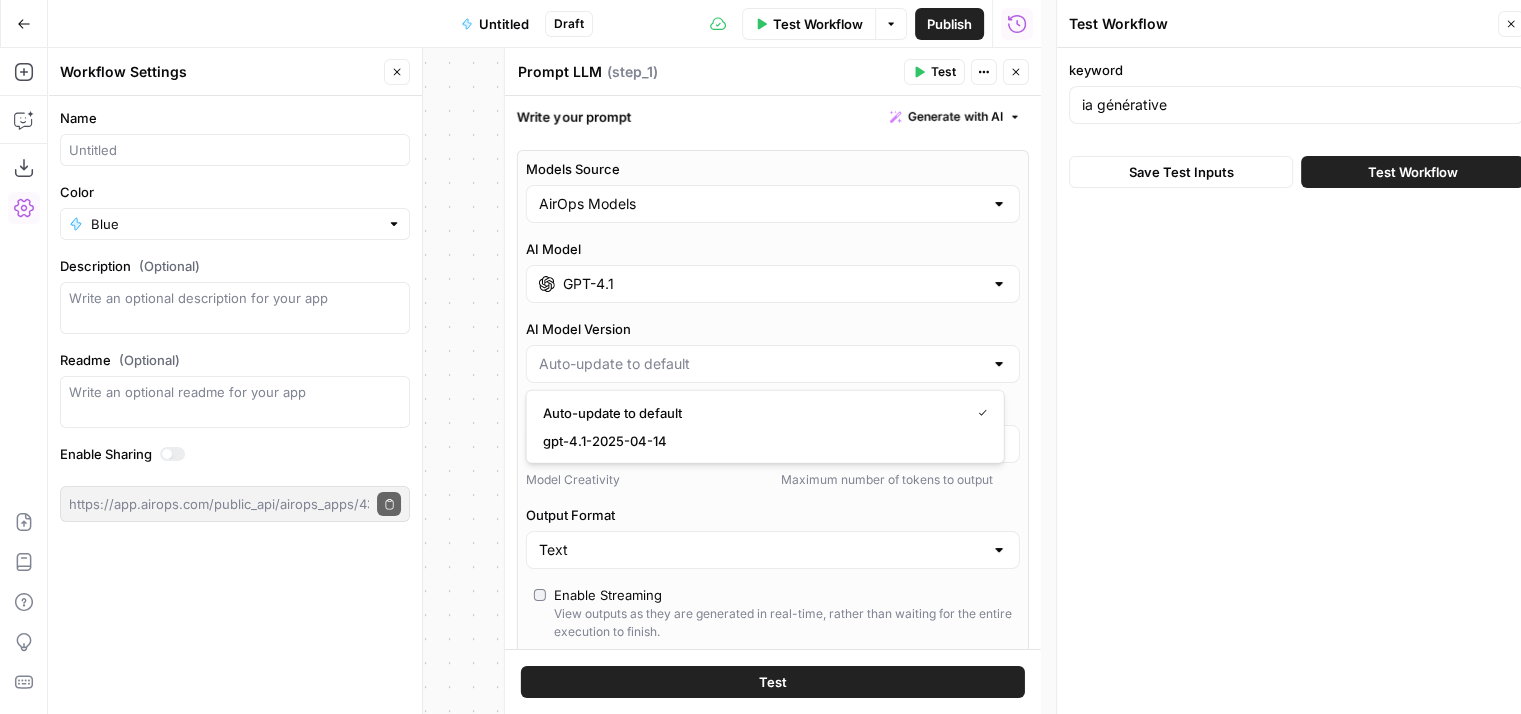 click at bounding box center [773, 364] 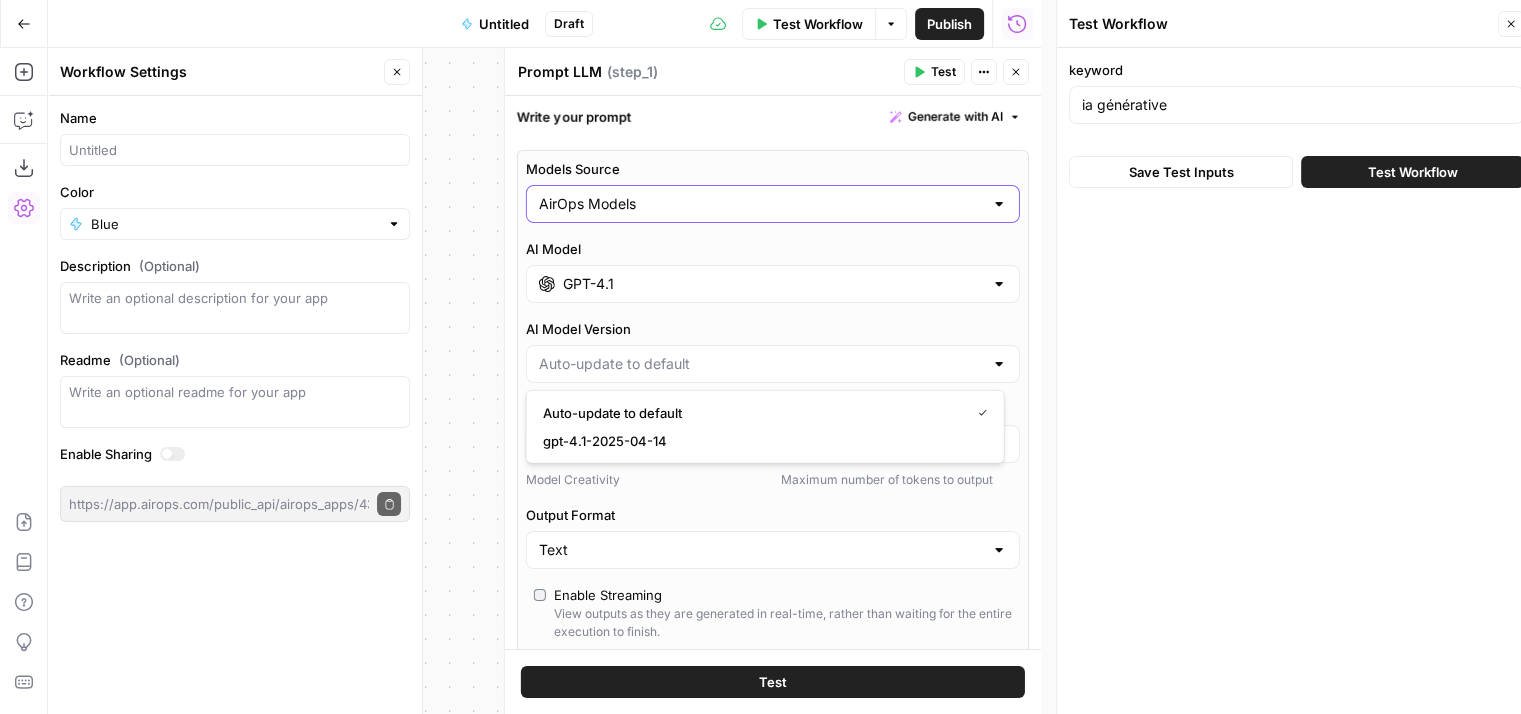 type 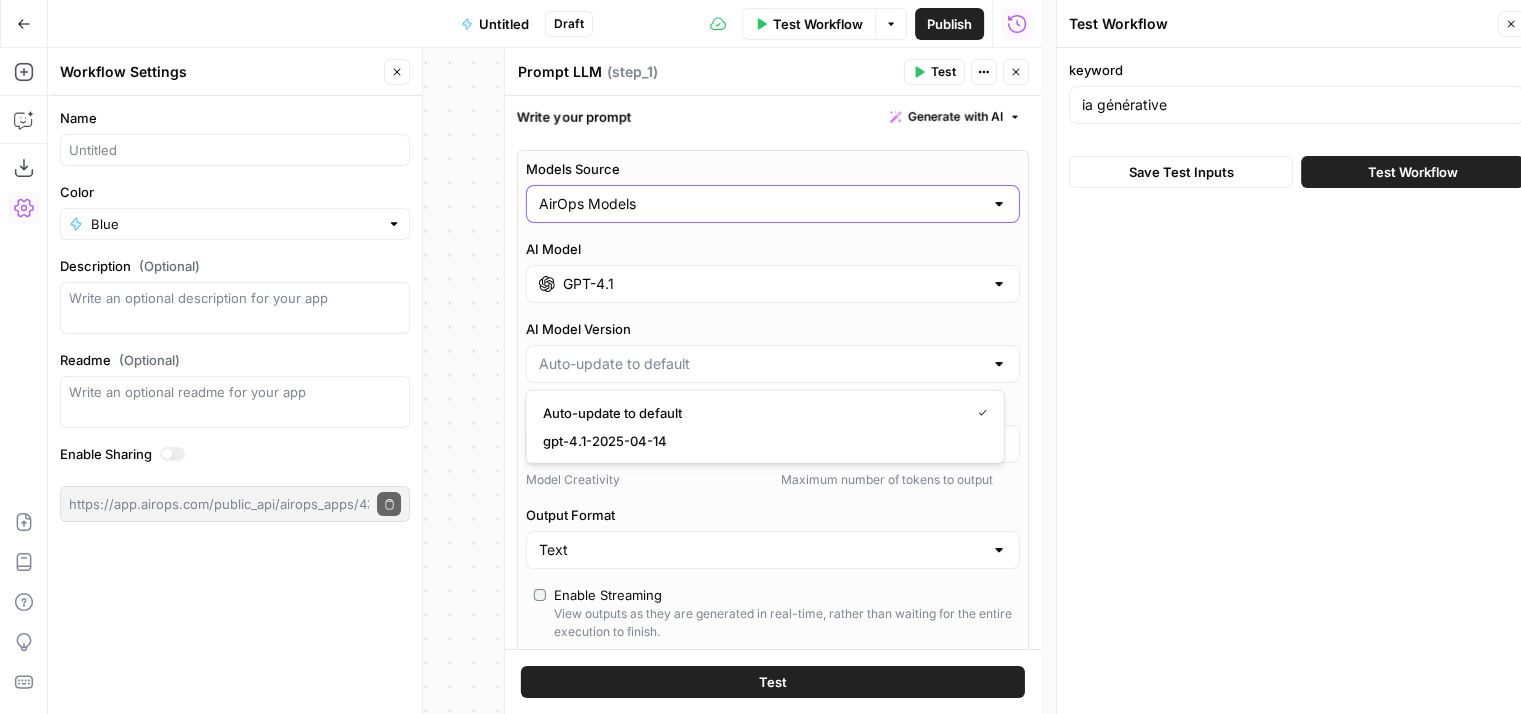 type on "Auto-update to default" 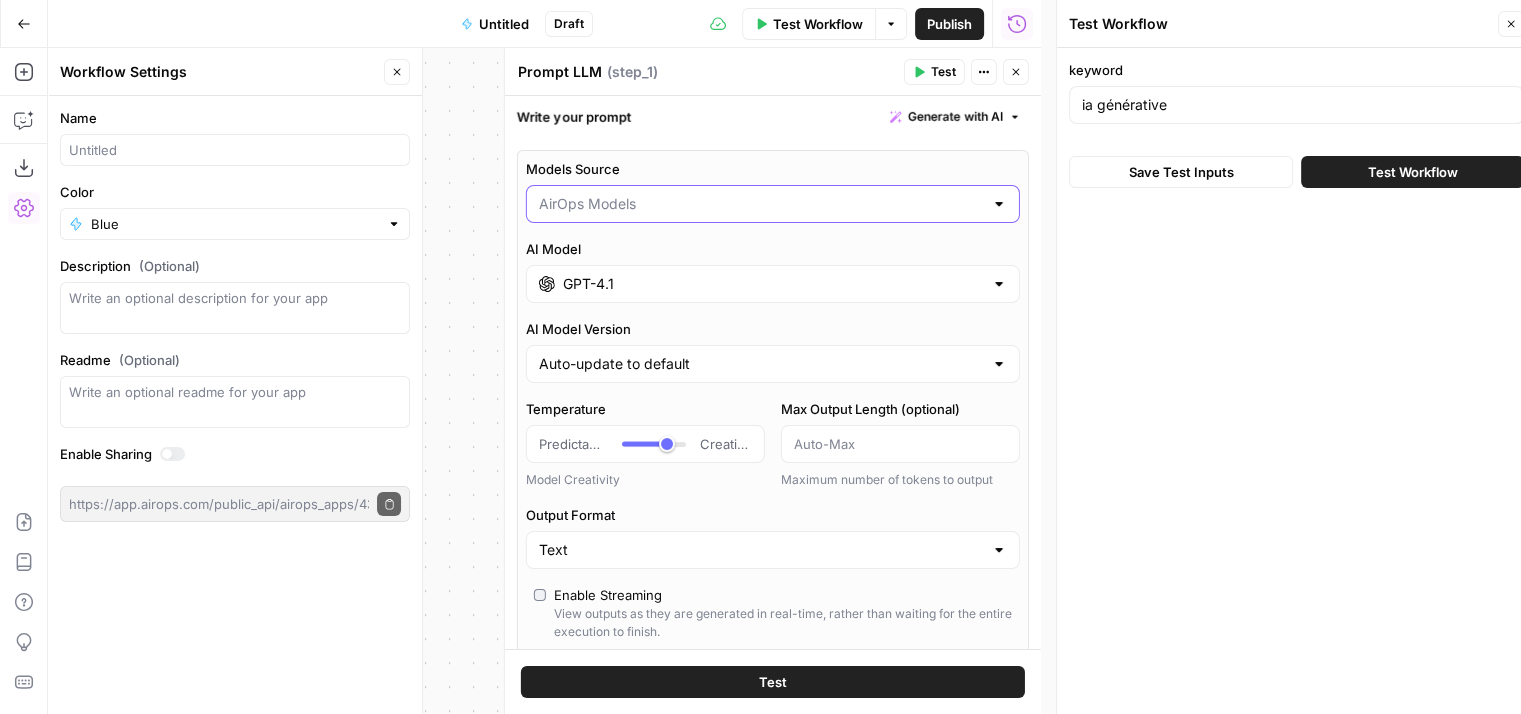 click on "Models Source" at bounding box center (761, 204) 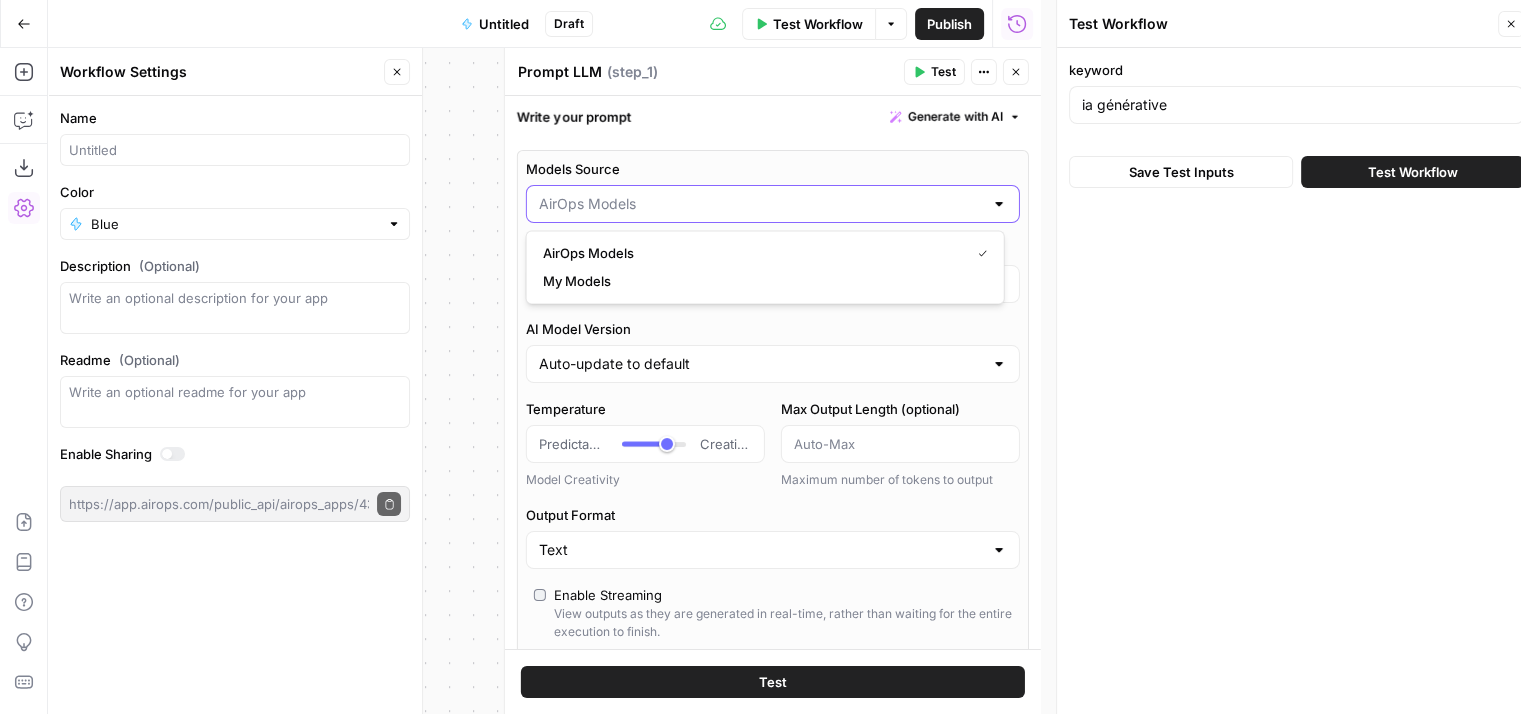 click on "Models Source" at bounding box center (761, 204) 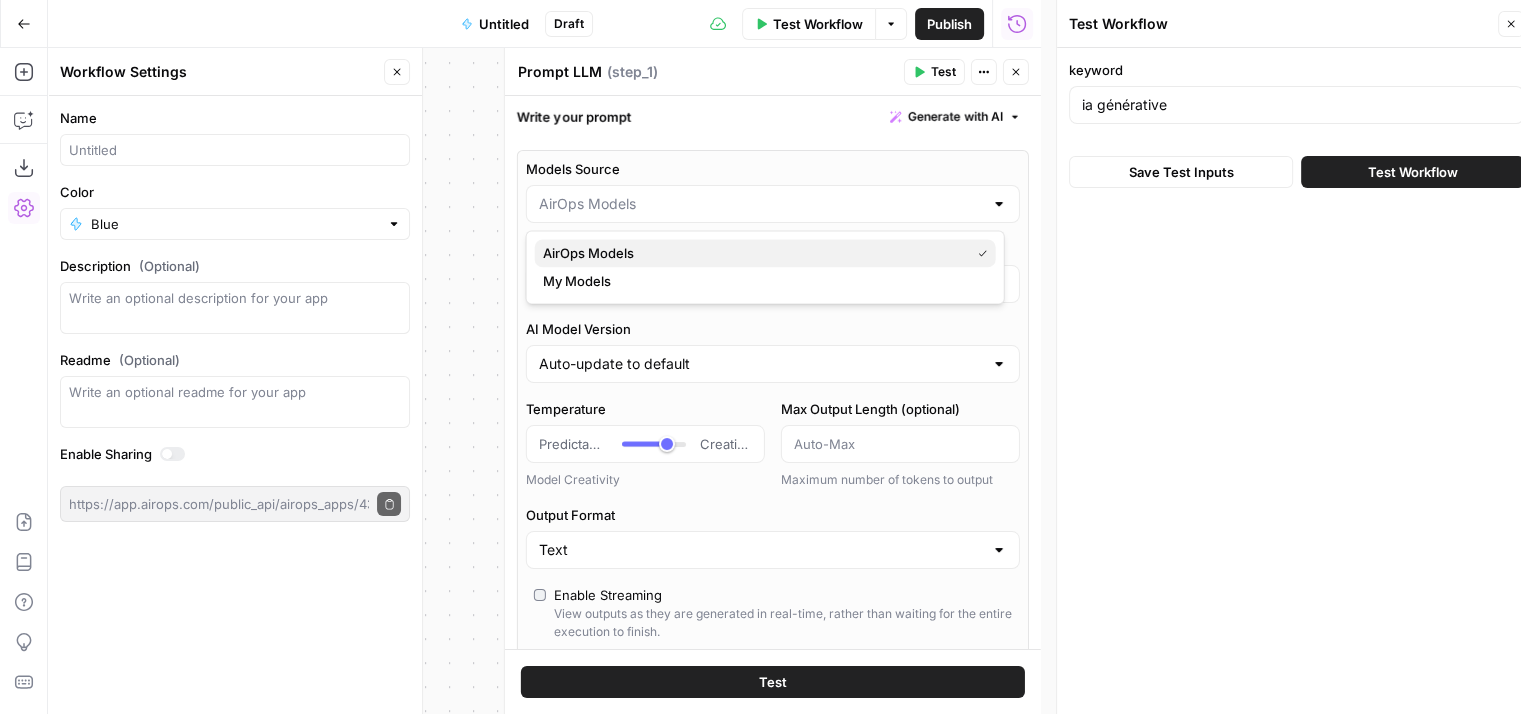 click on "AirOps Models" at bounding box center [752, 253] 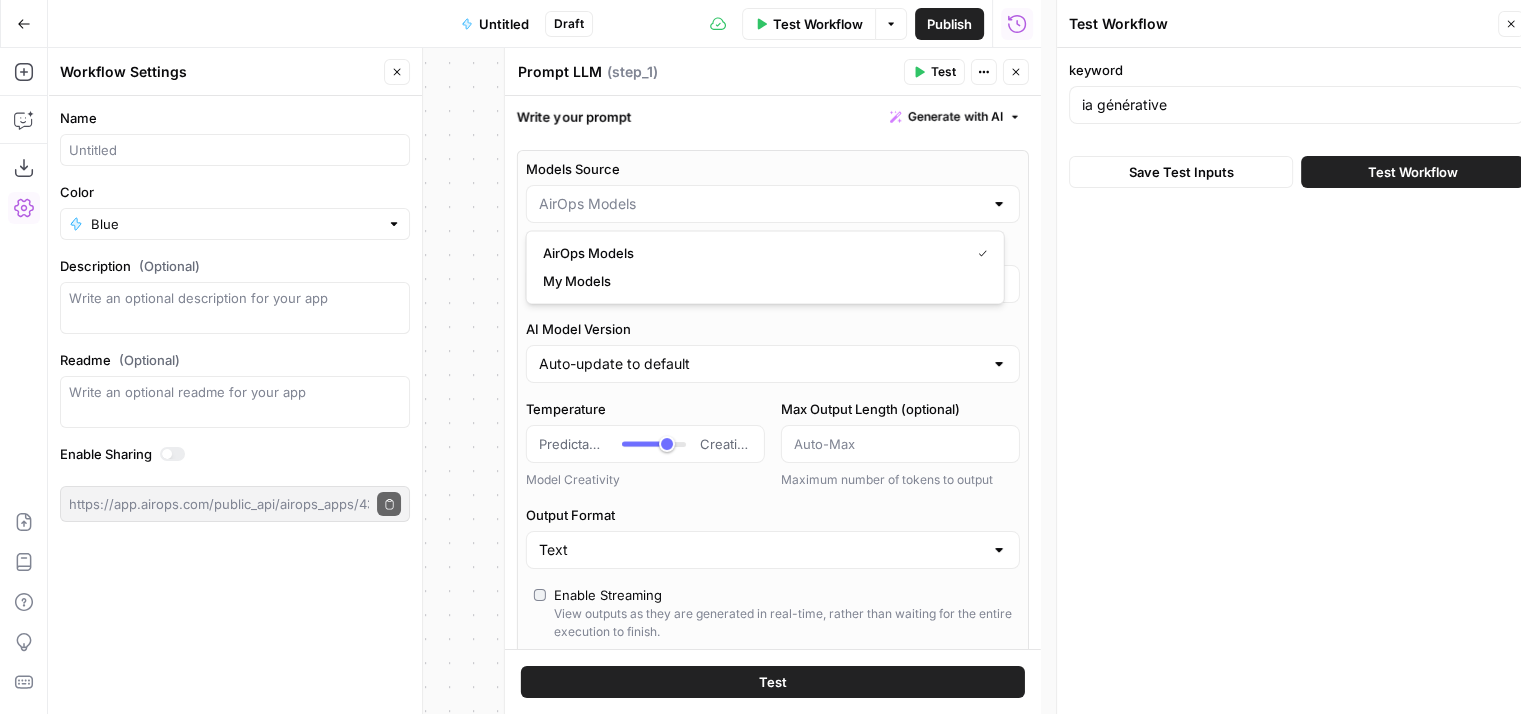 type on "AirOps Models" 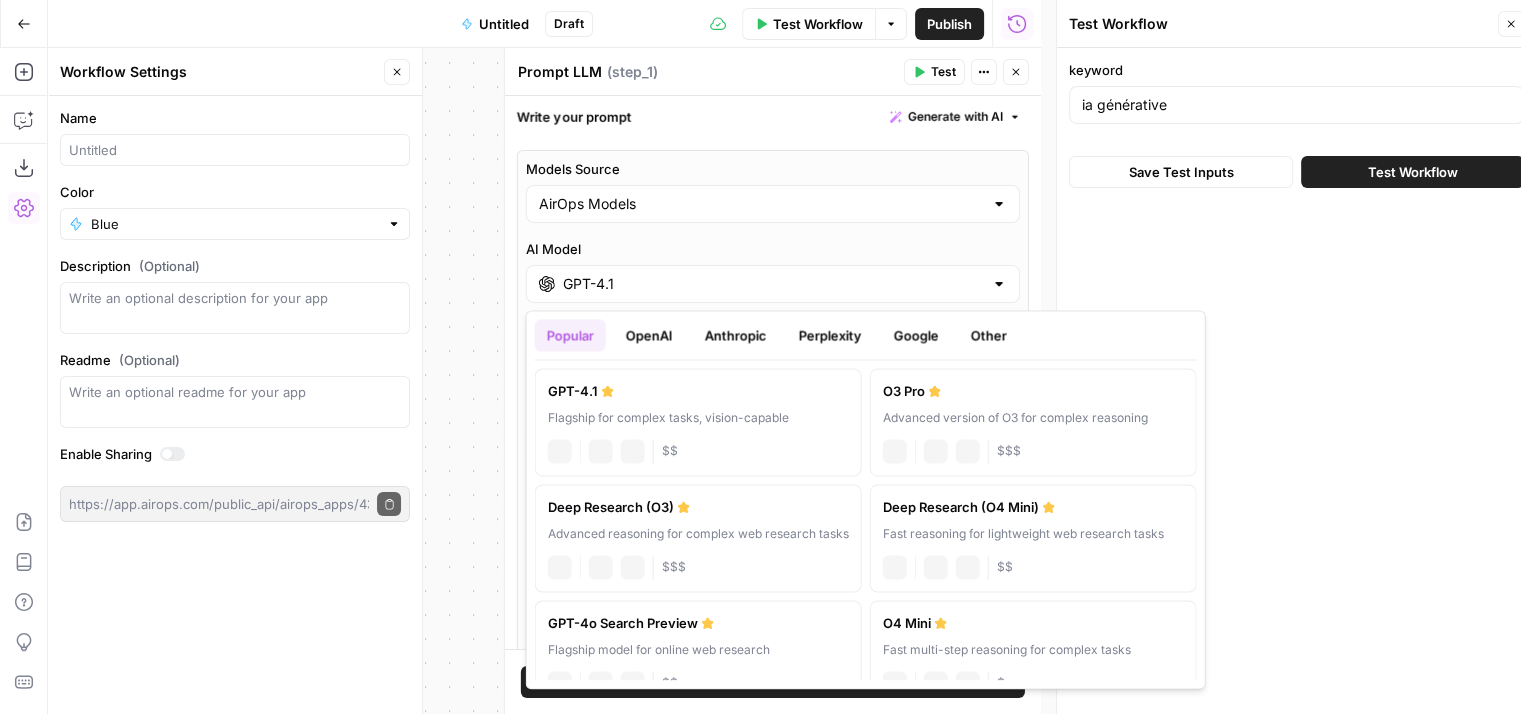 click on "GPT-4.1" at bounding box center [773, 284] 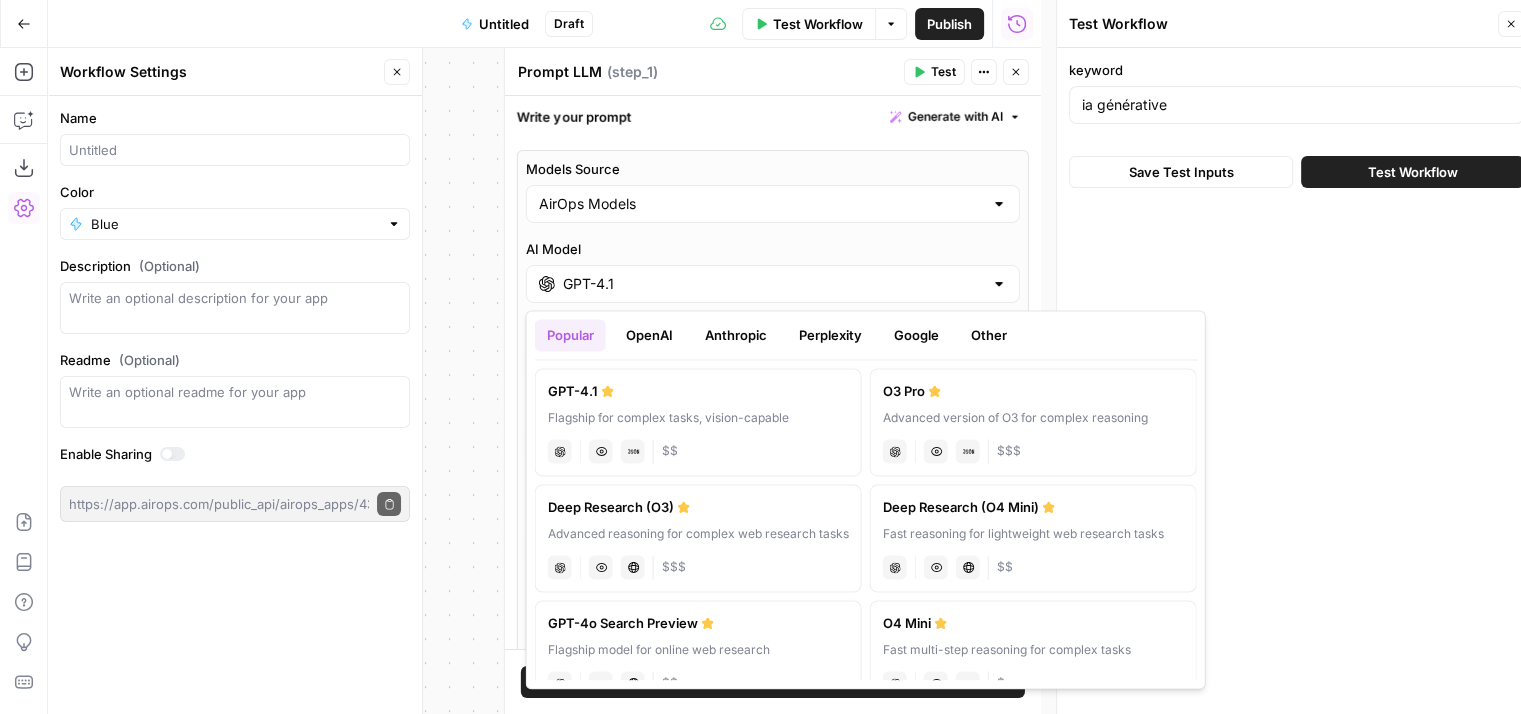 click on "Perplexity" at bounding box center [830, 335] 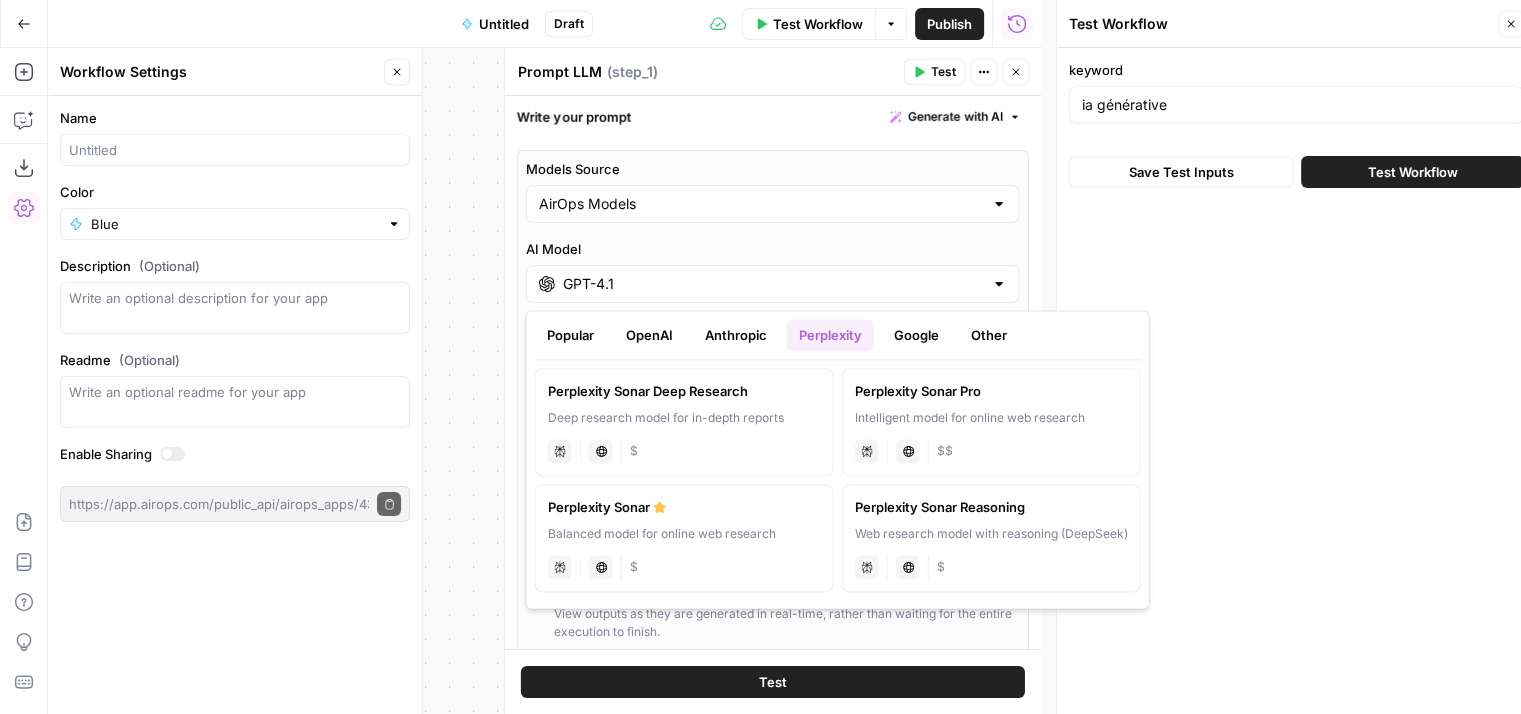 click on "Perplexity Sonar Deep Research Deep research model for in-depth reports perplexity Live Web Research $" at bounding box center (684, 422) 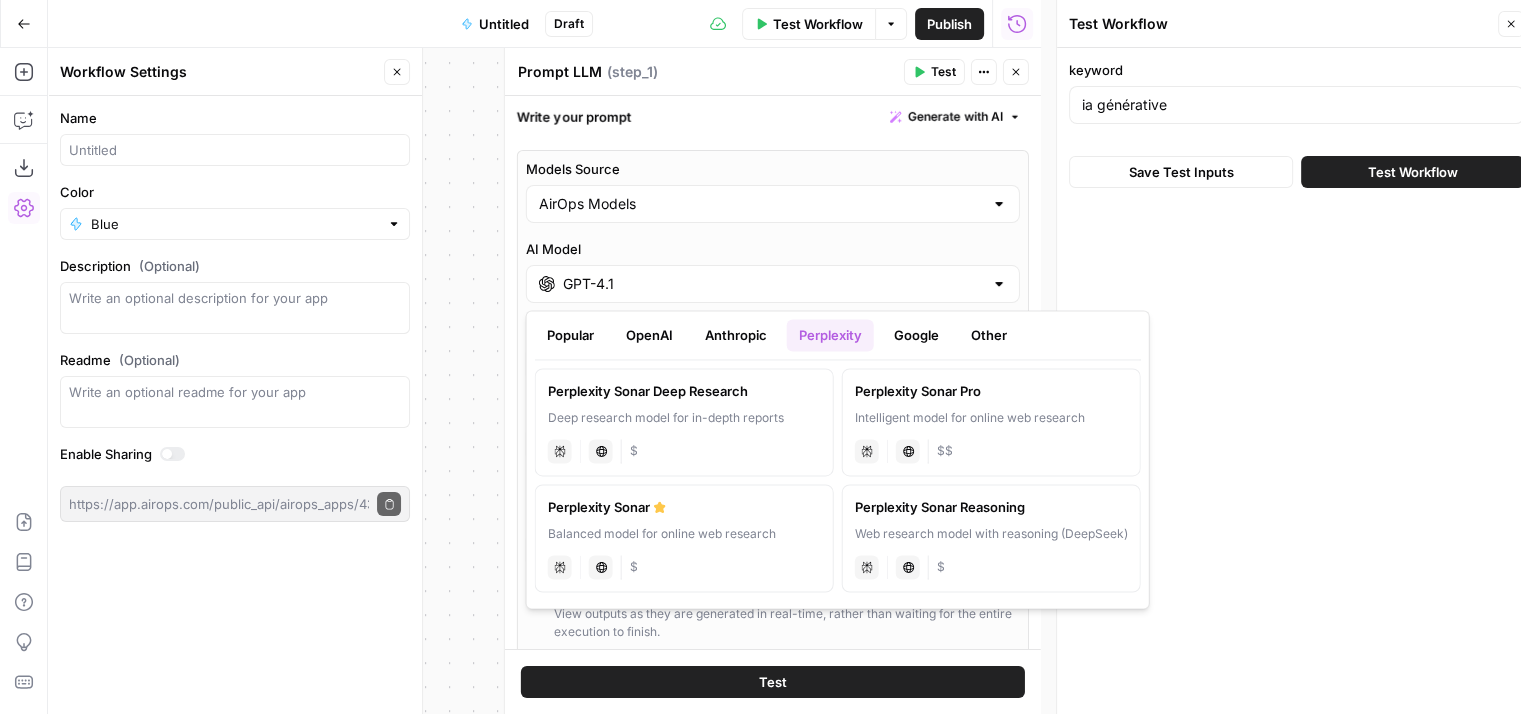type on "Perplexity Sonar Deep Research" 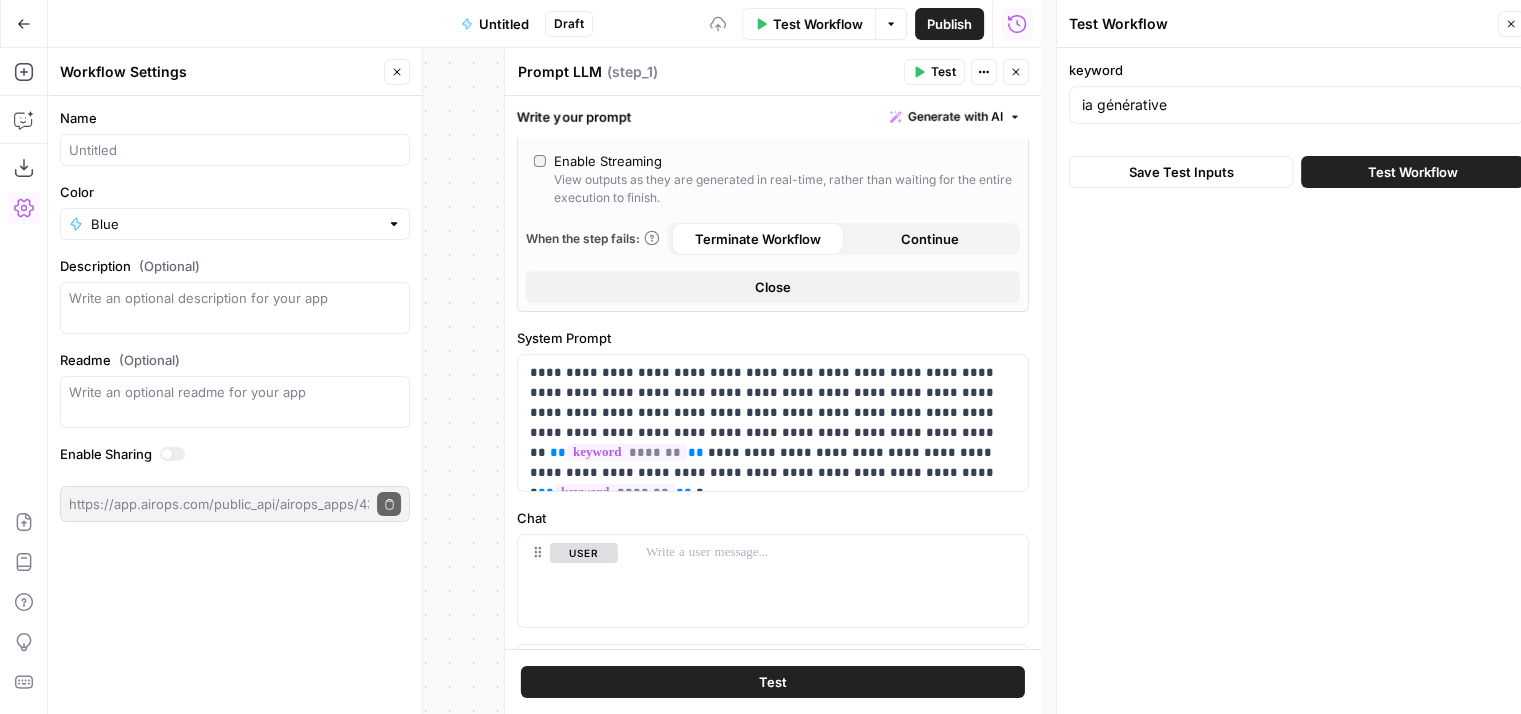 scroll, scrollTop: 646, scrollLeft: 0, axis: vertical 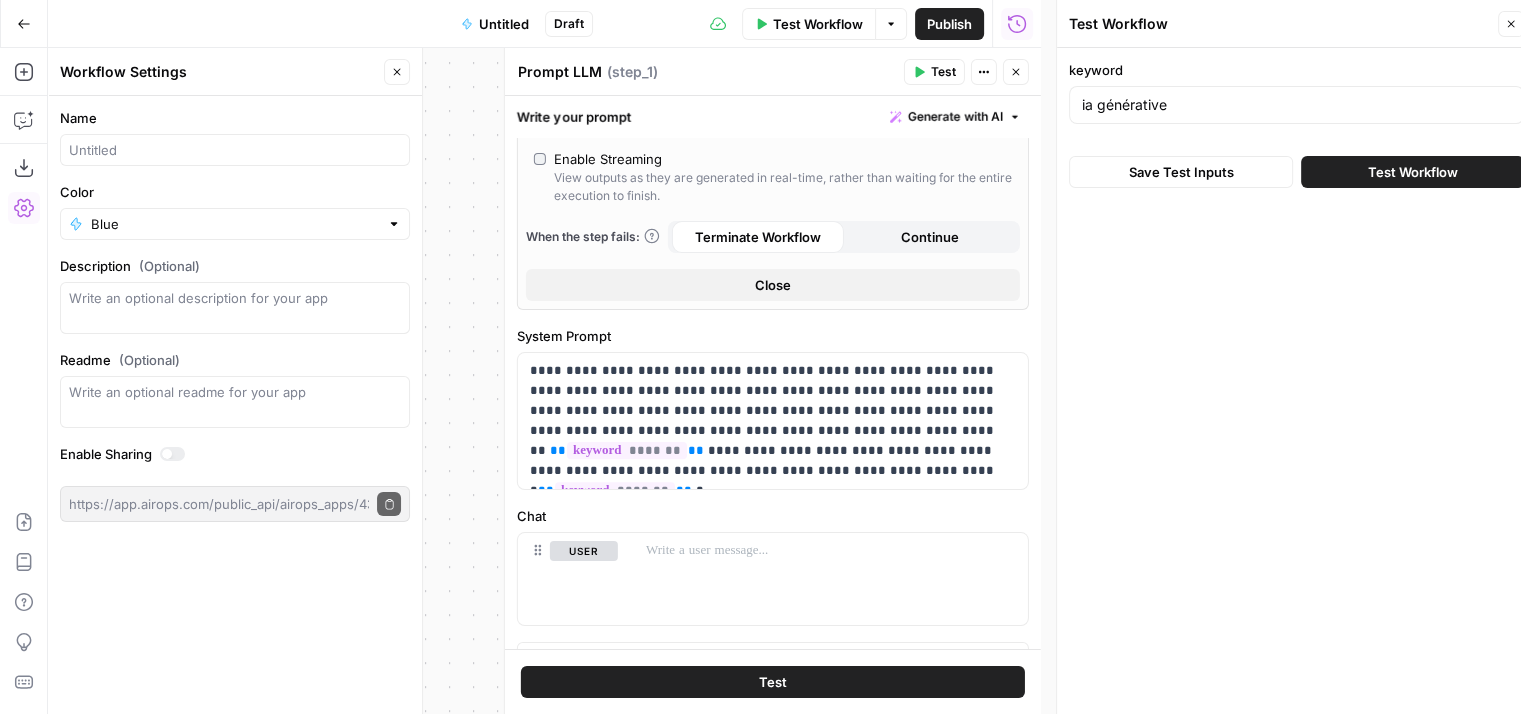 click on "Test" at bounding box center [773, 682] 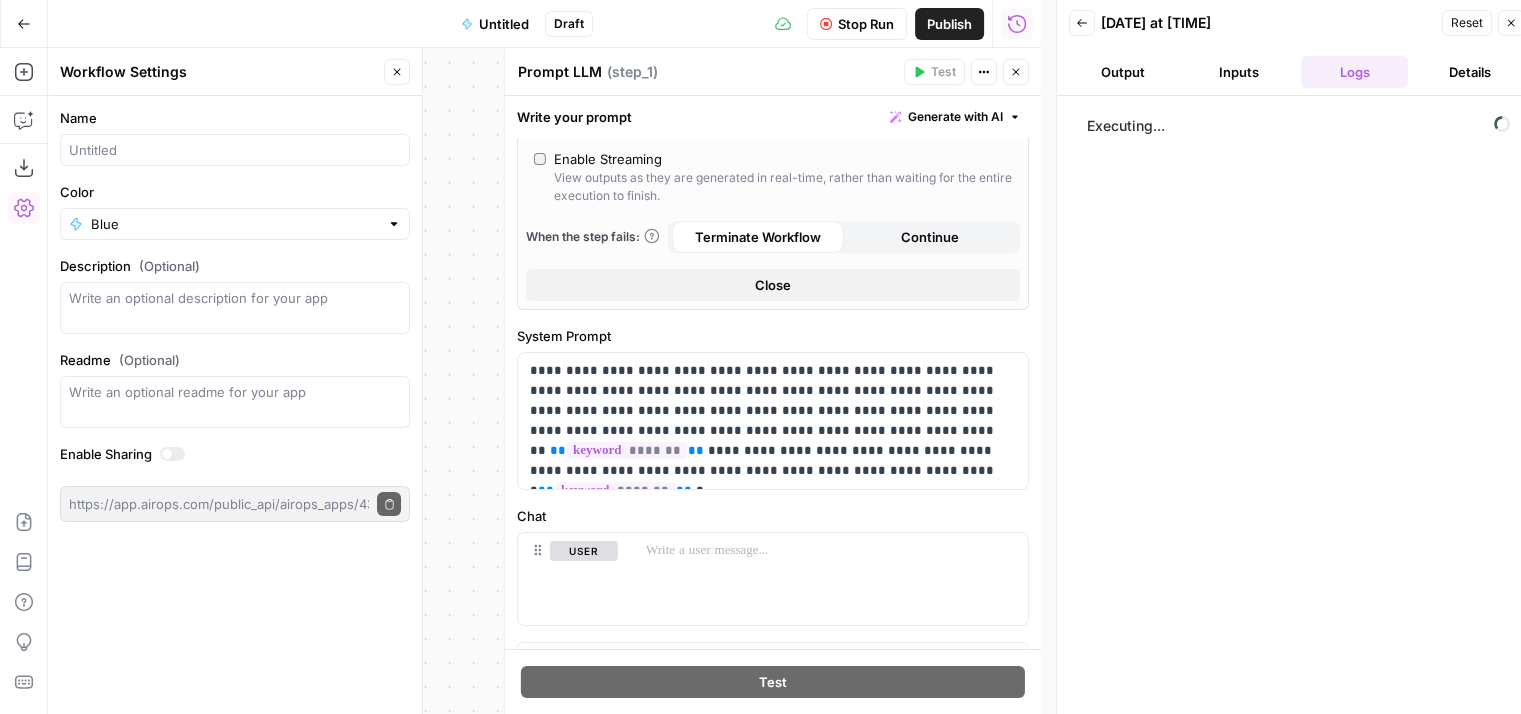 click on "Close" at bounding box center (773, 285) 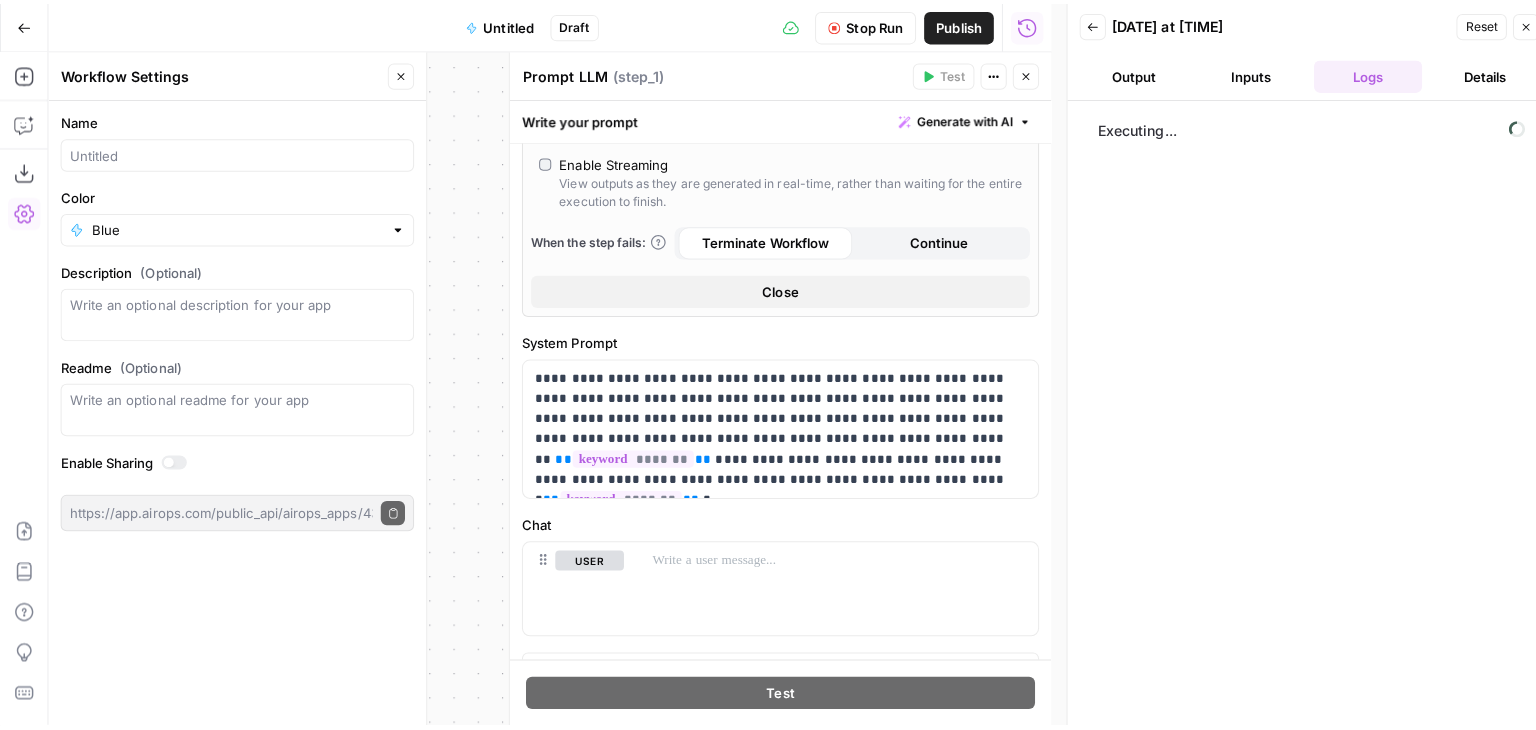scroll, scrollTop: 0, scrollLeft: 0, axis: both 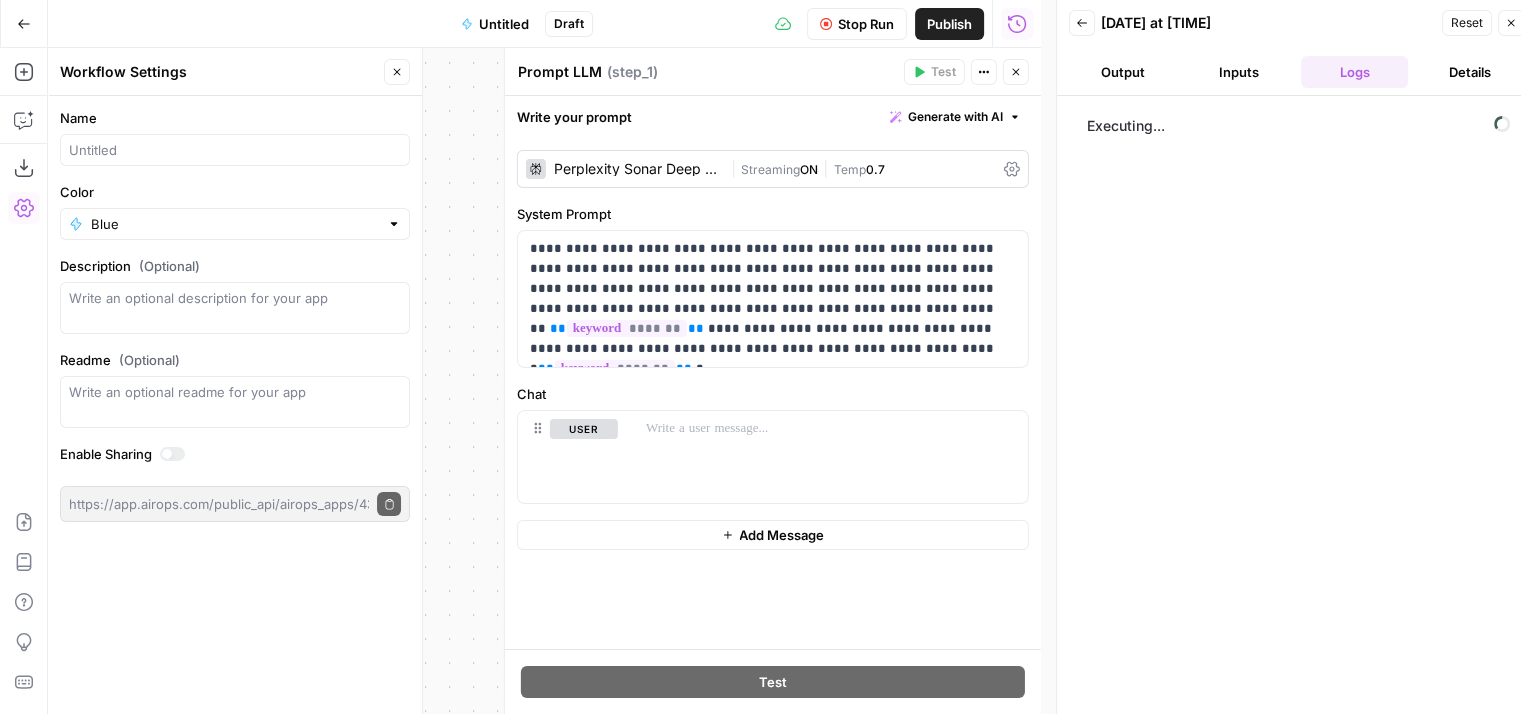 click on "Inputs" at bounding box center (1239, 72) 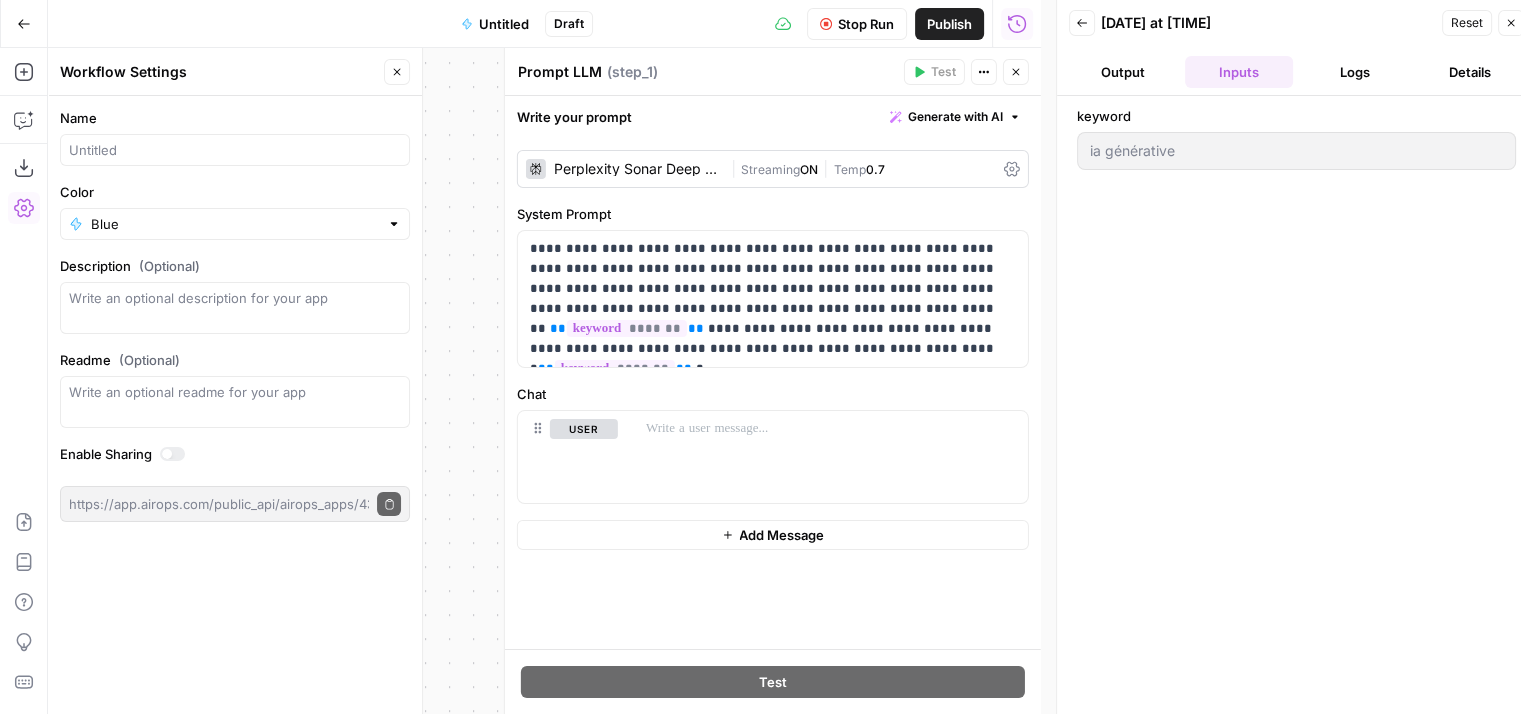 click on "Output" at bounding box center [1123, 72] 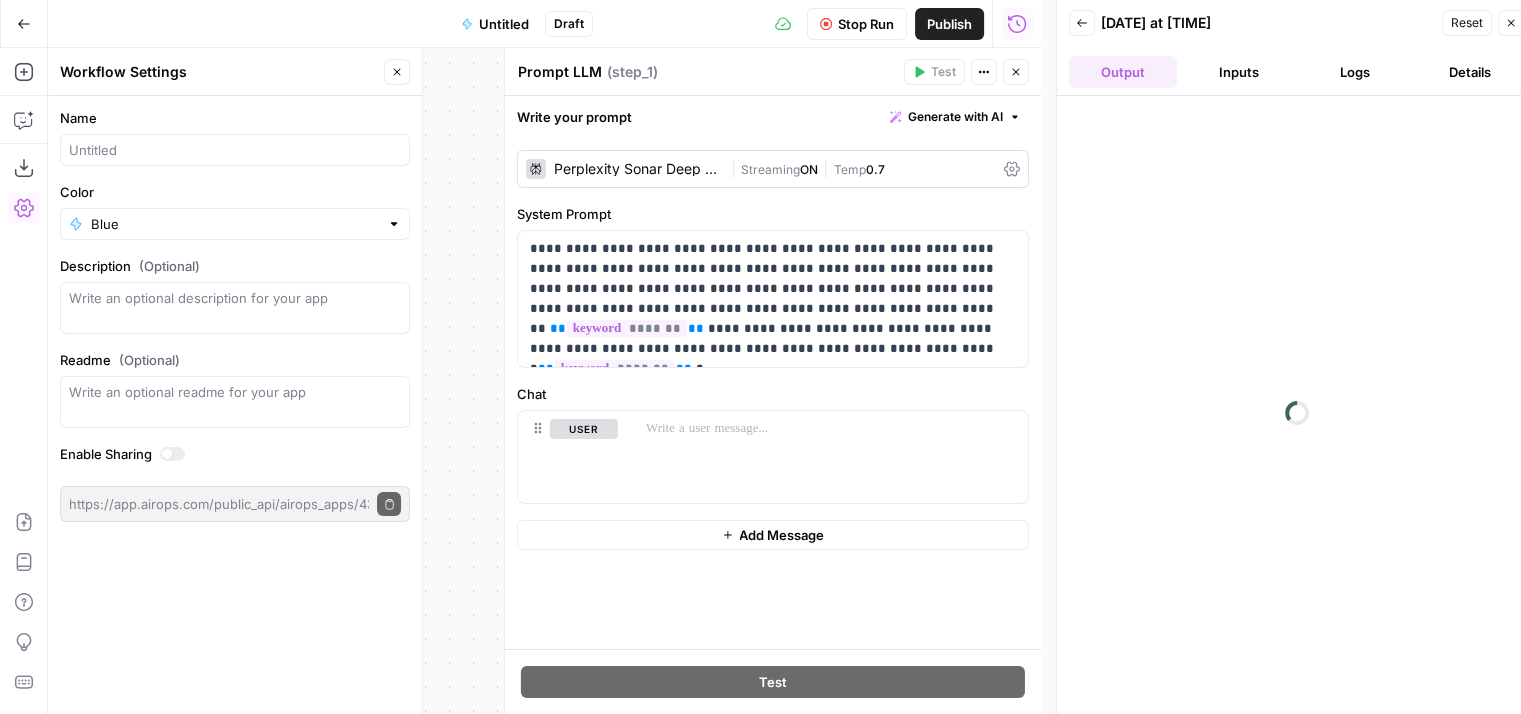 click on "Logs" at bounding box center (1355, 72) 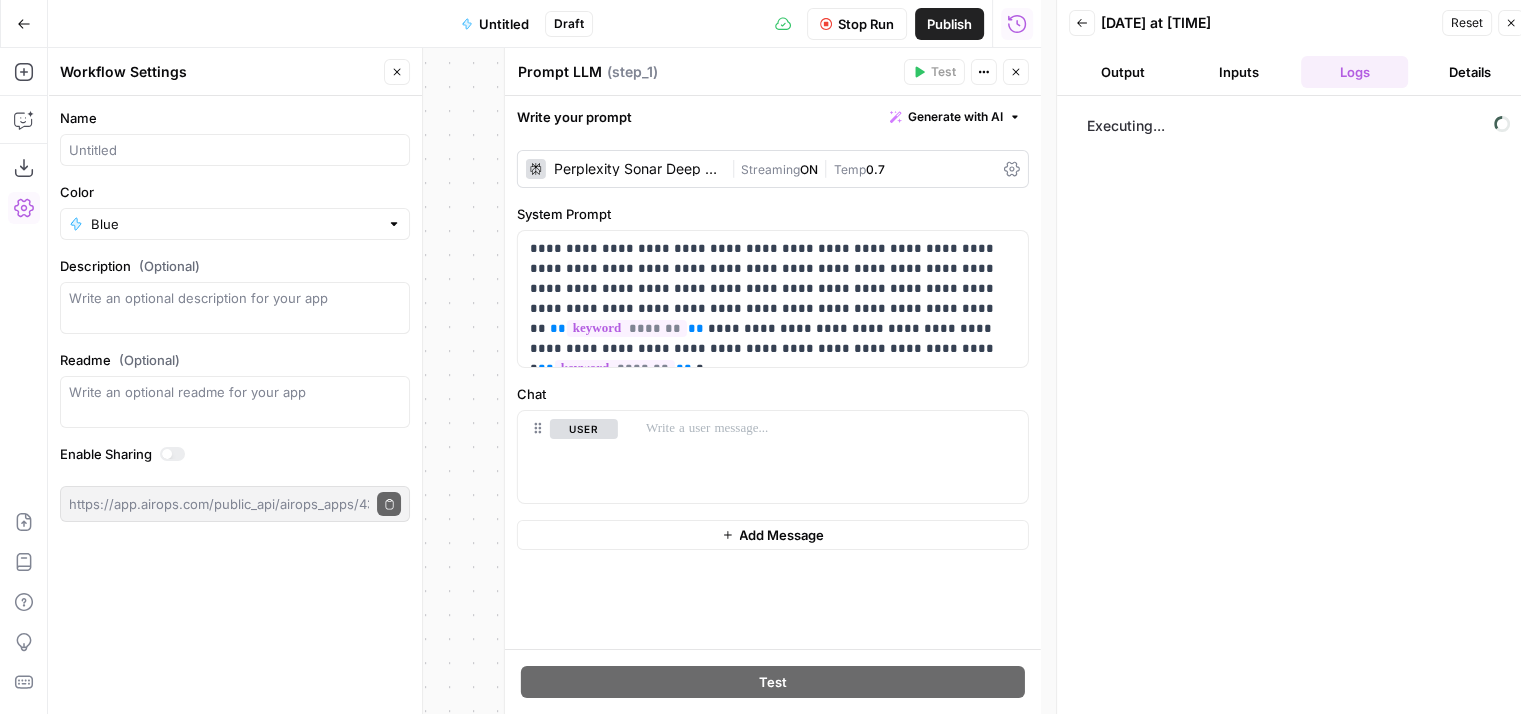 click on "Details" at bounding box center (1470, 72) 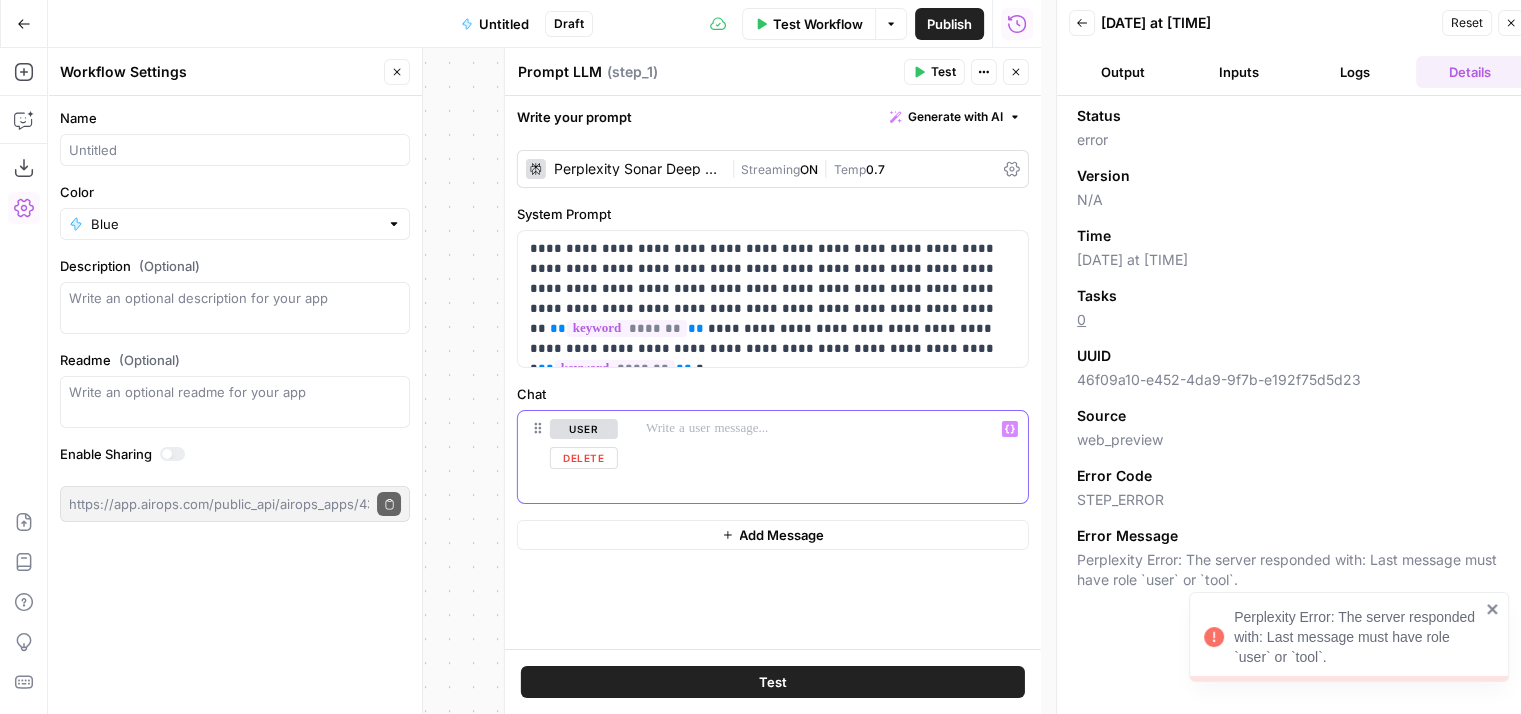 click at bounding box center [831, 457] 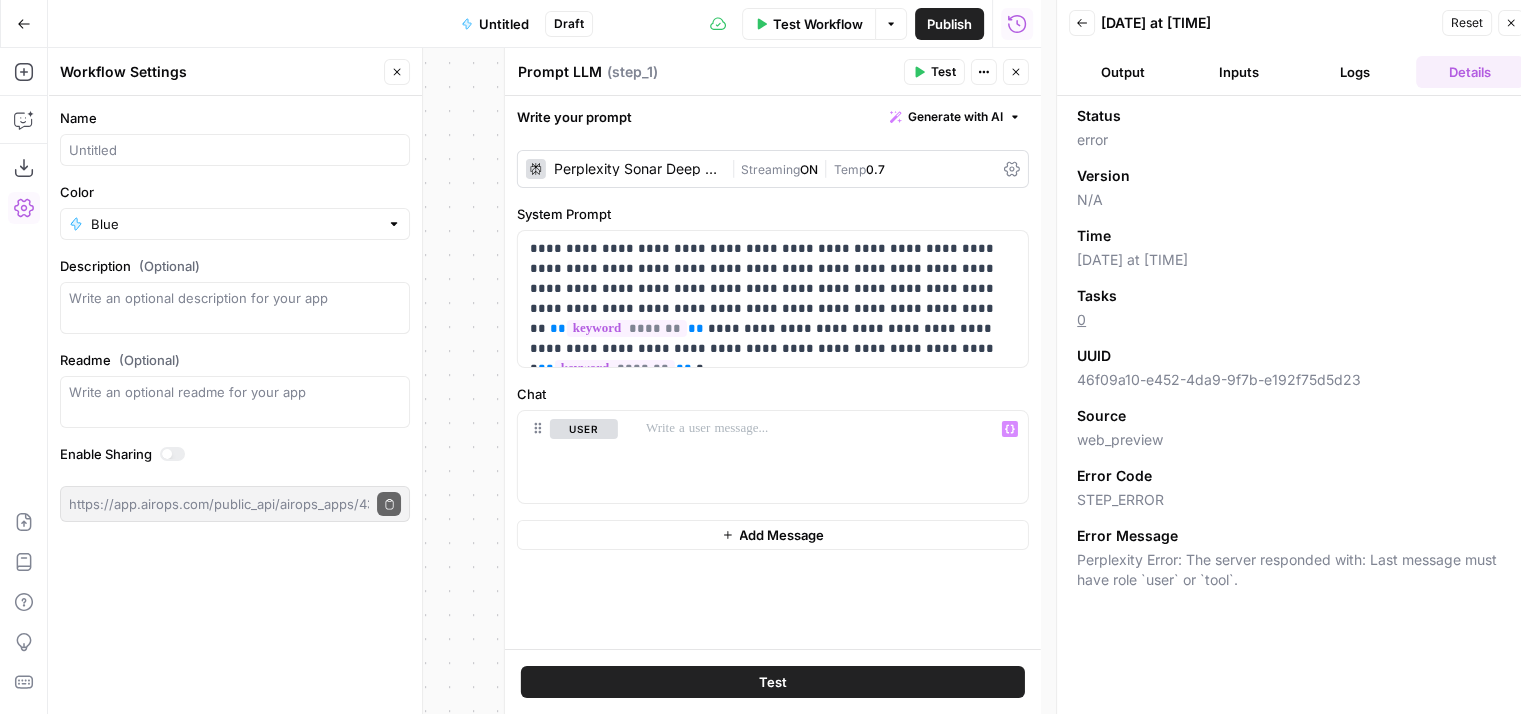 click on "Output" at bounding box center [1123, 72] 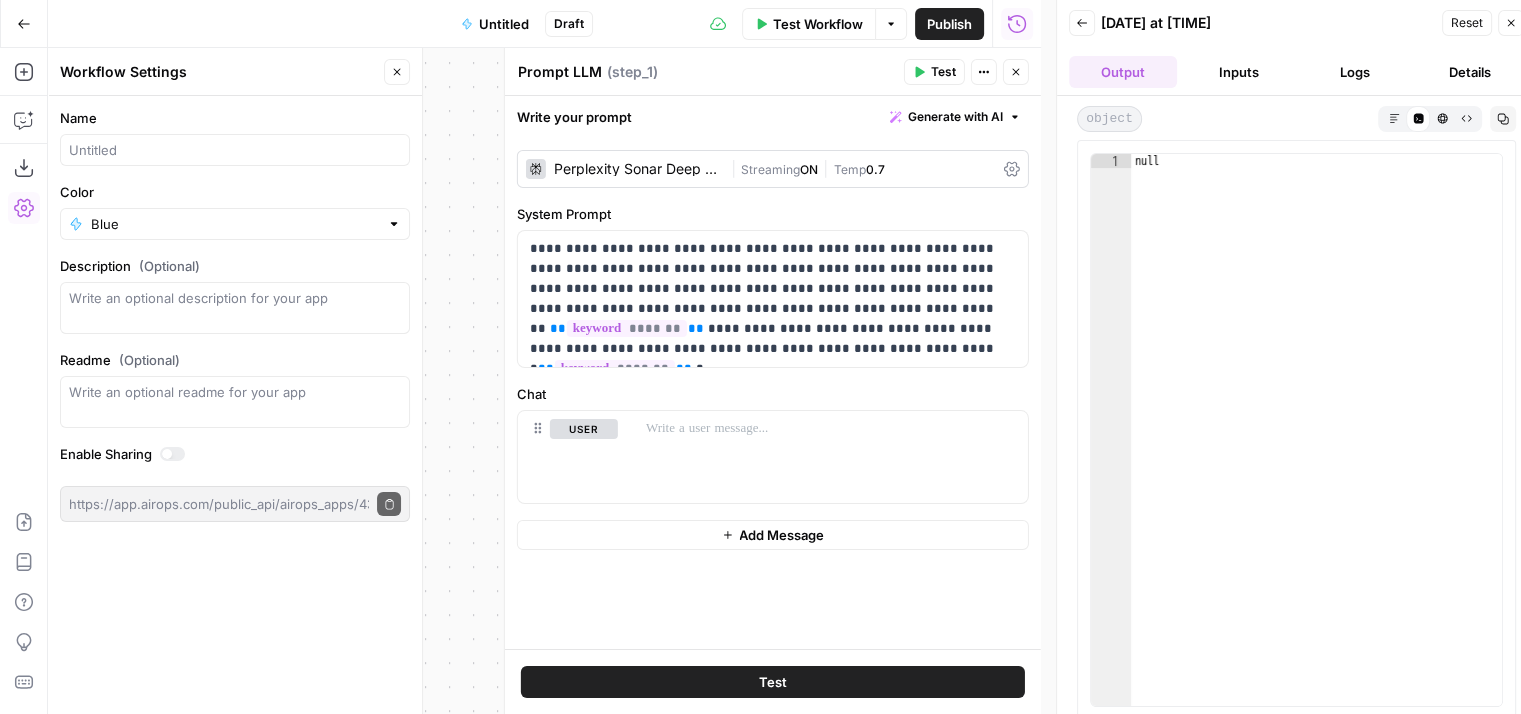 click on "Inputs" at bounding box center [1239, 72] 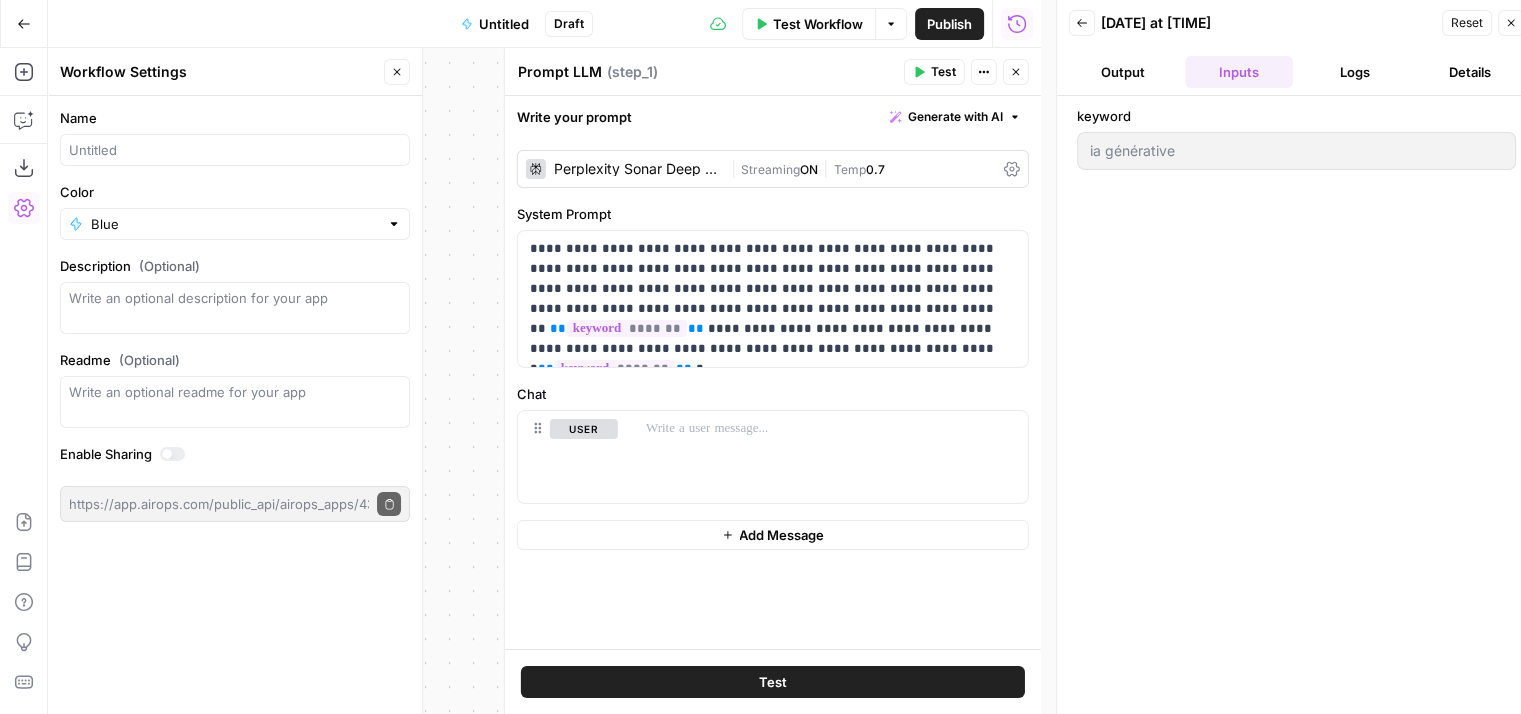 click on "Logs" at bounding box center [1355, 72] 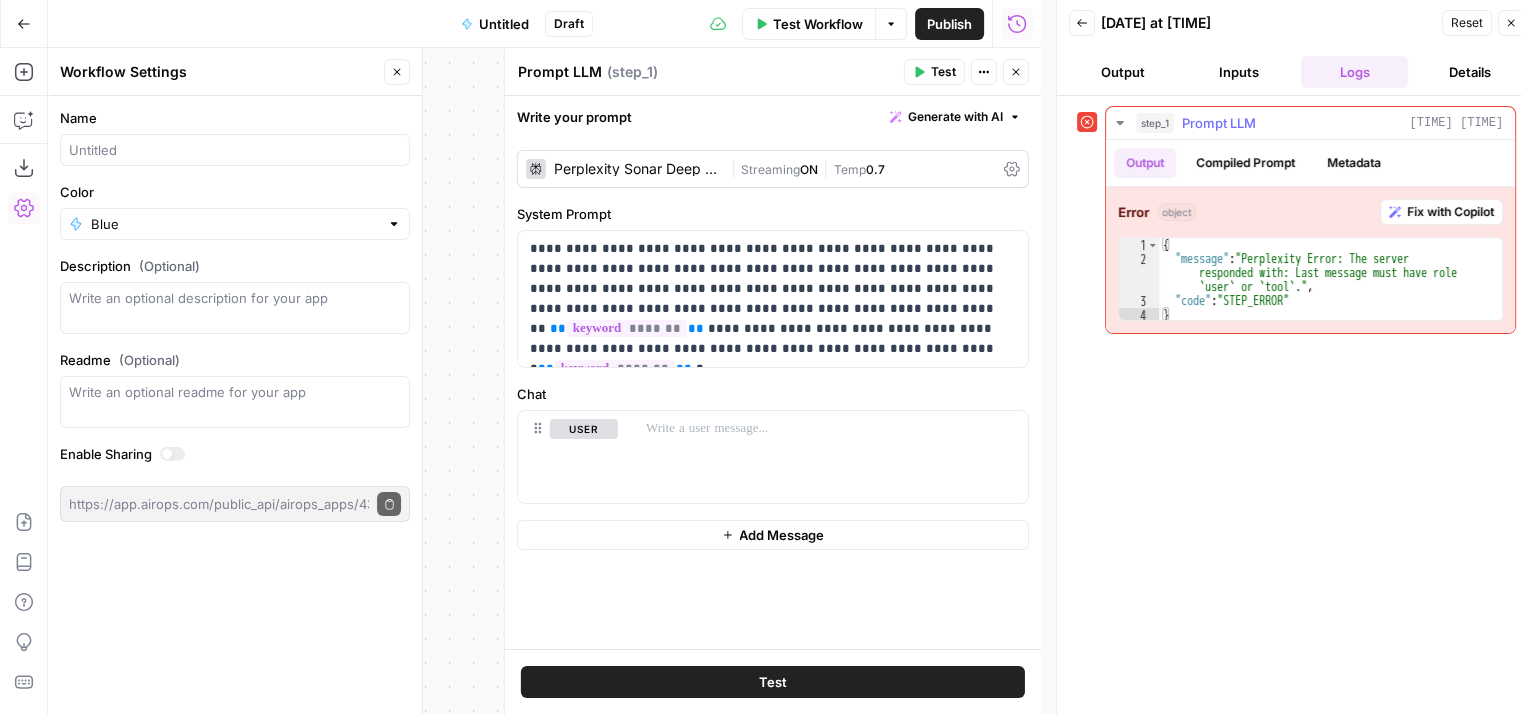 click on "Compiled Prompt" at bounding box center [1245, 163] 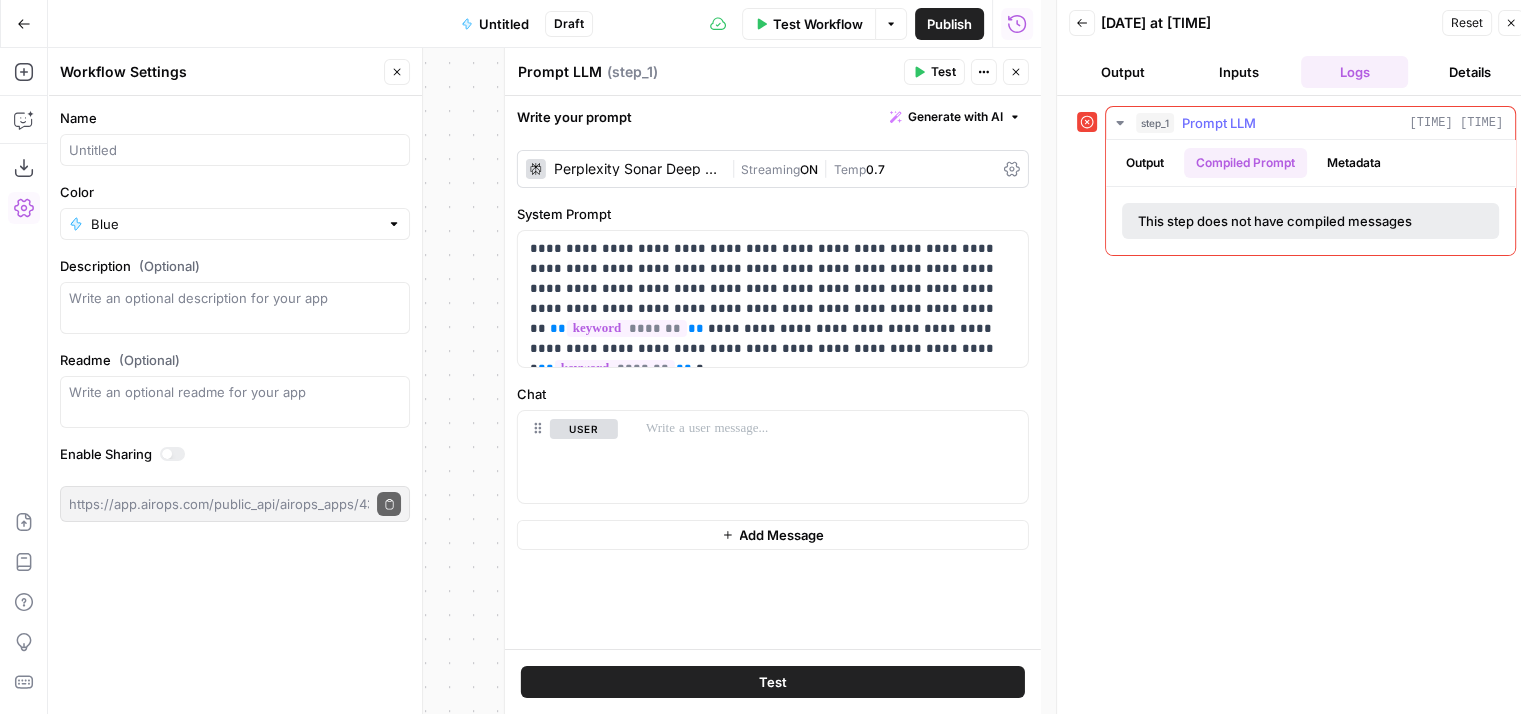 click on "Metadata" at bounding box center [1354, 163] 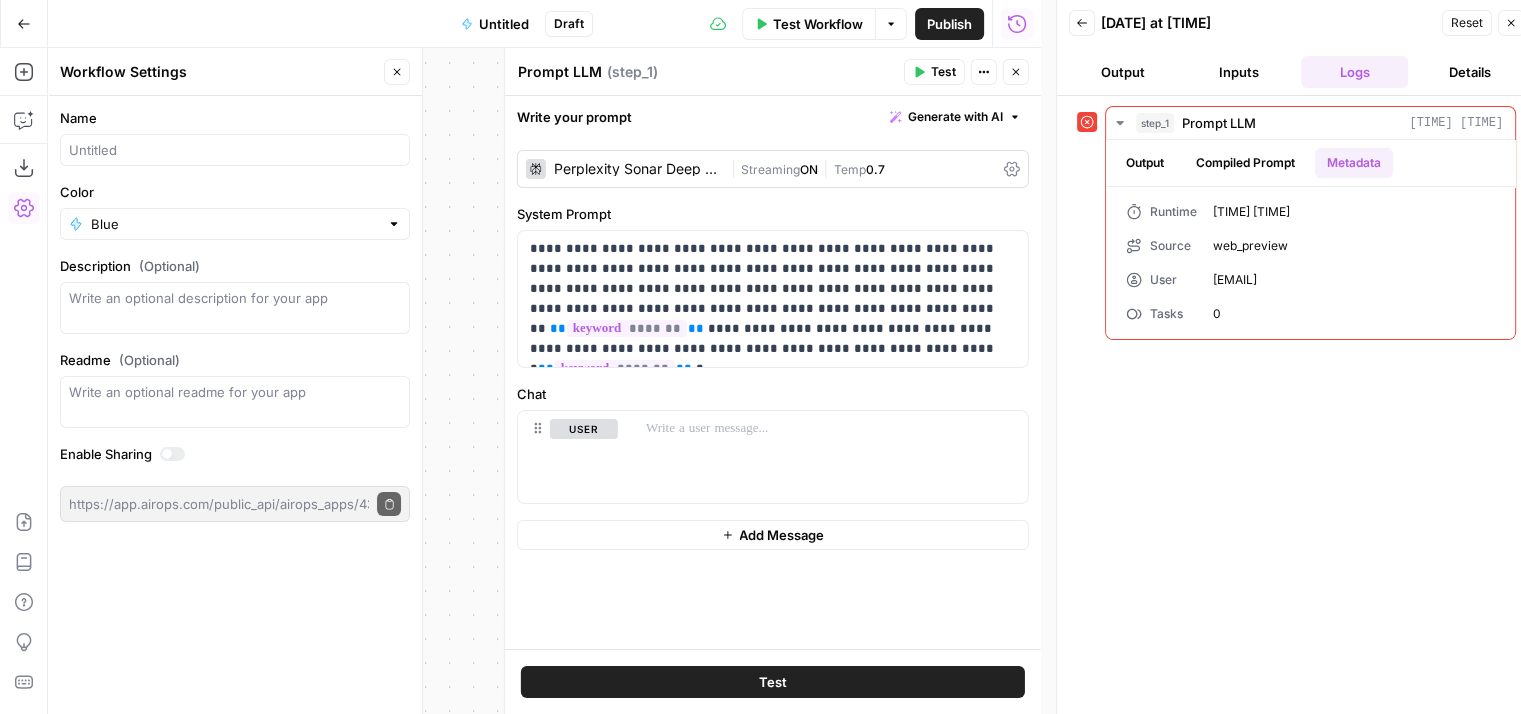 click 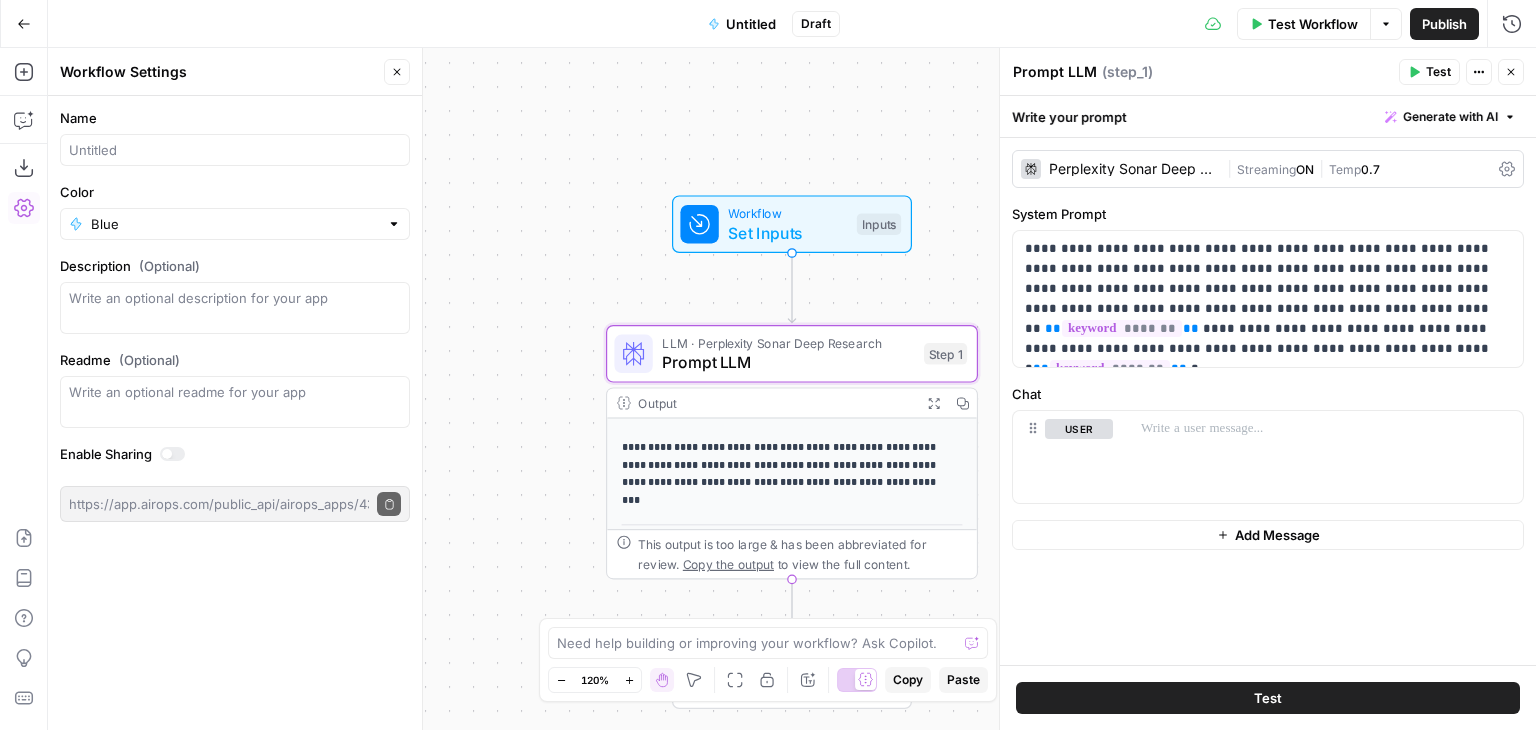 drag, startPoint x: 1504, startPoint y: 71, endPoint x: 1474, endPoint y: 84, distance: 32.695564 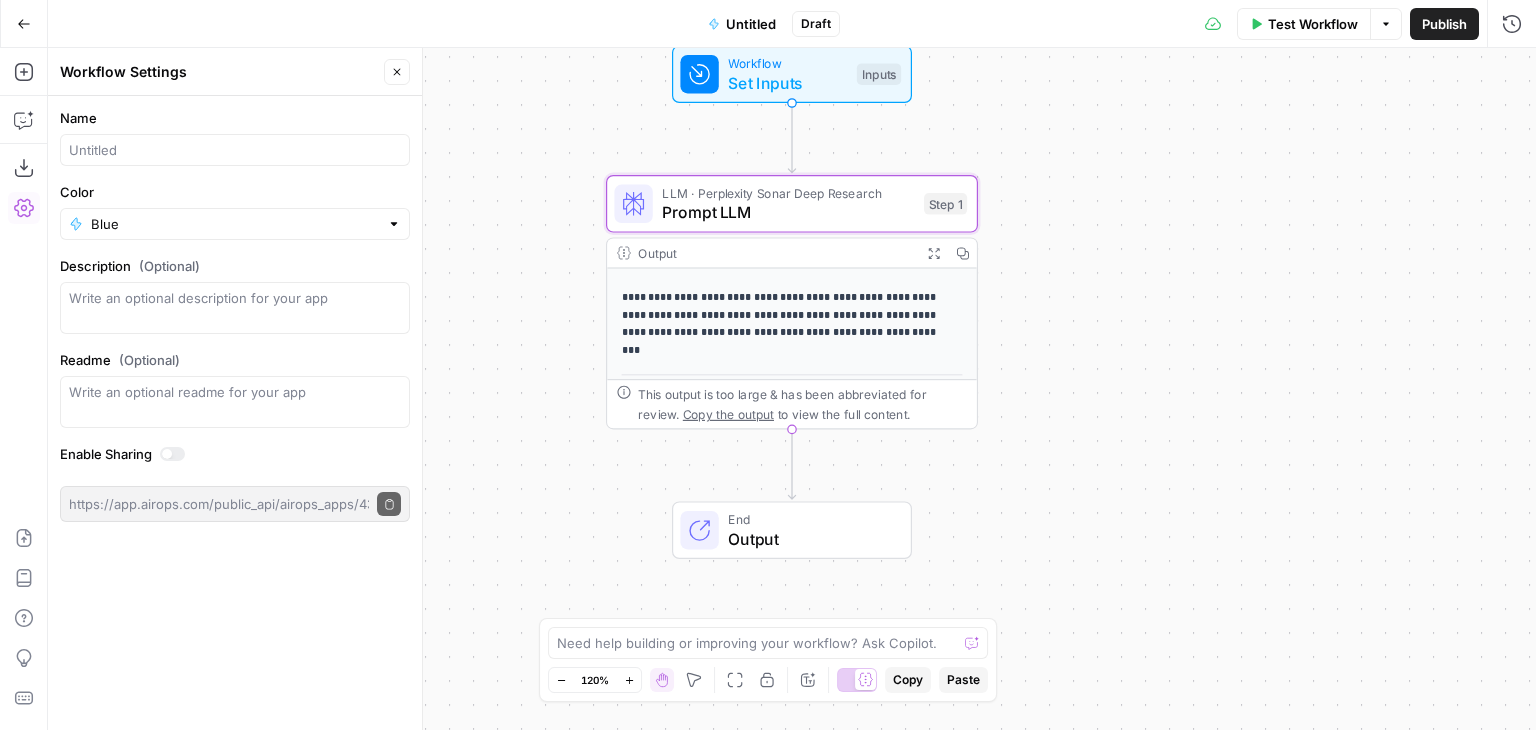click 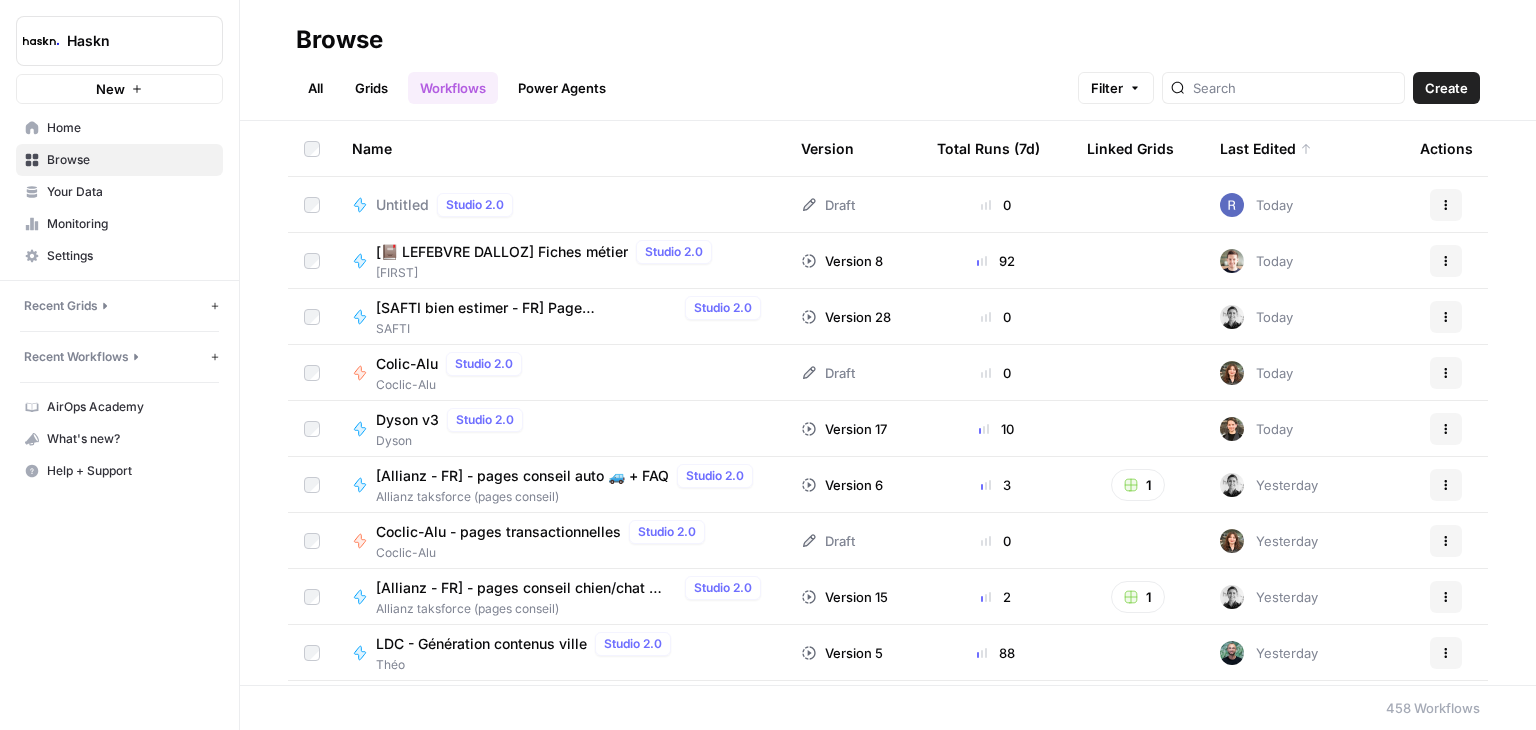 click on "Actions" at bounding box center (1446, 205) 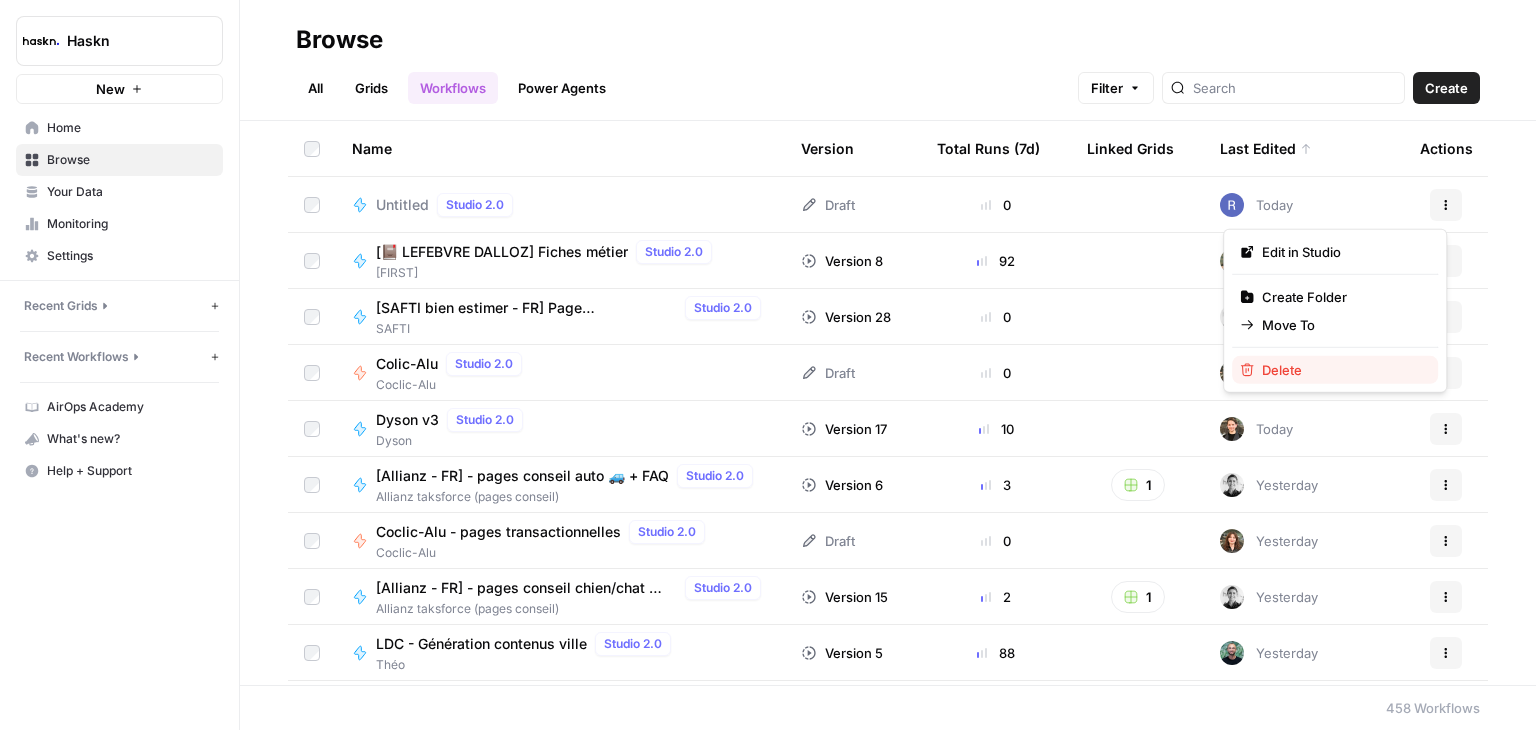 click on "Delete" at bounding box center [1342, 370] 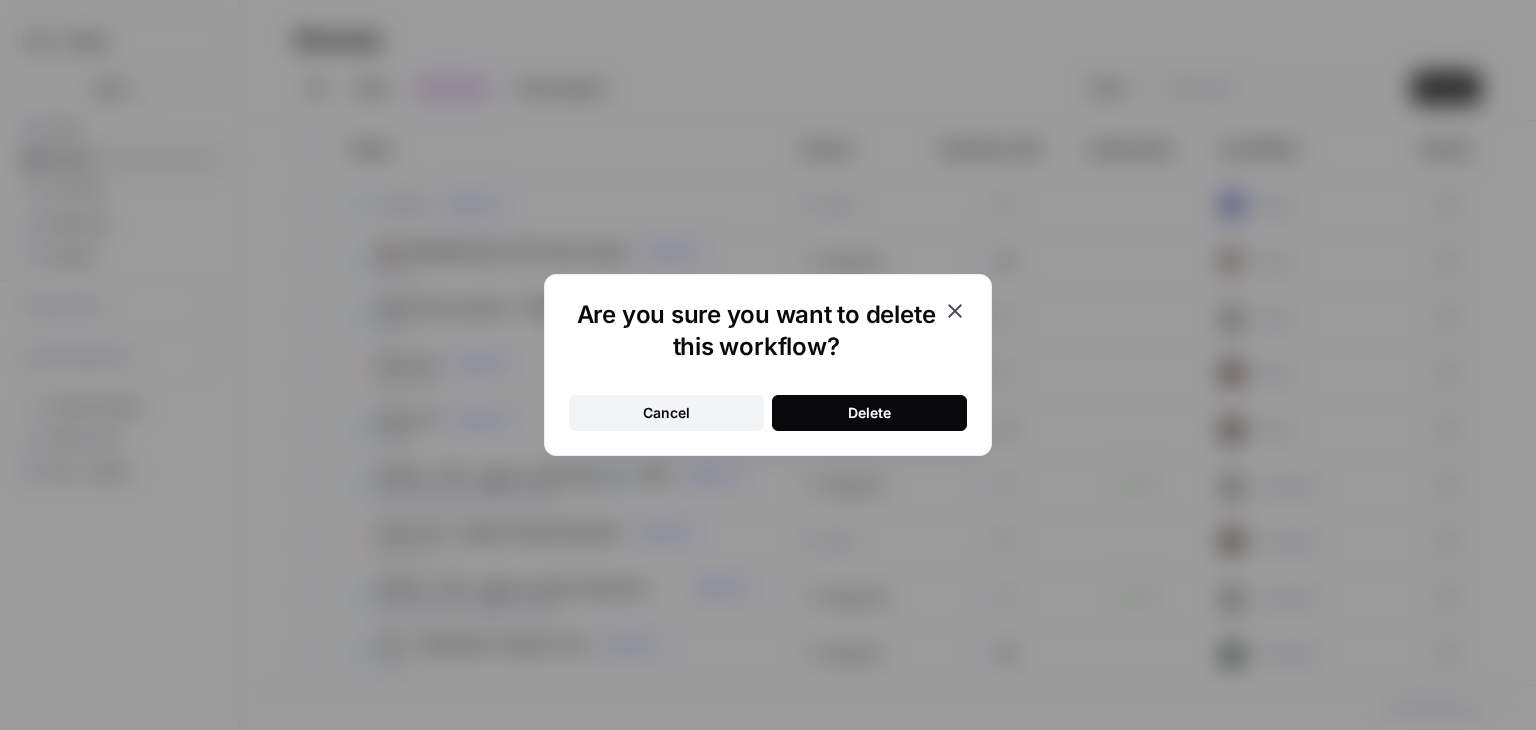 click on "Delete" at bounding box center (869, 413) 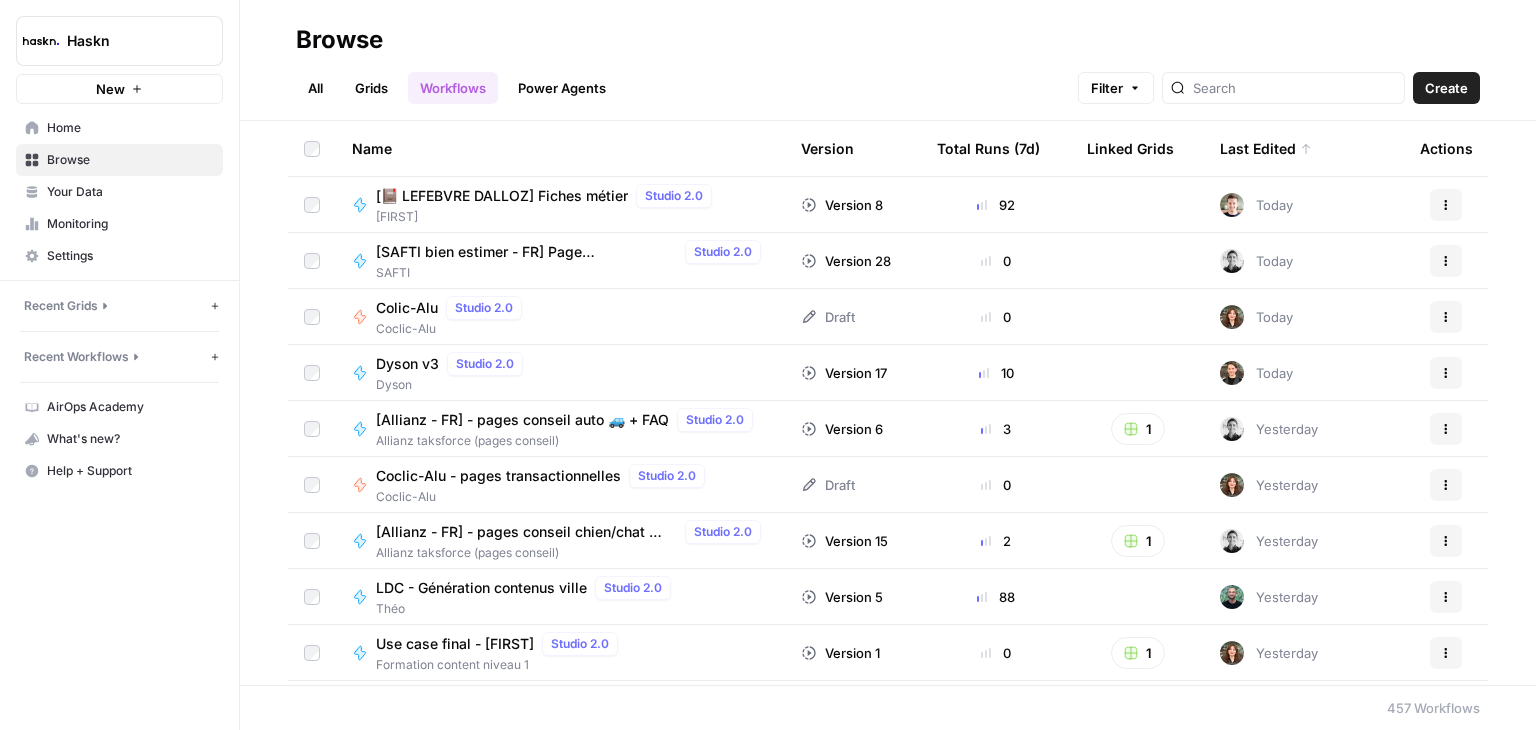 click on "Settings" at bounding box center (130, 256) 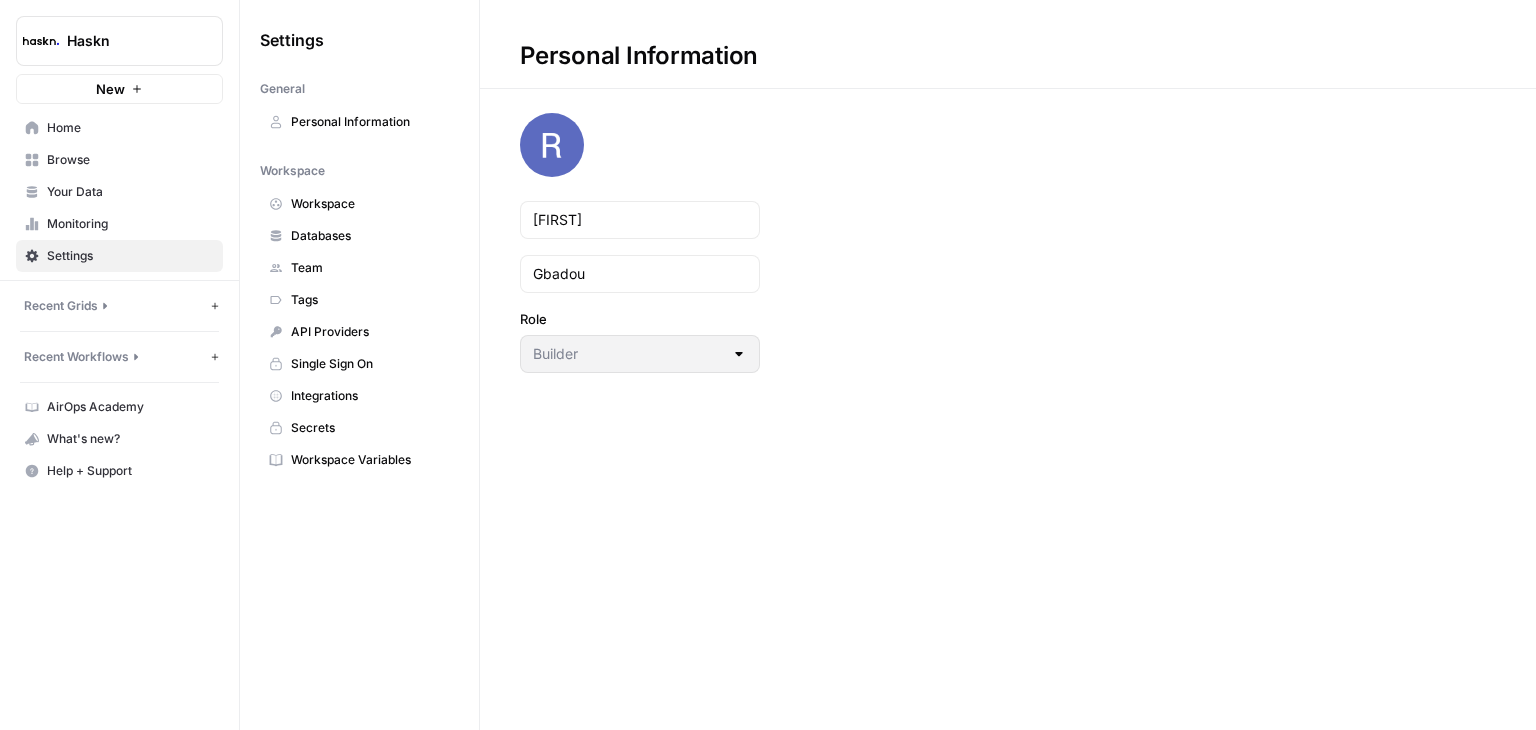 click on "Builder" at bounding box center (640, 354) 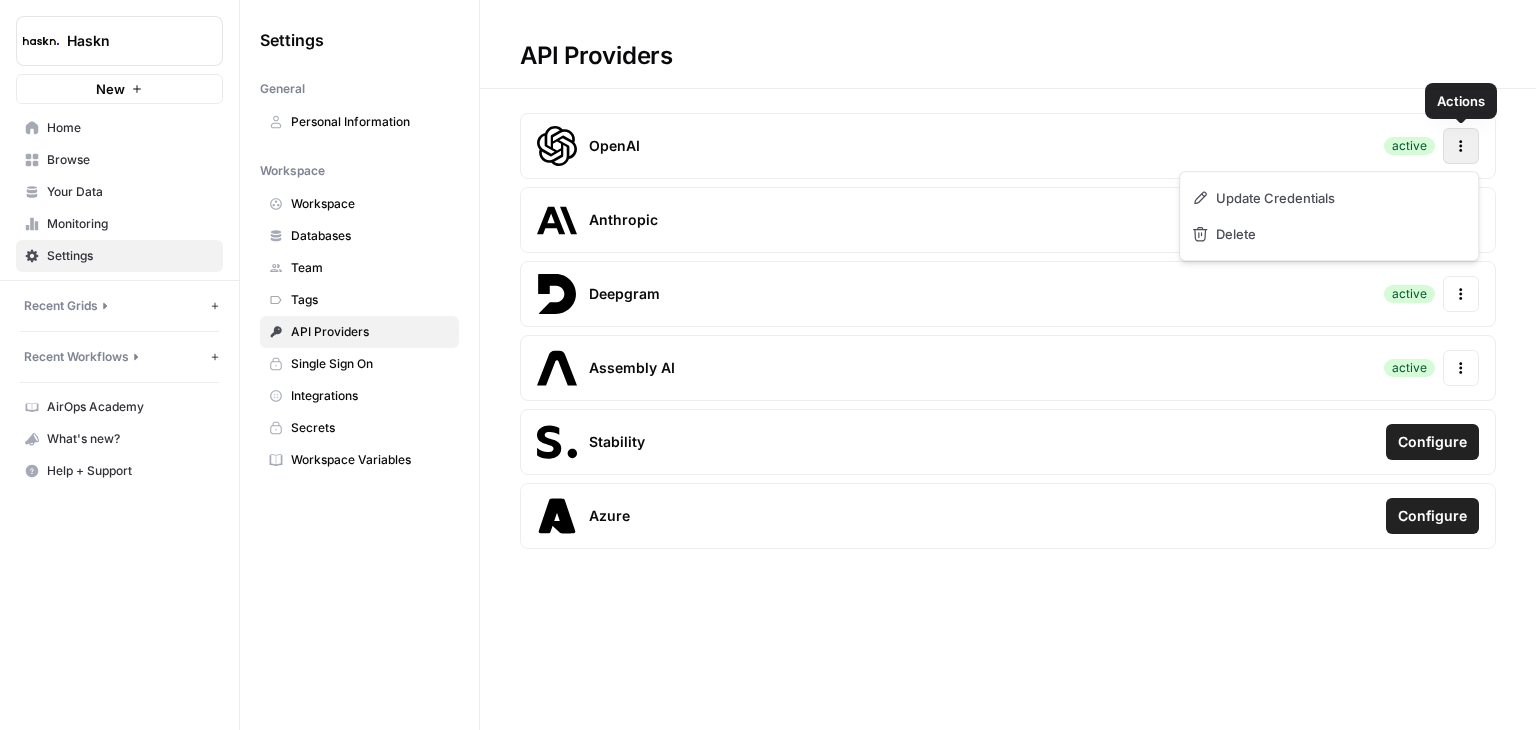 click on "Actions" at bounding box center (1461, 146) 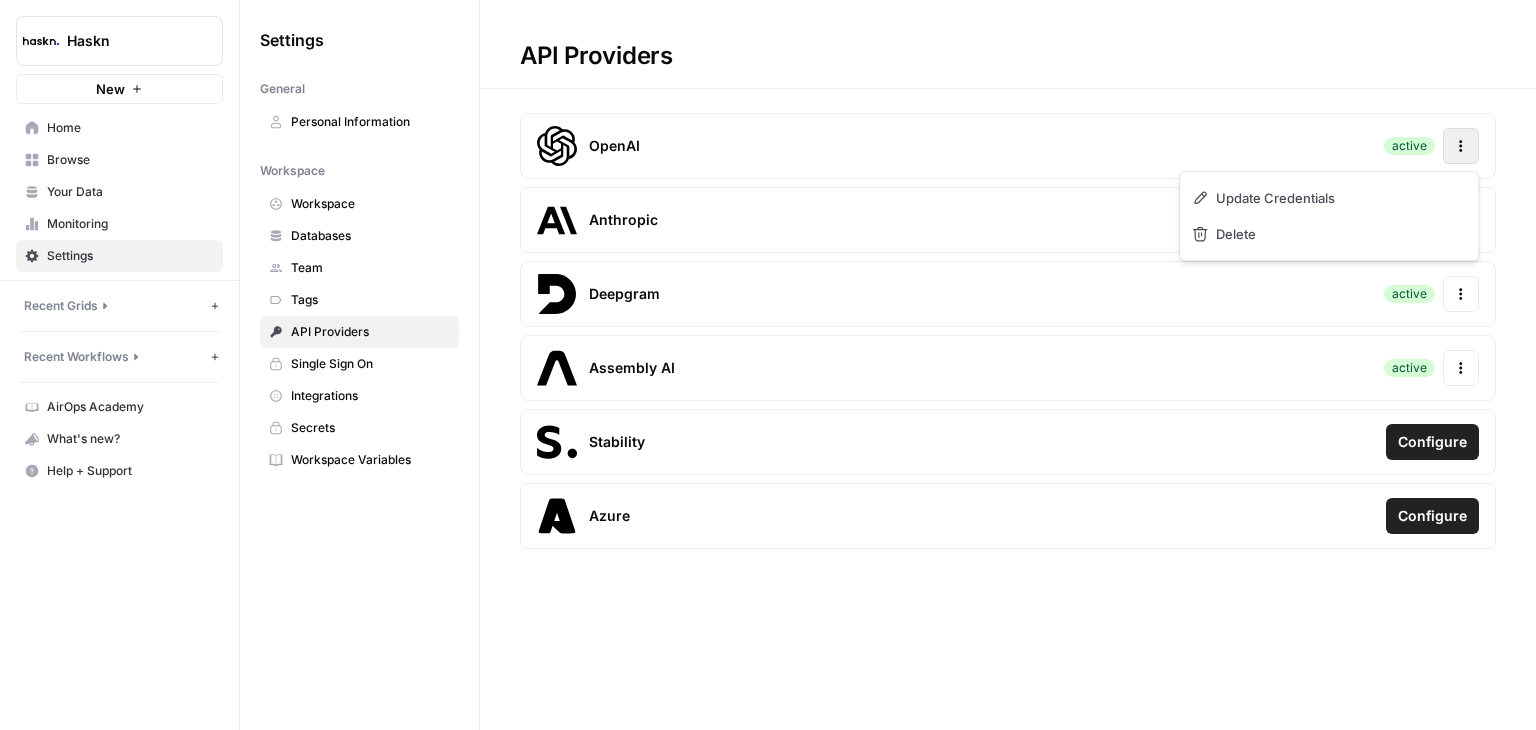 click on "API Providers" at bounding box center [1008, 44] 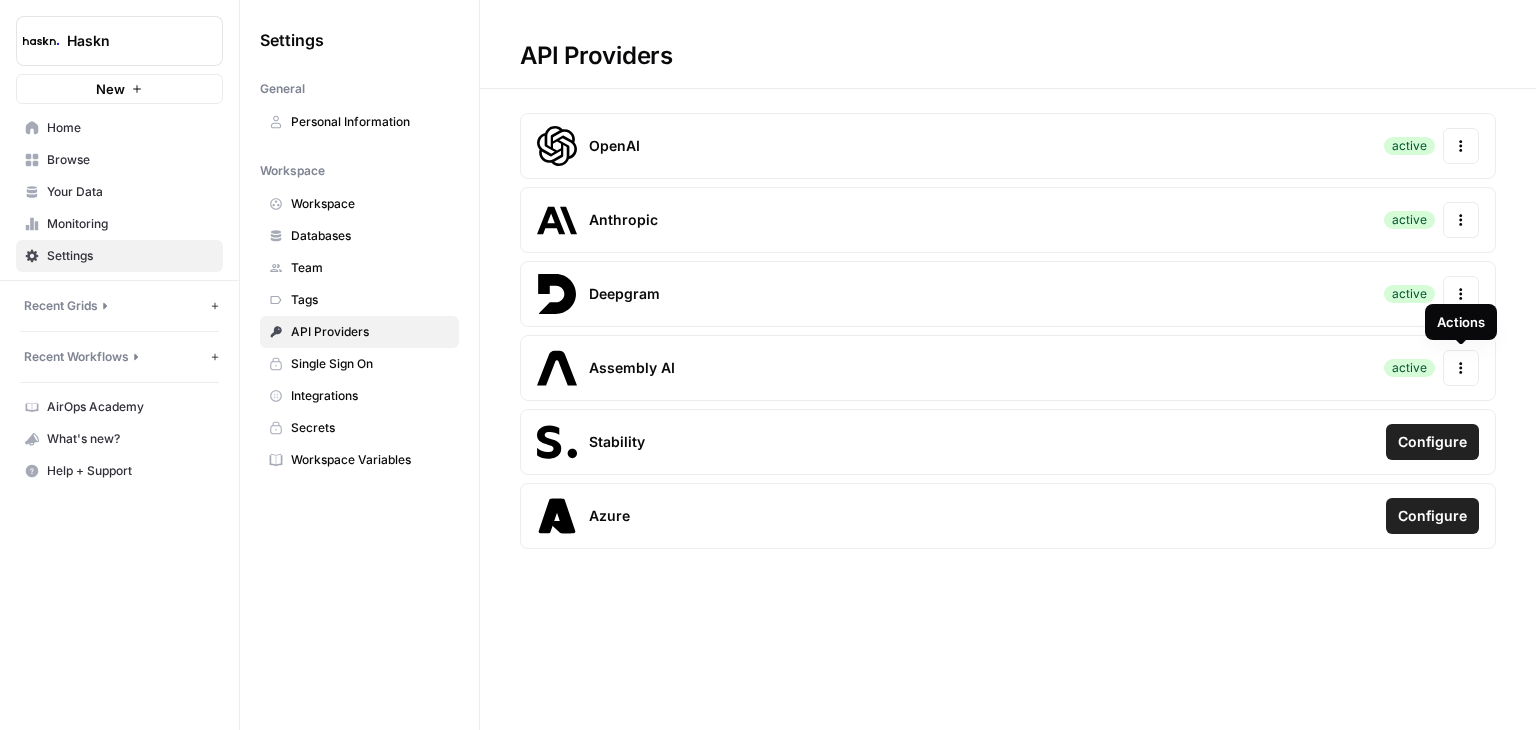 click on "Actions" at bounding box center (1461, 368) 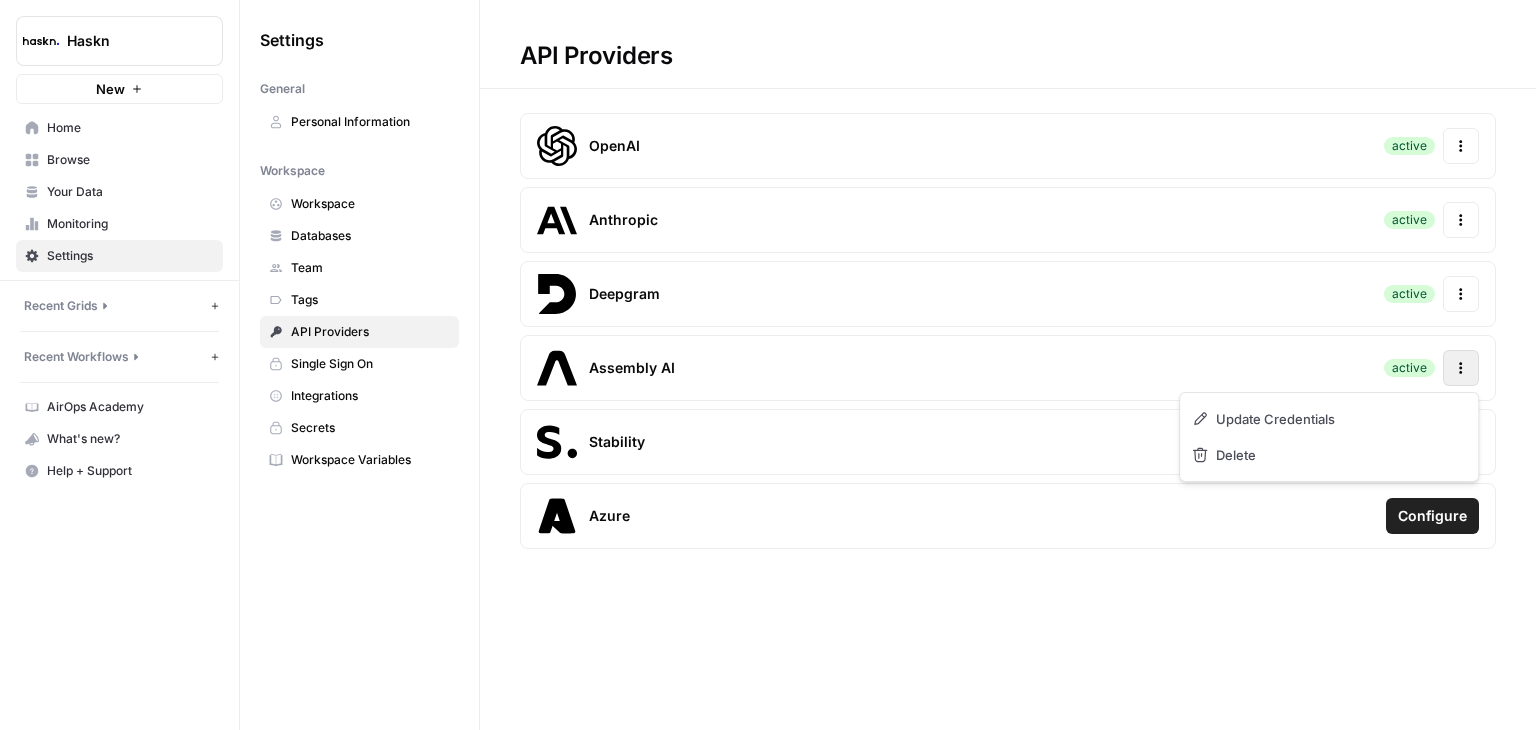 click on "Actions" at bounding box center [1461, 368] 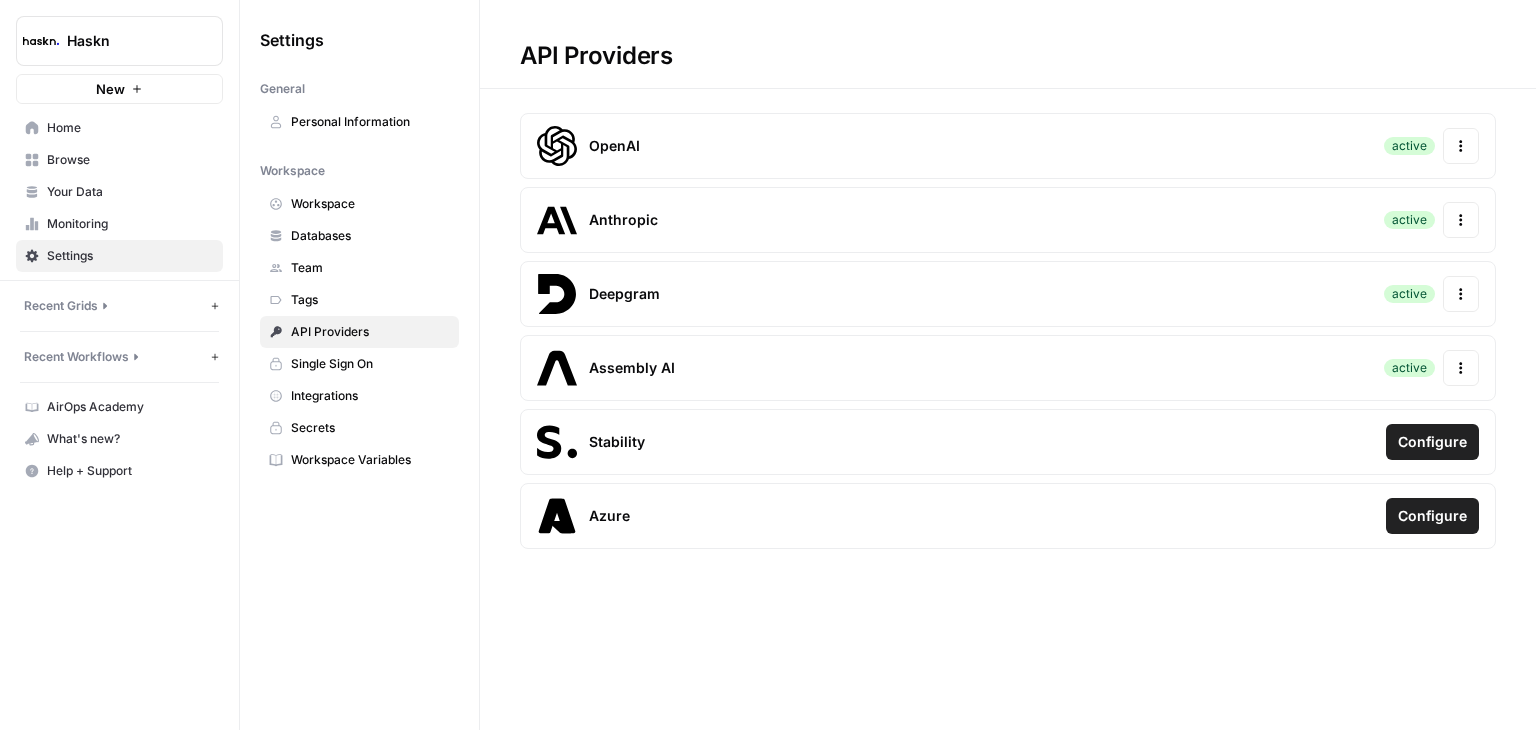 click on "Workspace" at bounding box center (370, 204) 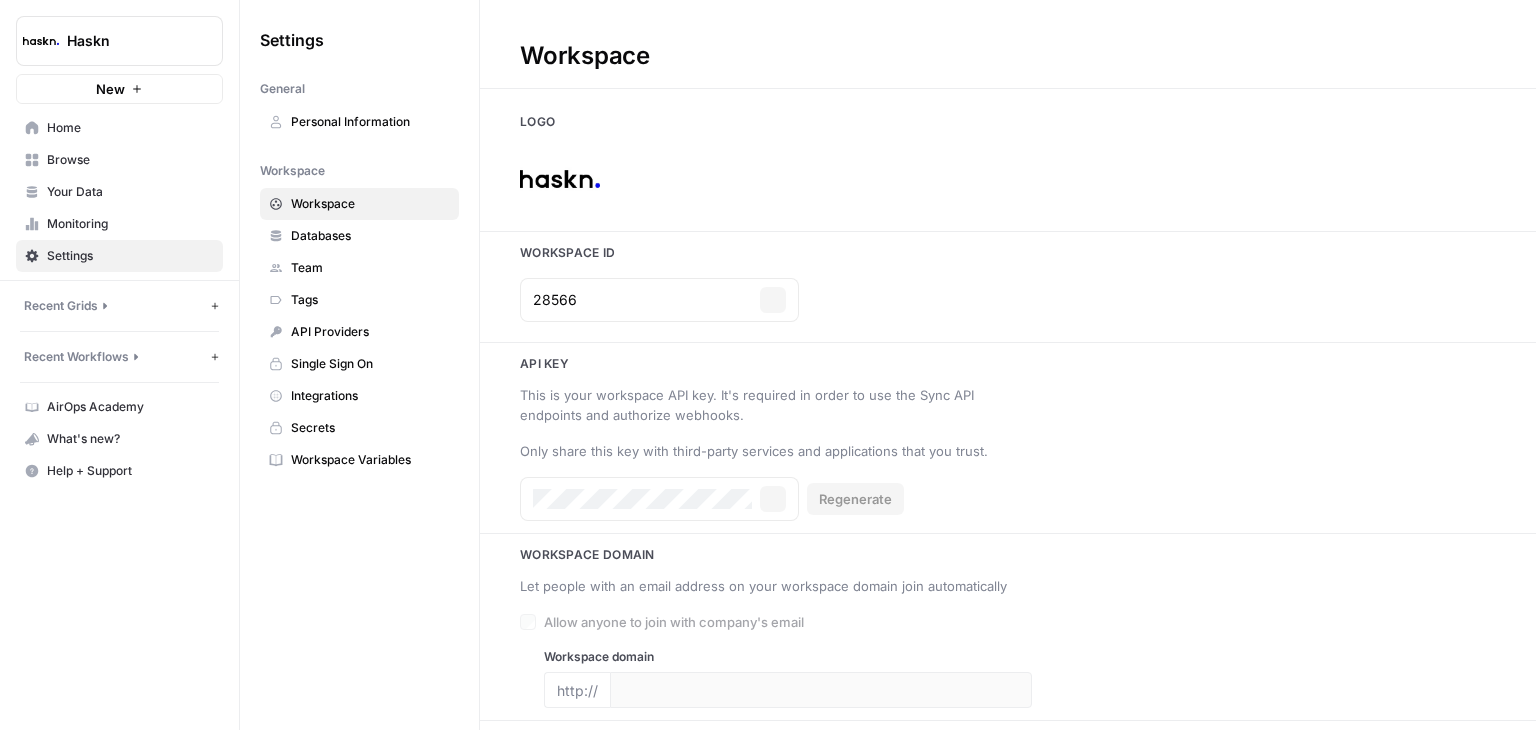 type on "www.haskn.com" 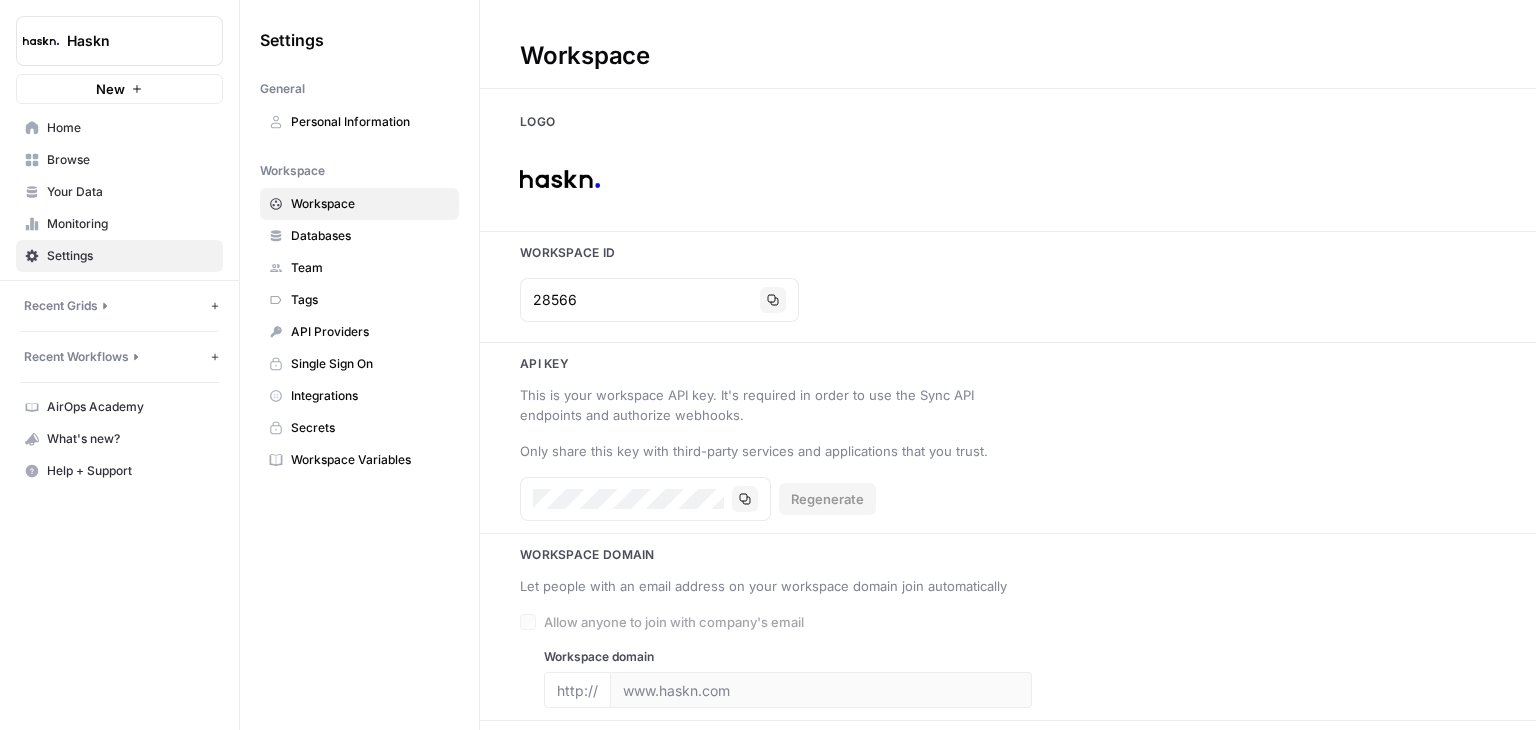 click on "Databases" at bounding box center [370, 236] 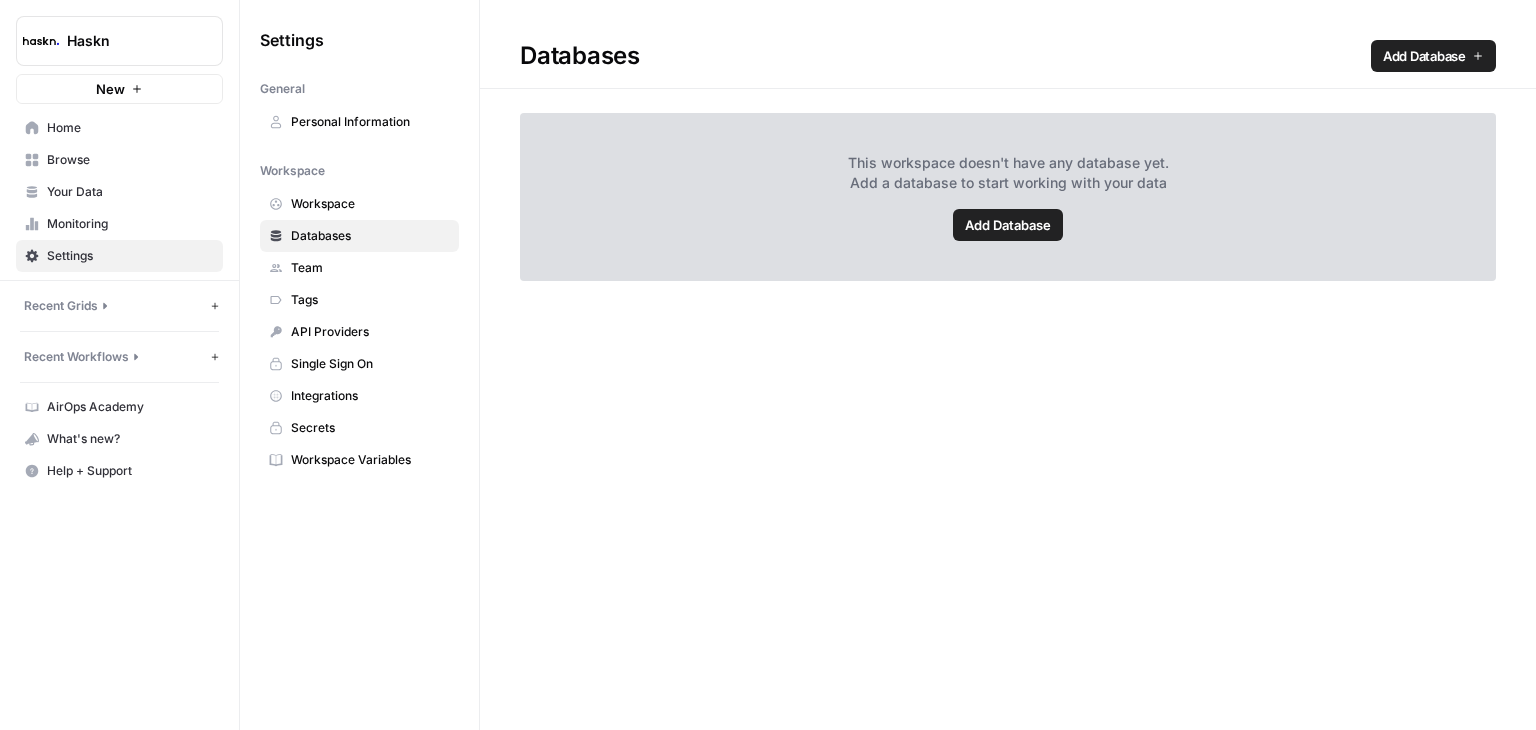 click on "Team" at bounding box center [359, 268] 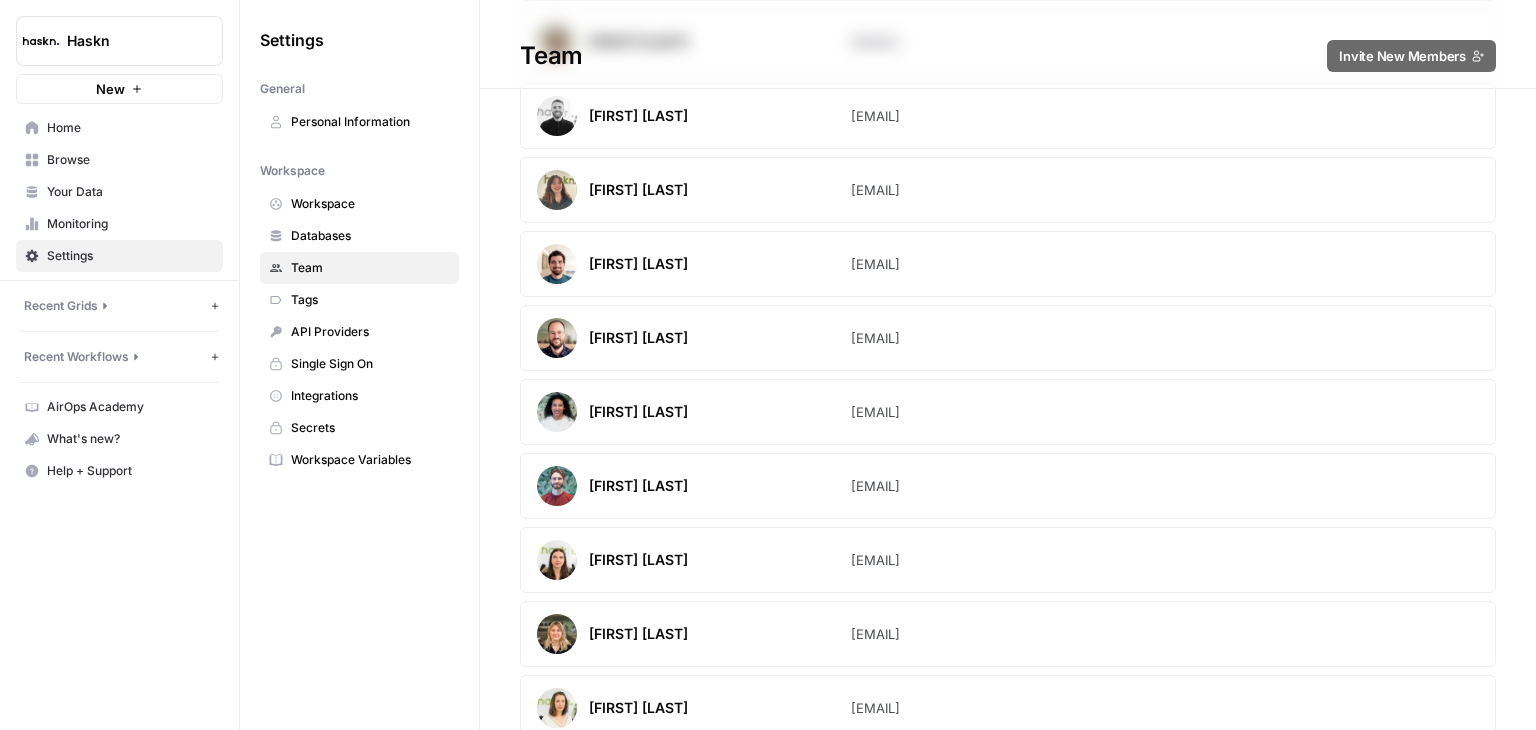 scroll, scrollTop: 600, scrollLeft: 0, axis: vertical 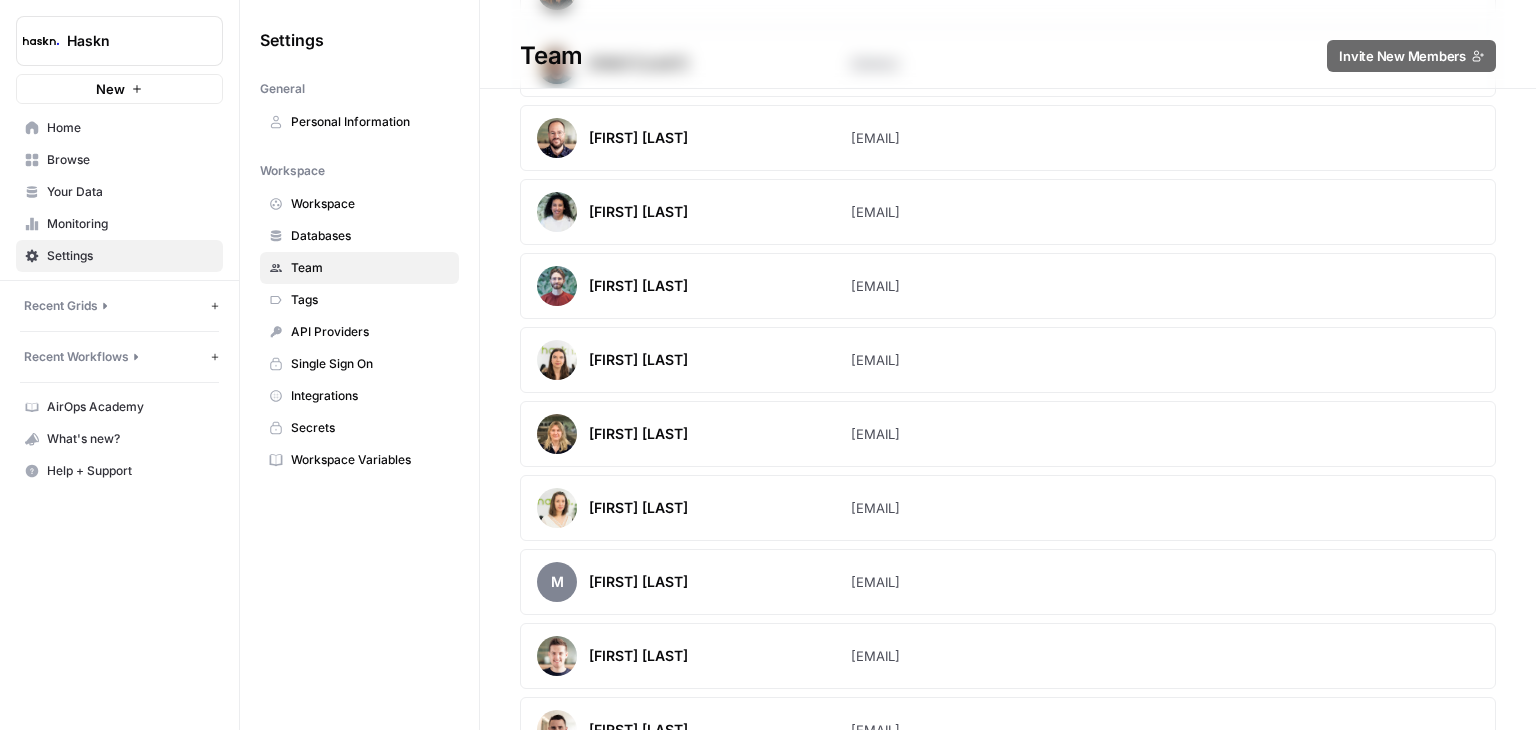 click on "API Providers" at bounding box center [370, 332] 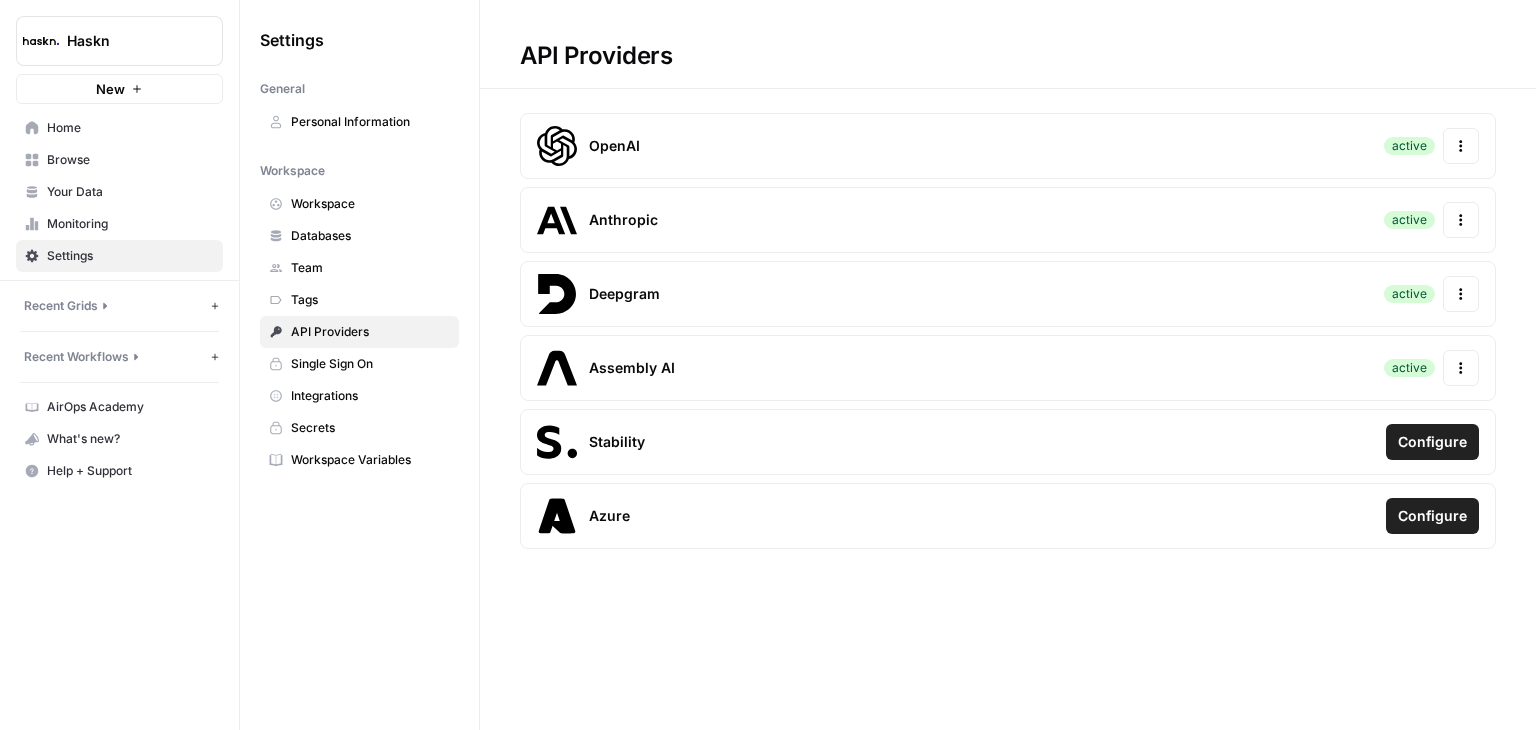 click on "Integrations" at bounding box center [370, 396] 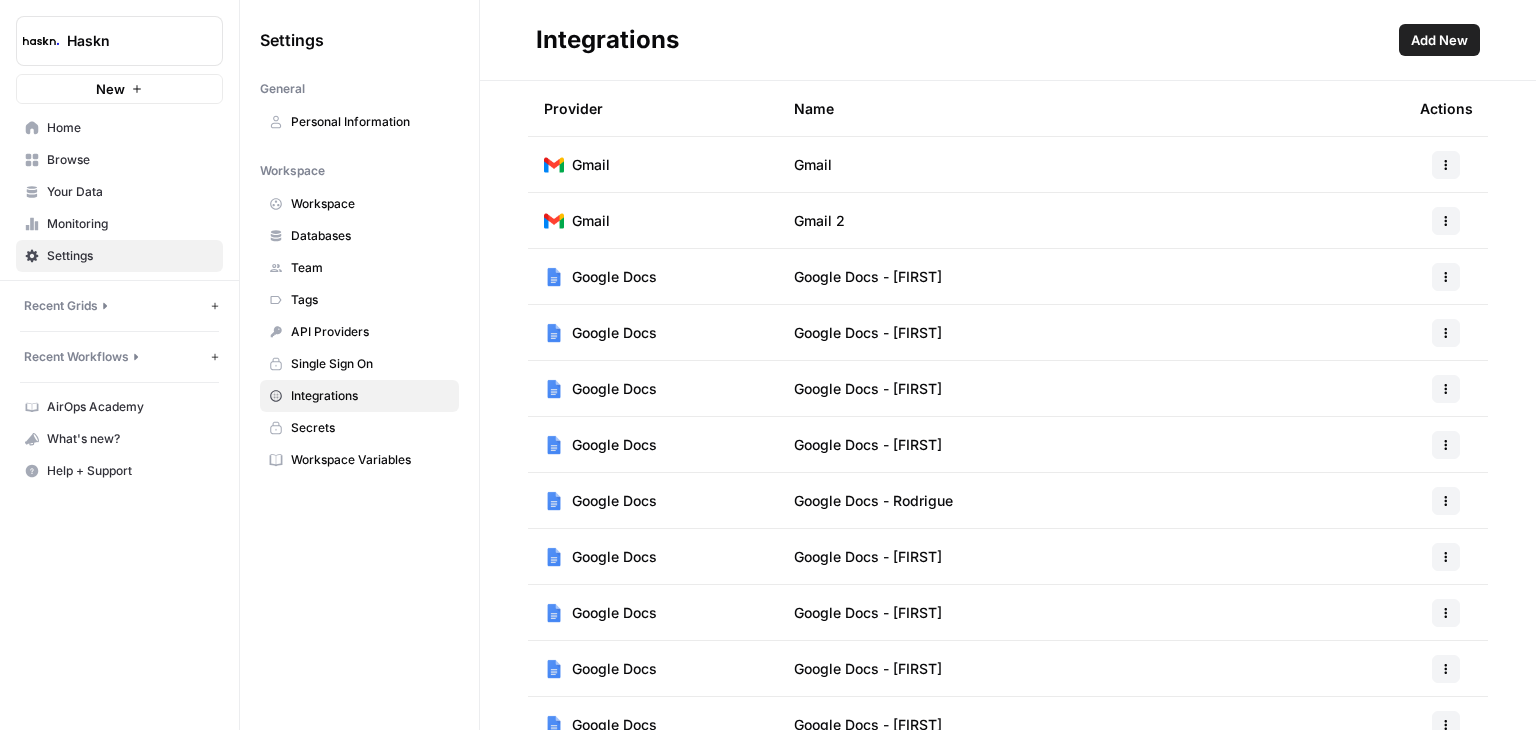 click on "Single Sign On" at bounding box center [370, 364] 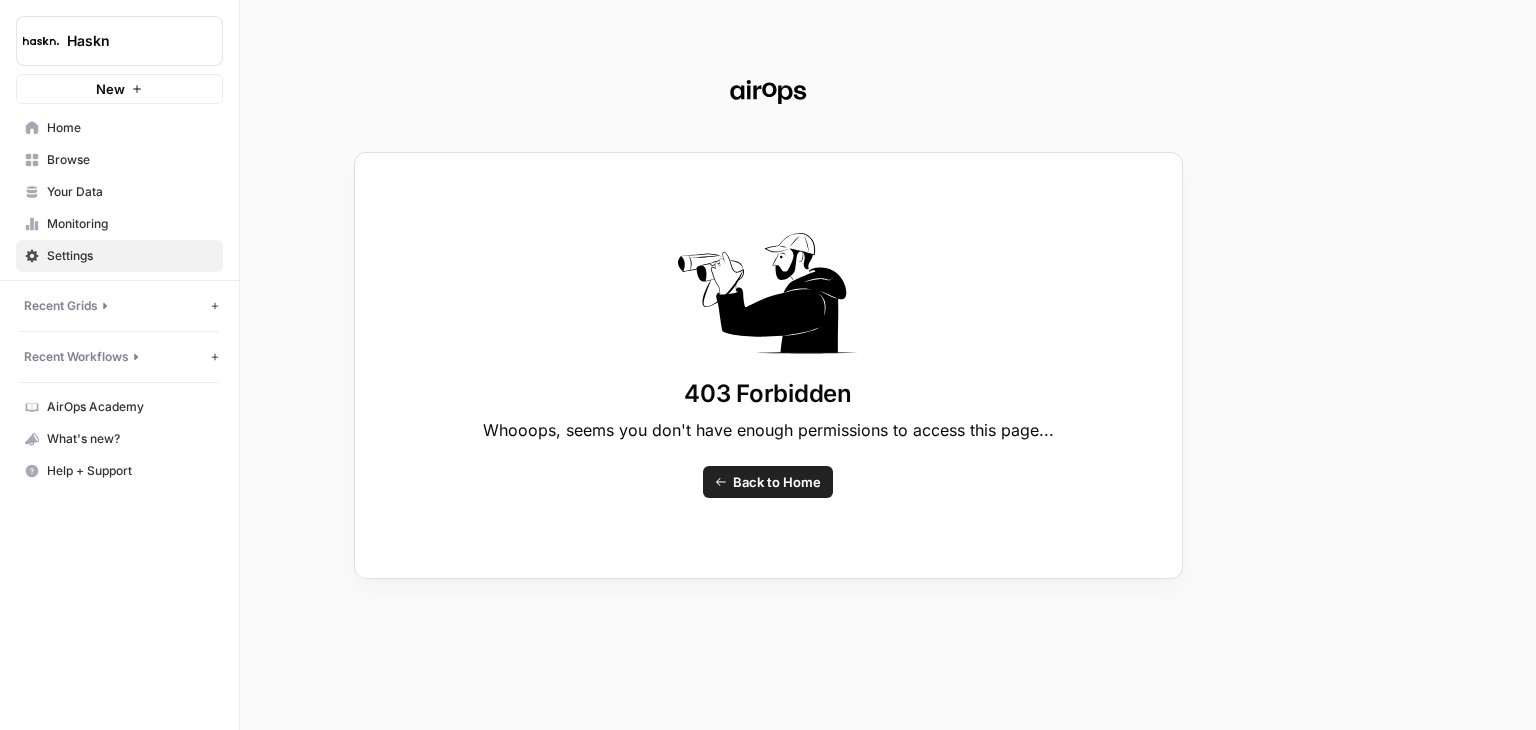 click on "Back to Home" at bounding box center (777, 482) 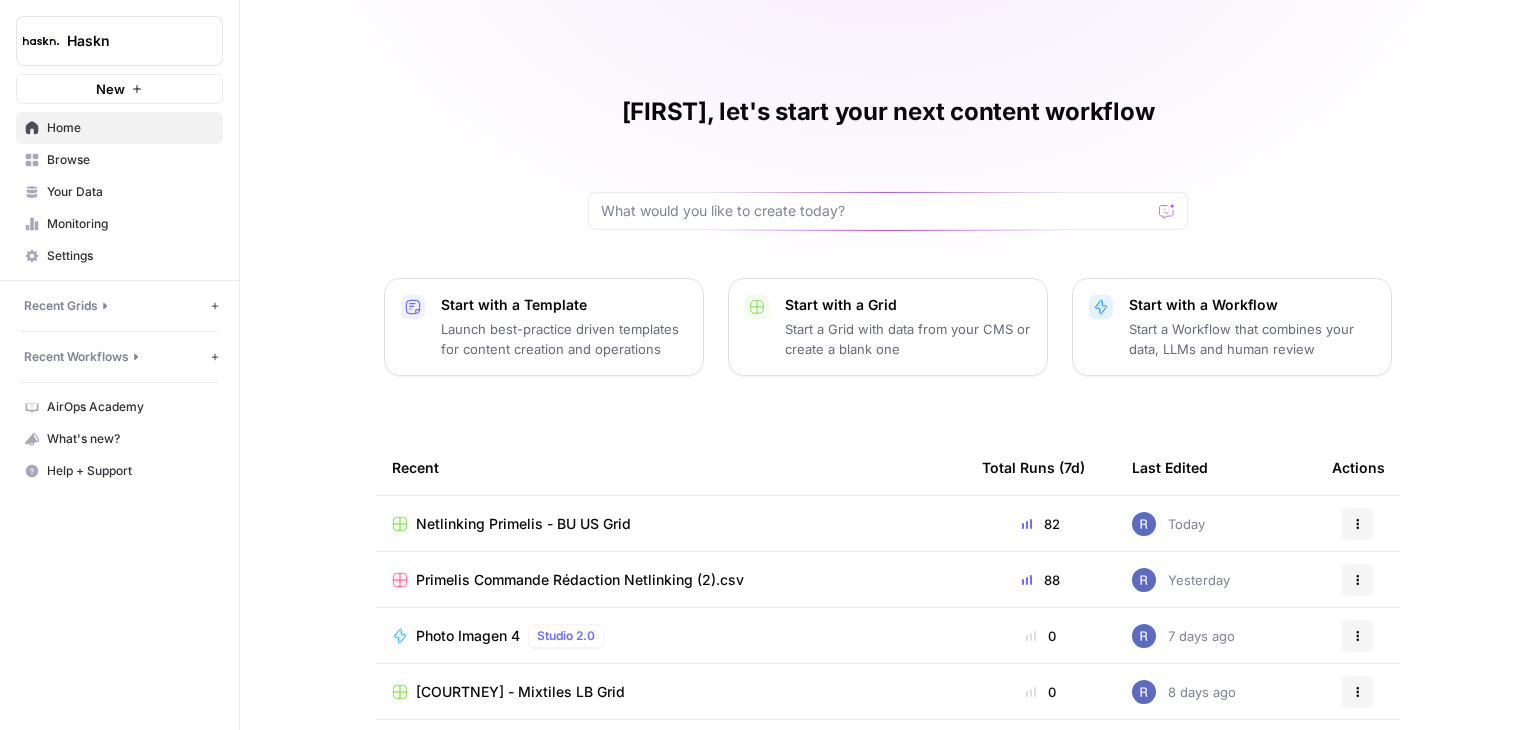 scroll, scrollTop: 189, scrollLeft: 0, axis: vertical 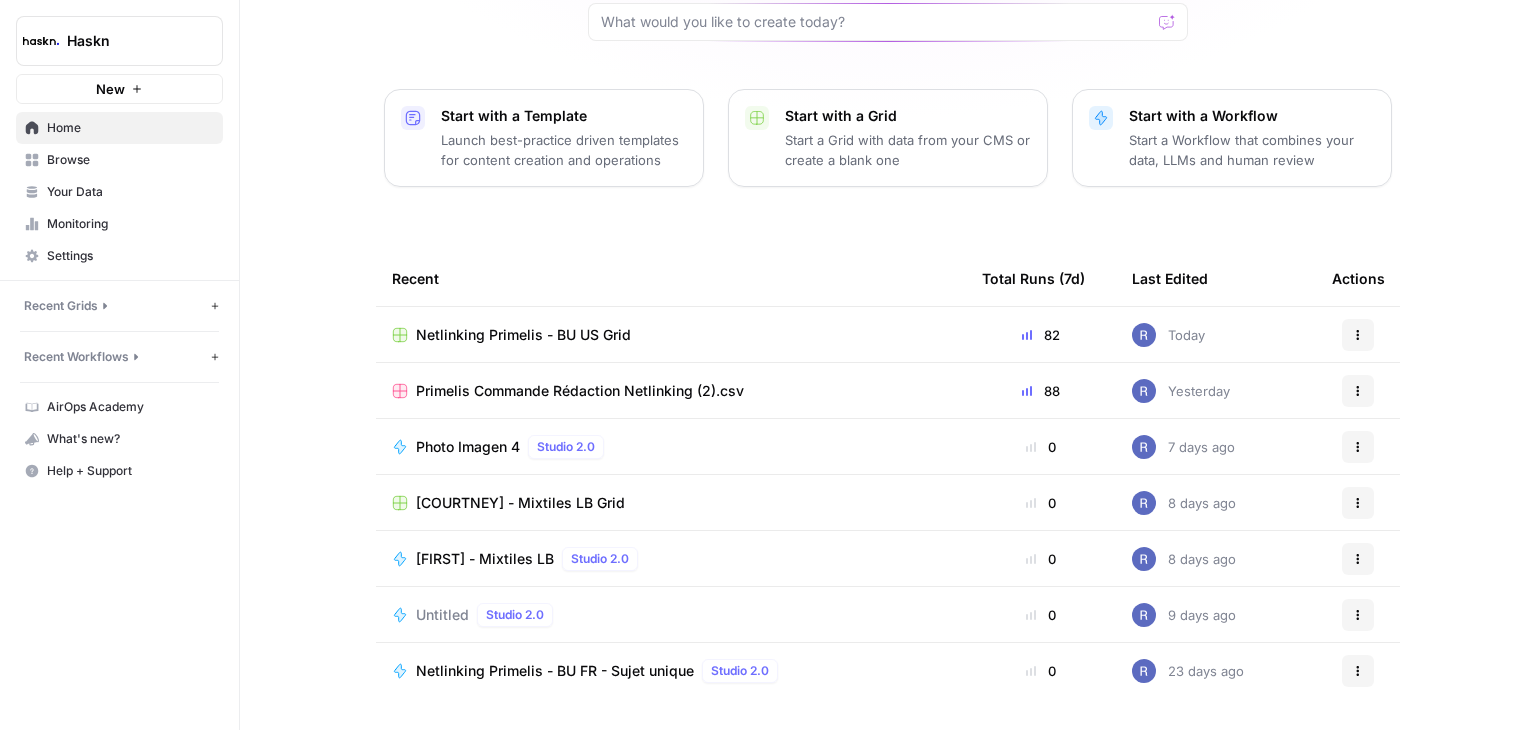 click on "Untitled" at bounding box center [442, 615] 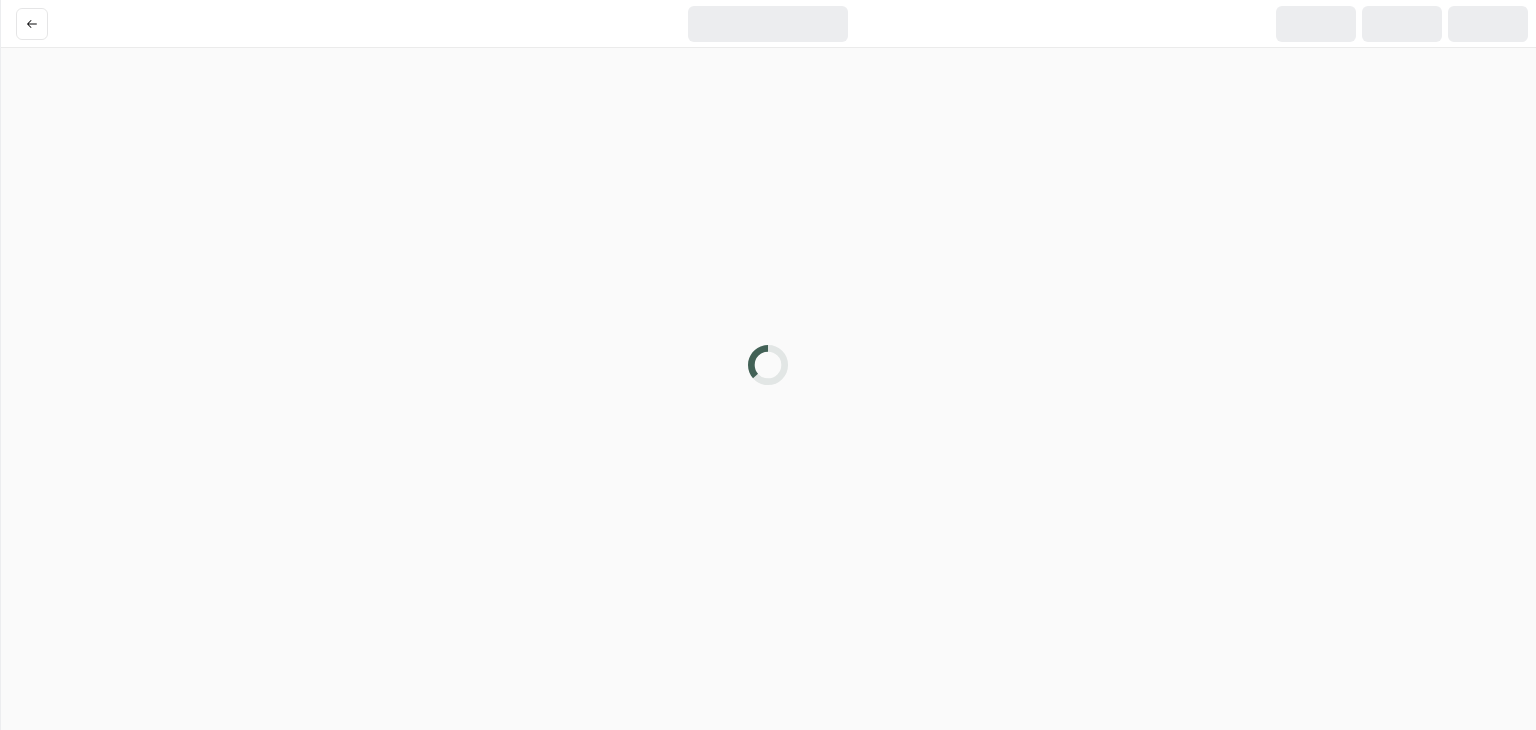 scroll, scrollTop: 0, scrollLeft: 0, axis: both 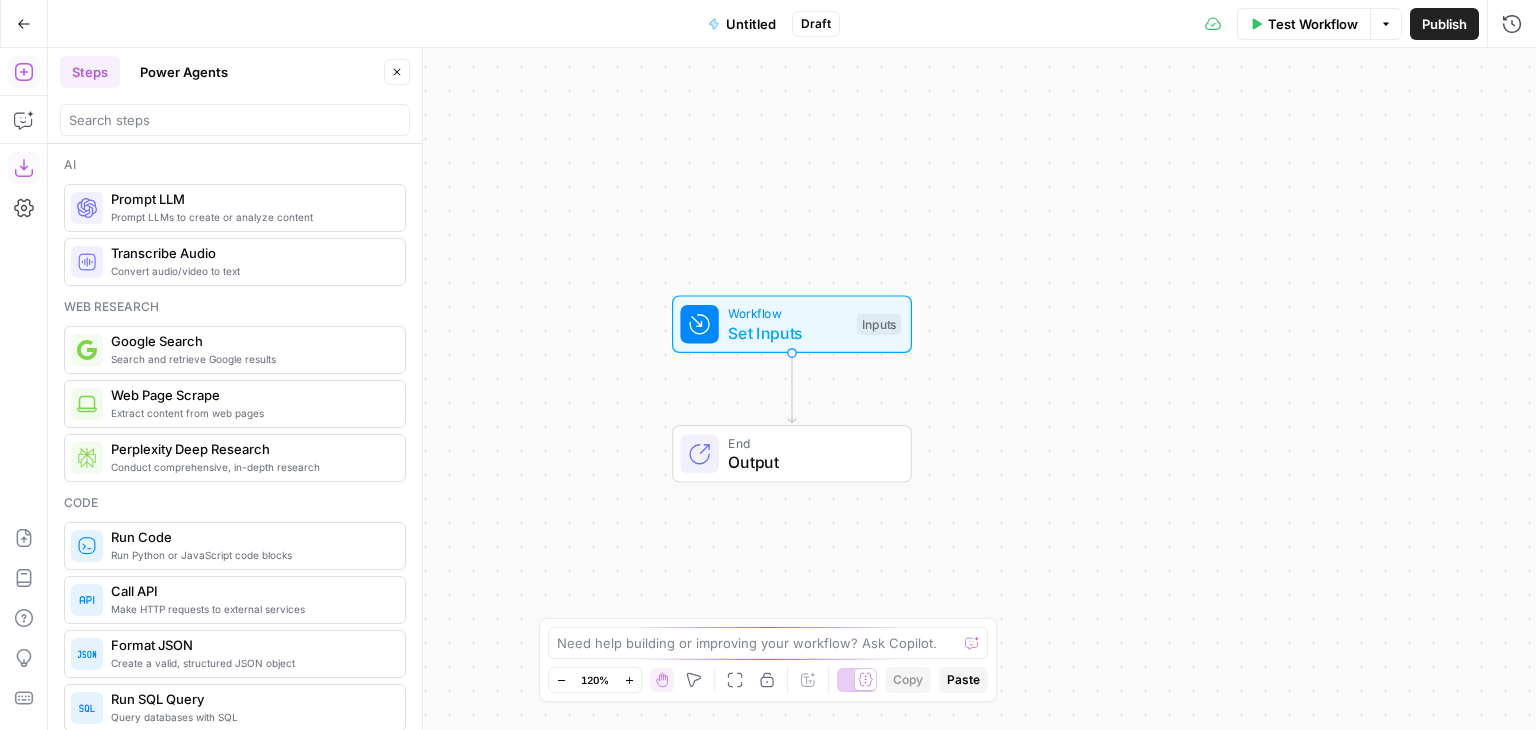 click 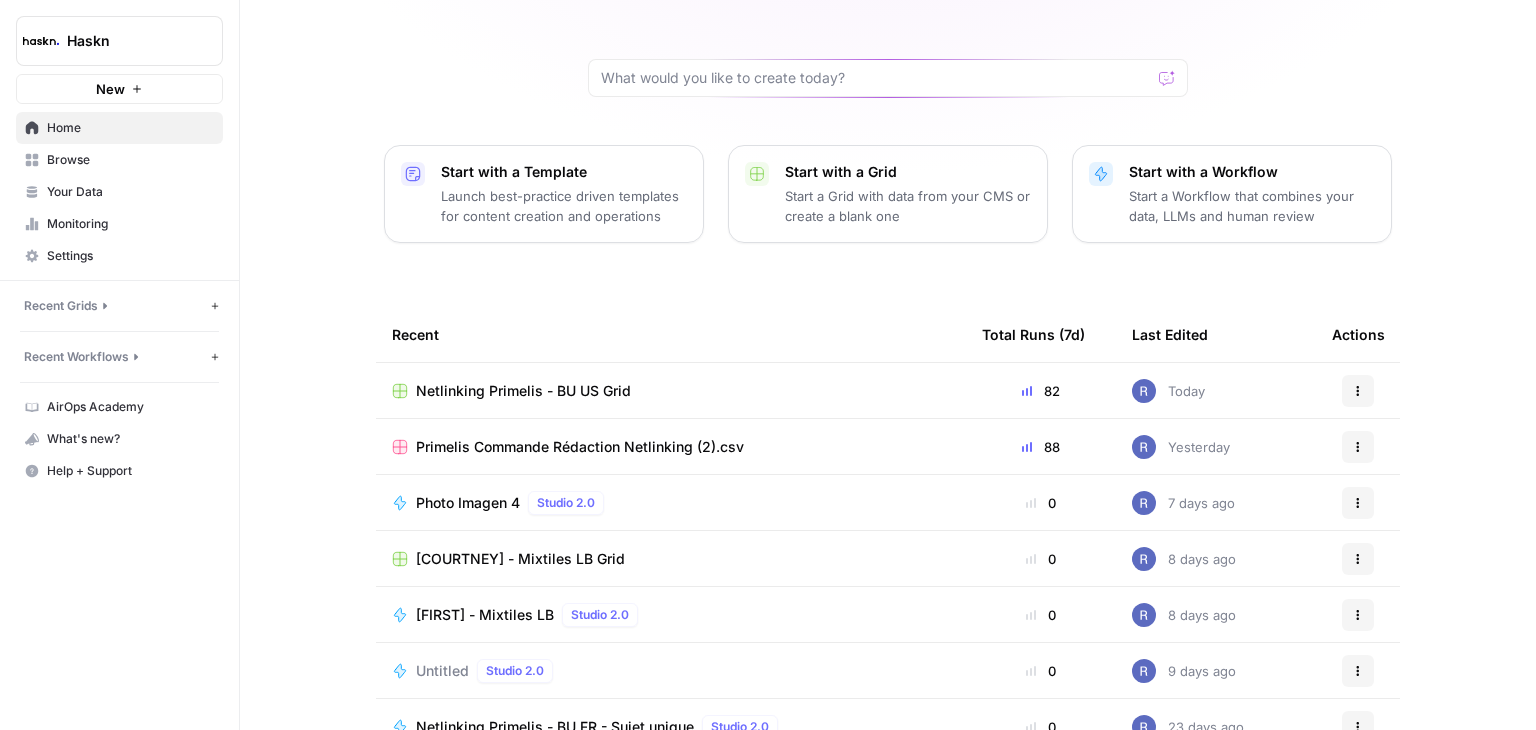 scroll, scrollTop: 189, scrollLeft: 0, axis: vertical 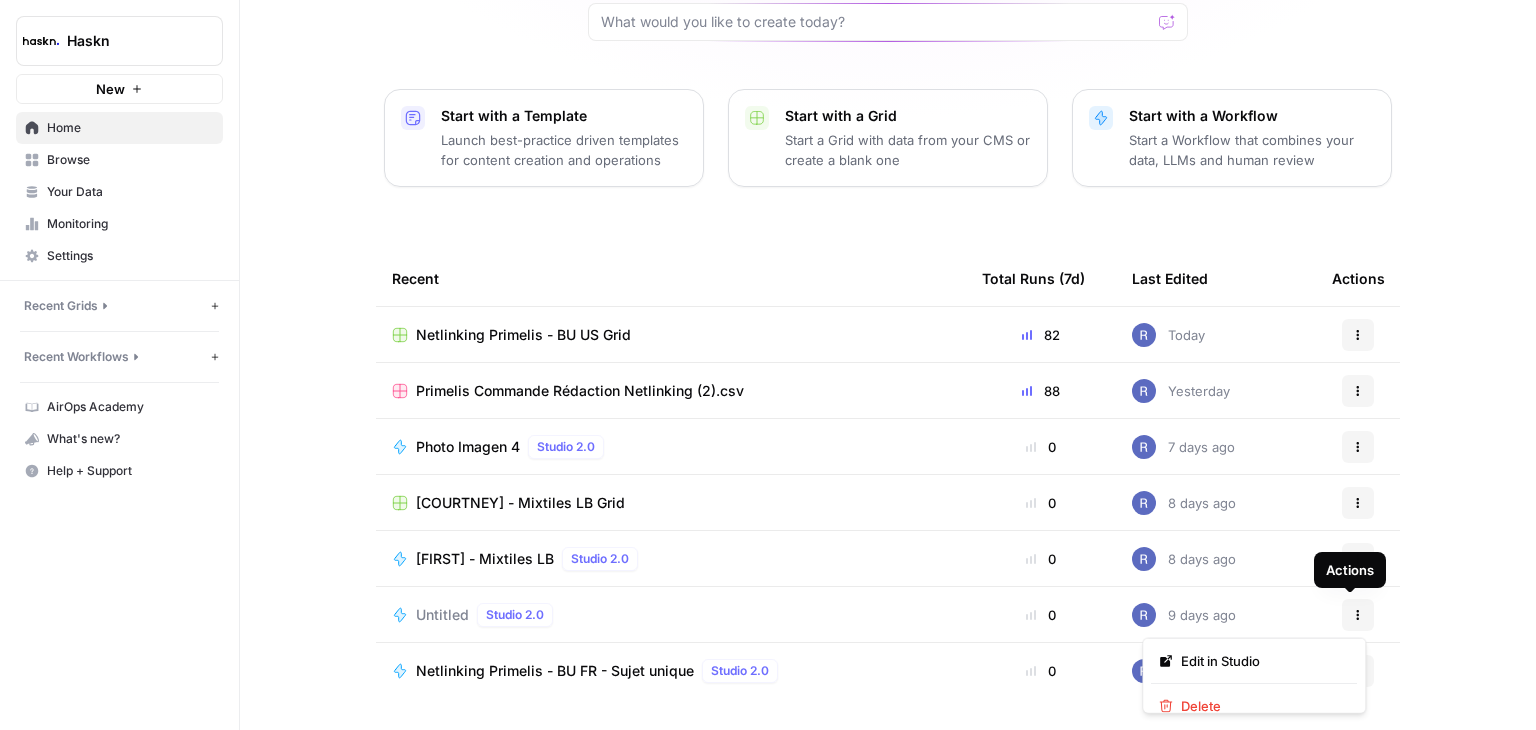 click on "Actions" at bounding box center (1358, 615) 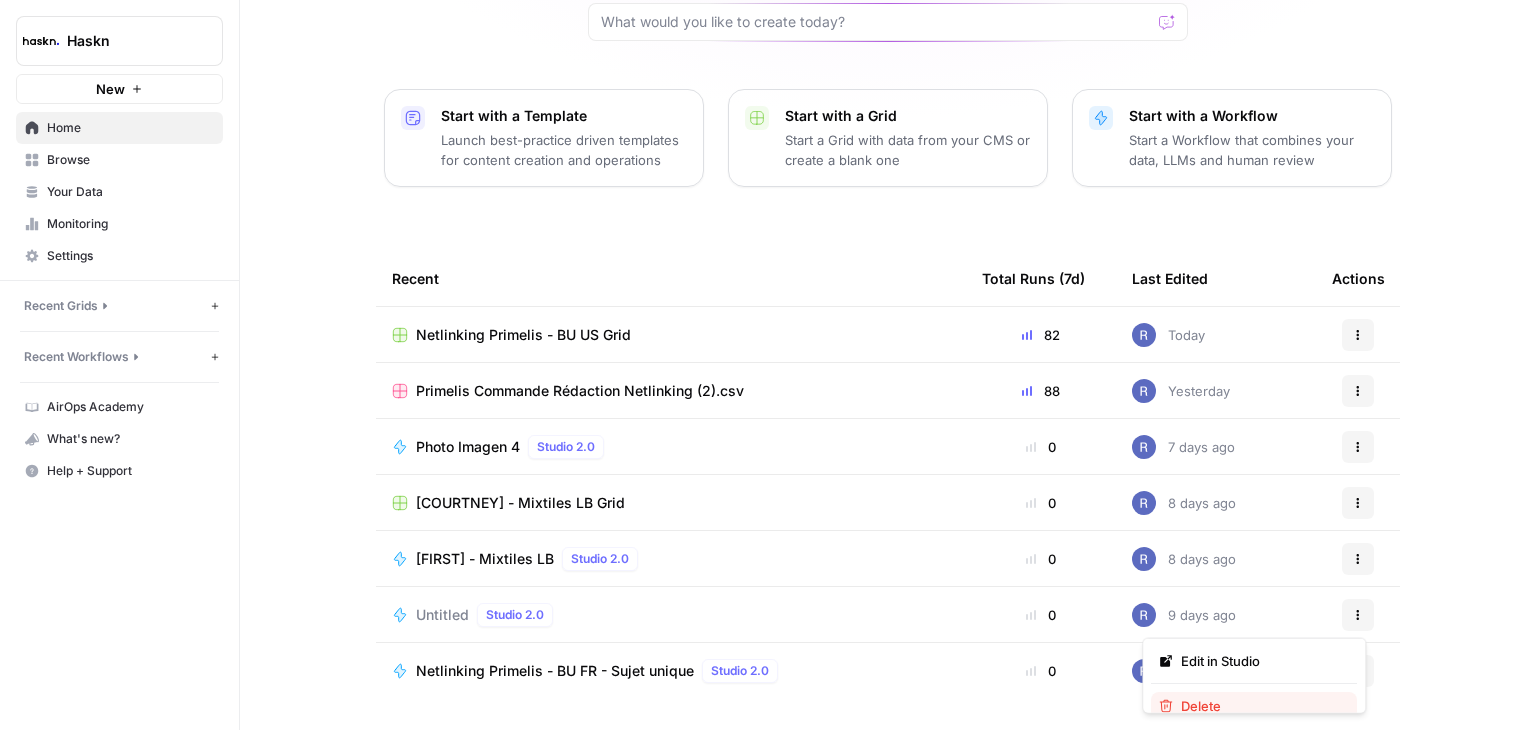 click on "Delete" at bounding box center (1261, 706) 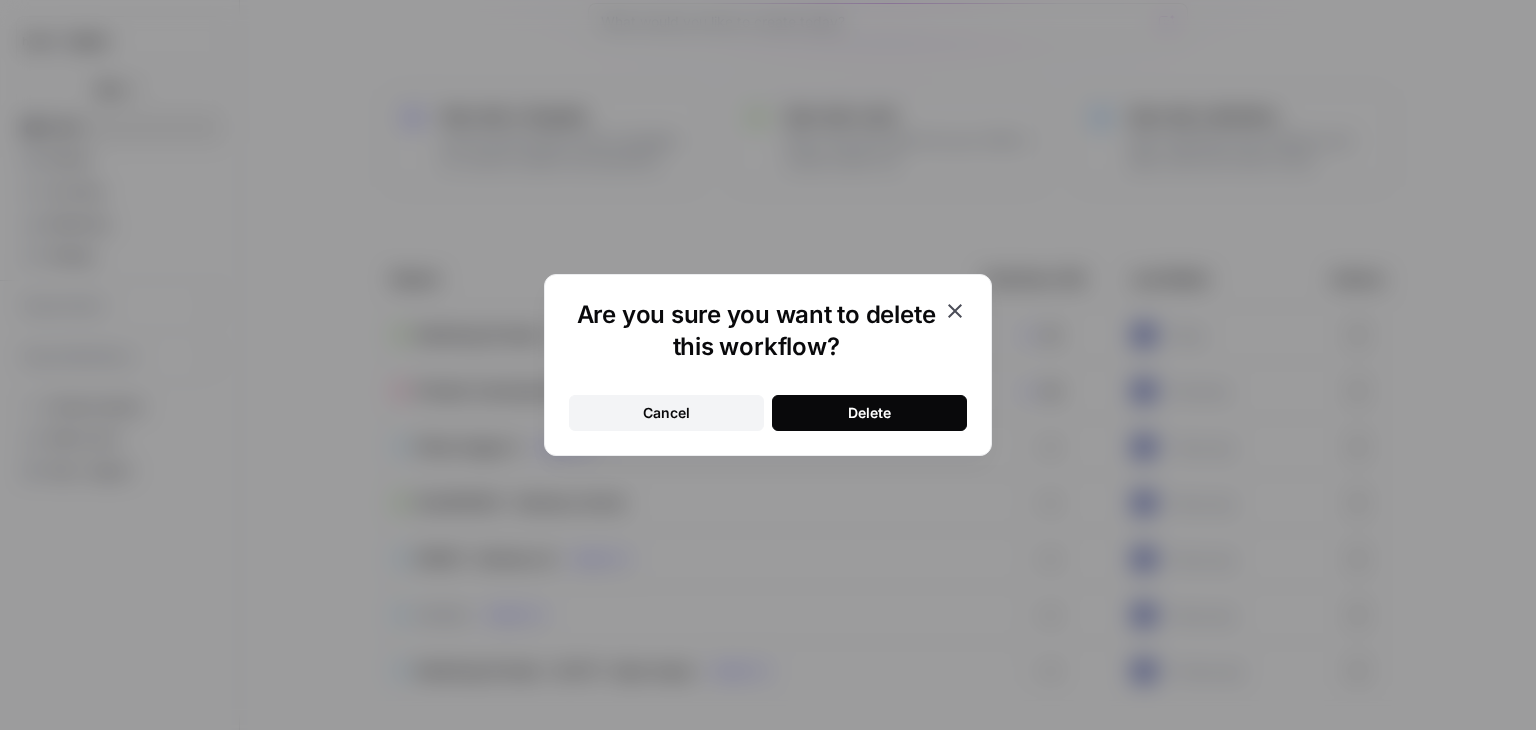click on "Delete" at bounding box center [869, 413] 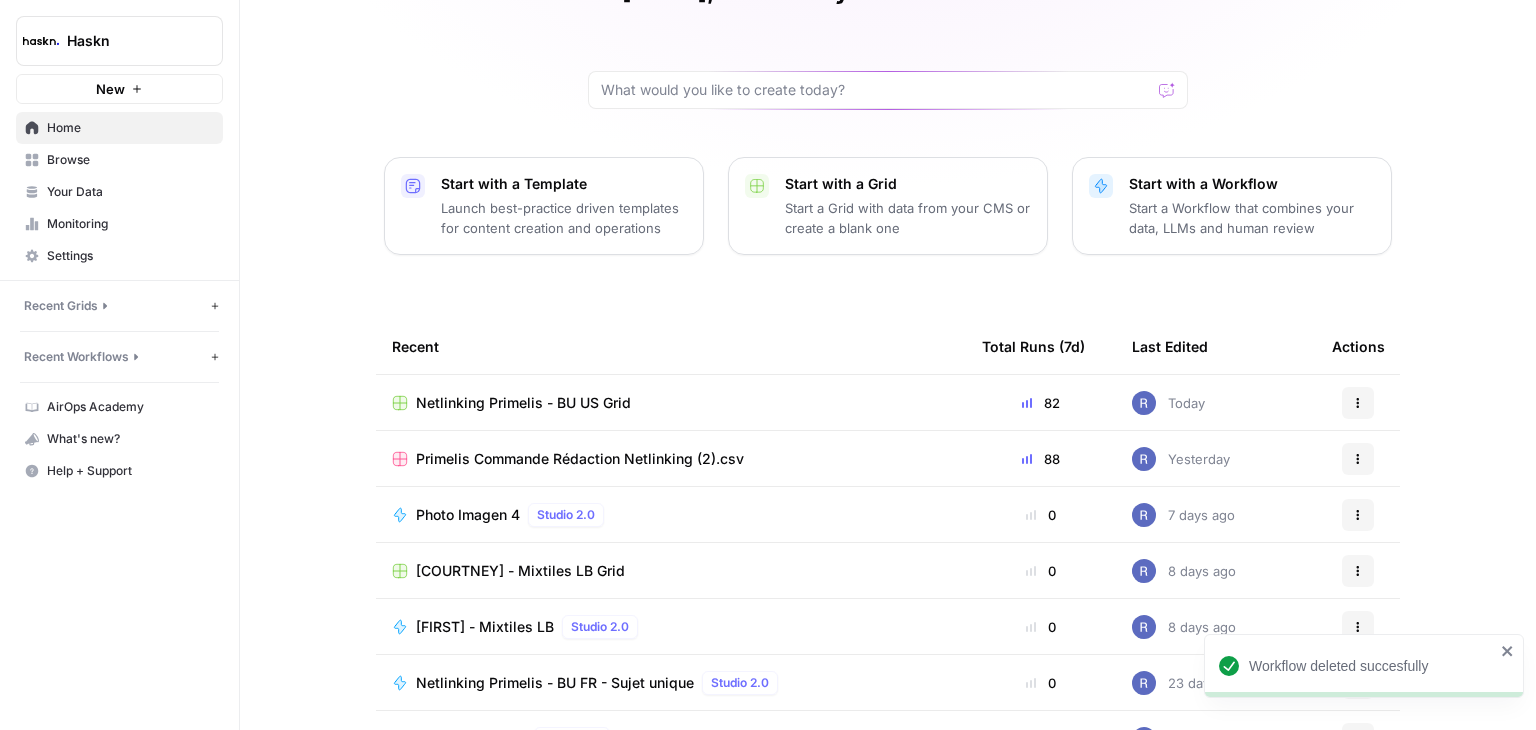 scroll, scrollTop: 189, scrollLeft: 0, axis: vertical 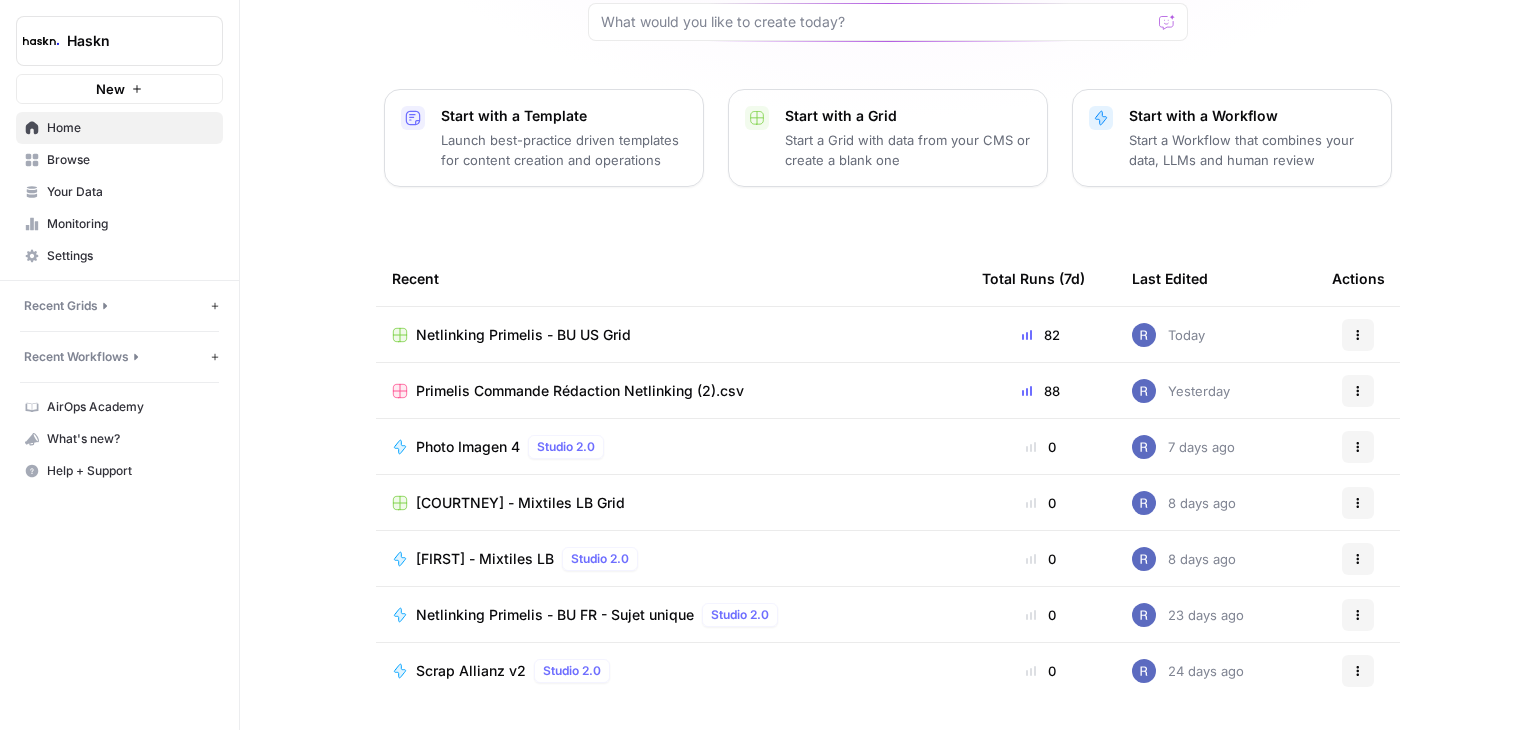 click on "Browse" at bounding box center (130, 160) 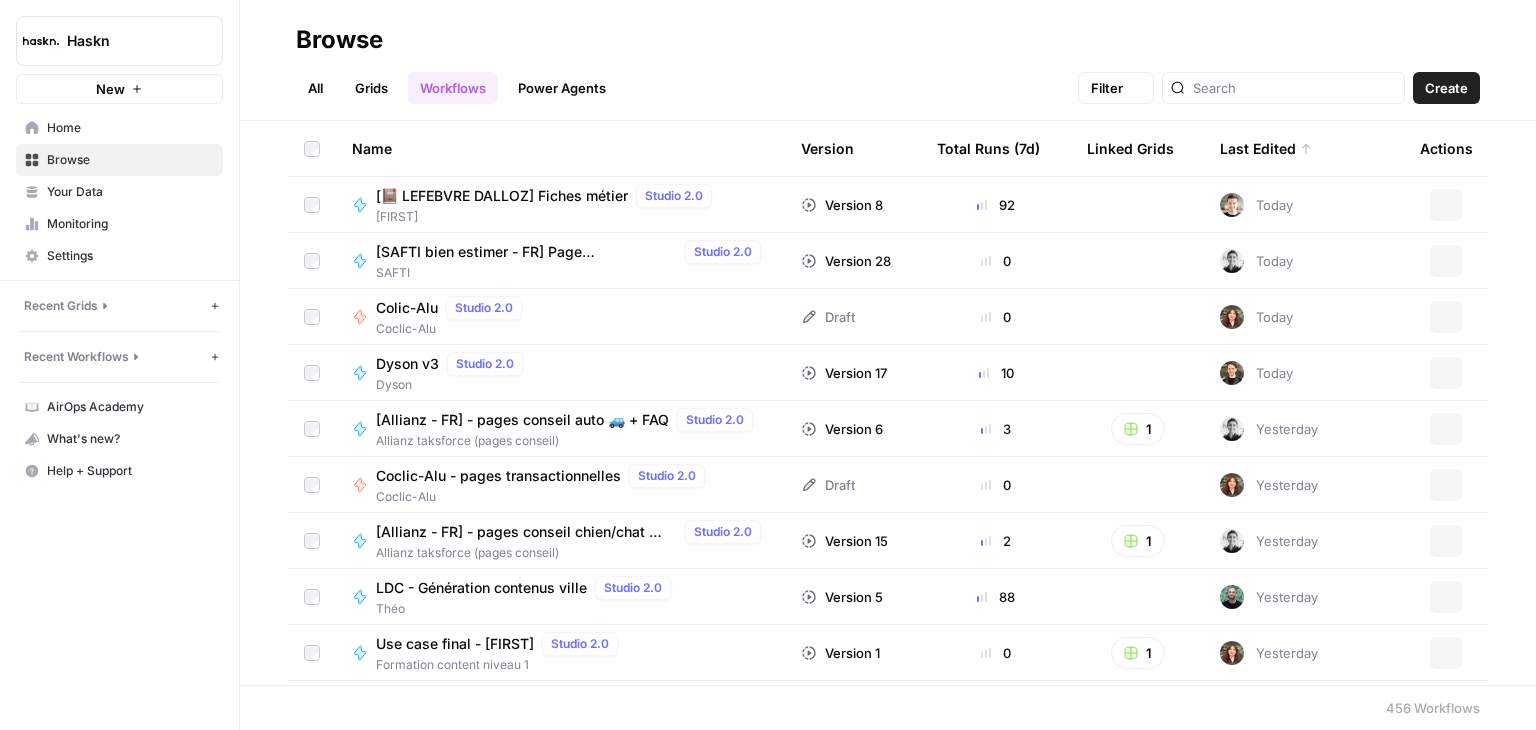 scroll, scrollTop: 0, scrollLeft: 0, axis: both 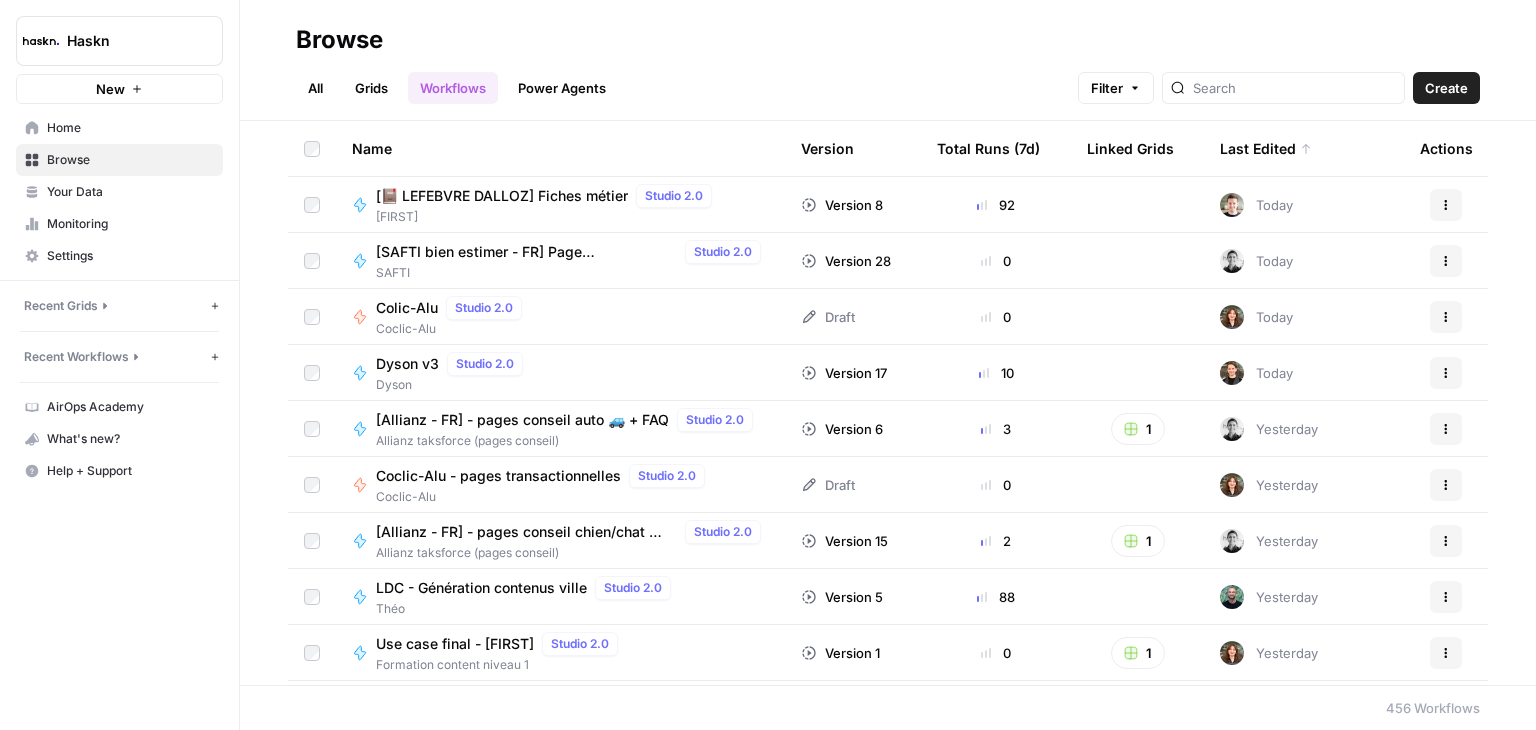 click on "Your Data" at bounding box center (130, 192) 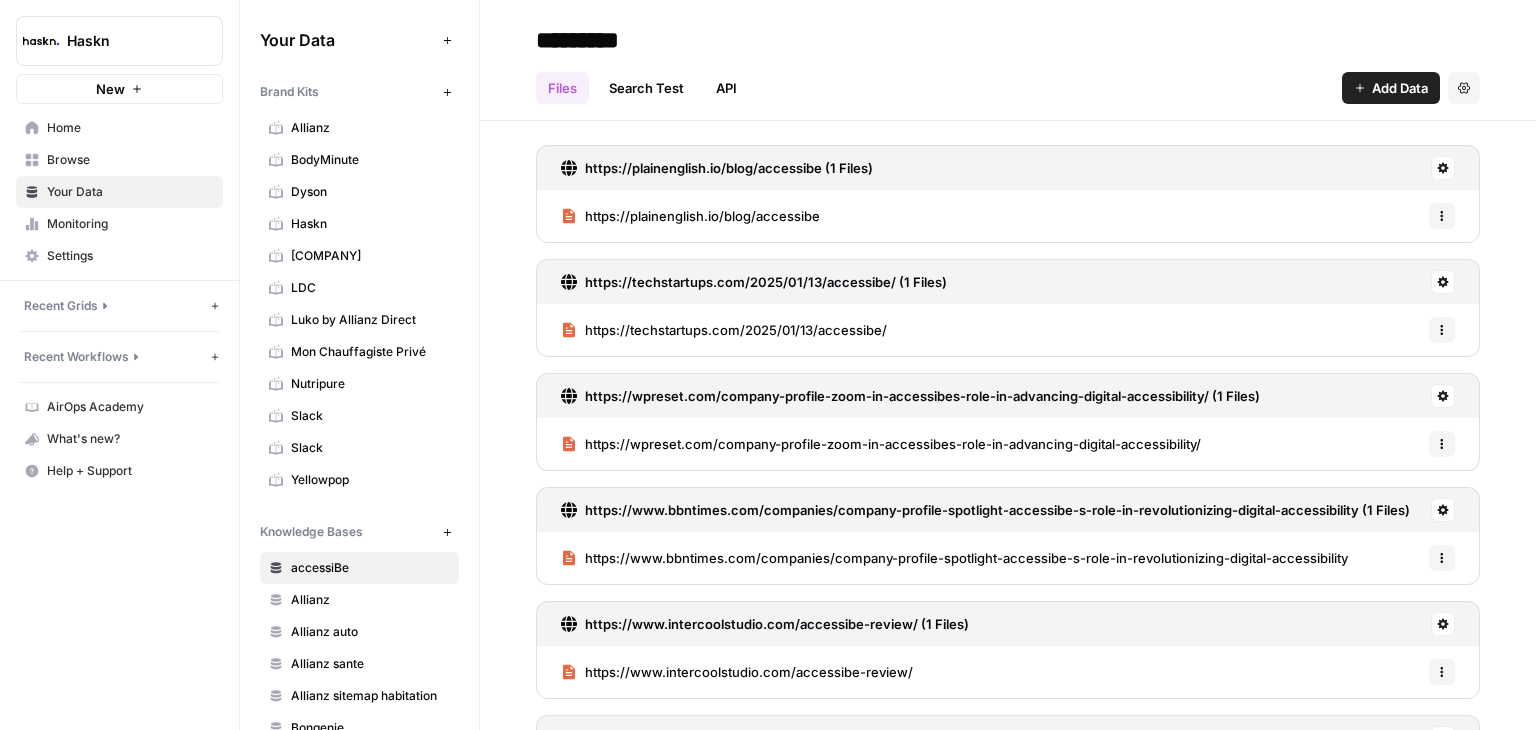 click on "Monitoring" at bounding box center [130, 224] 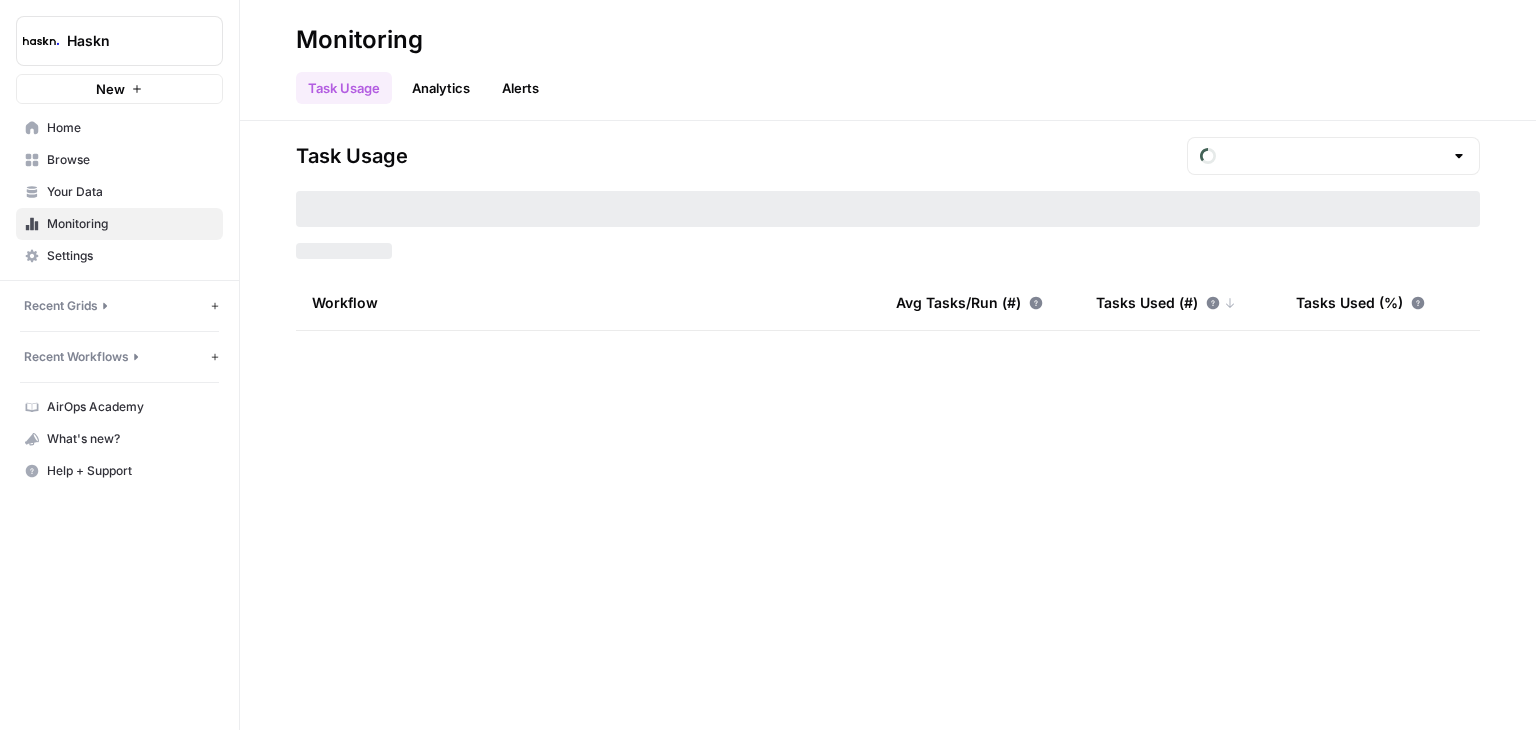 type on "July Tasks" 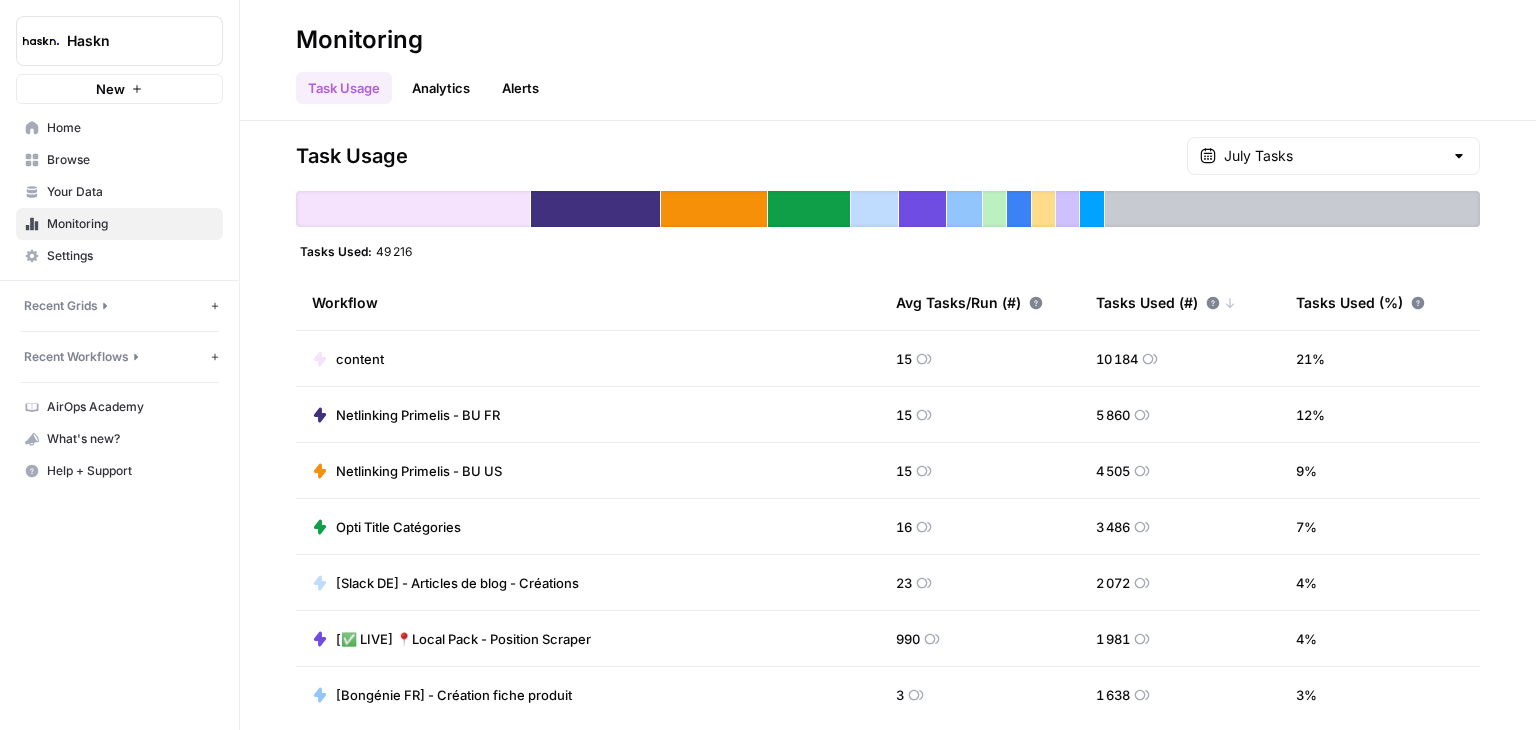 click on "Settings" at bounding box center [130, 256] 